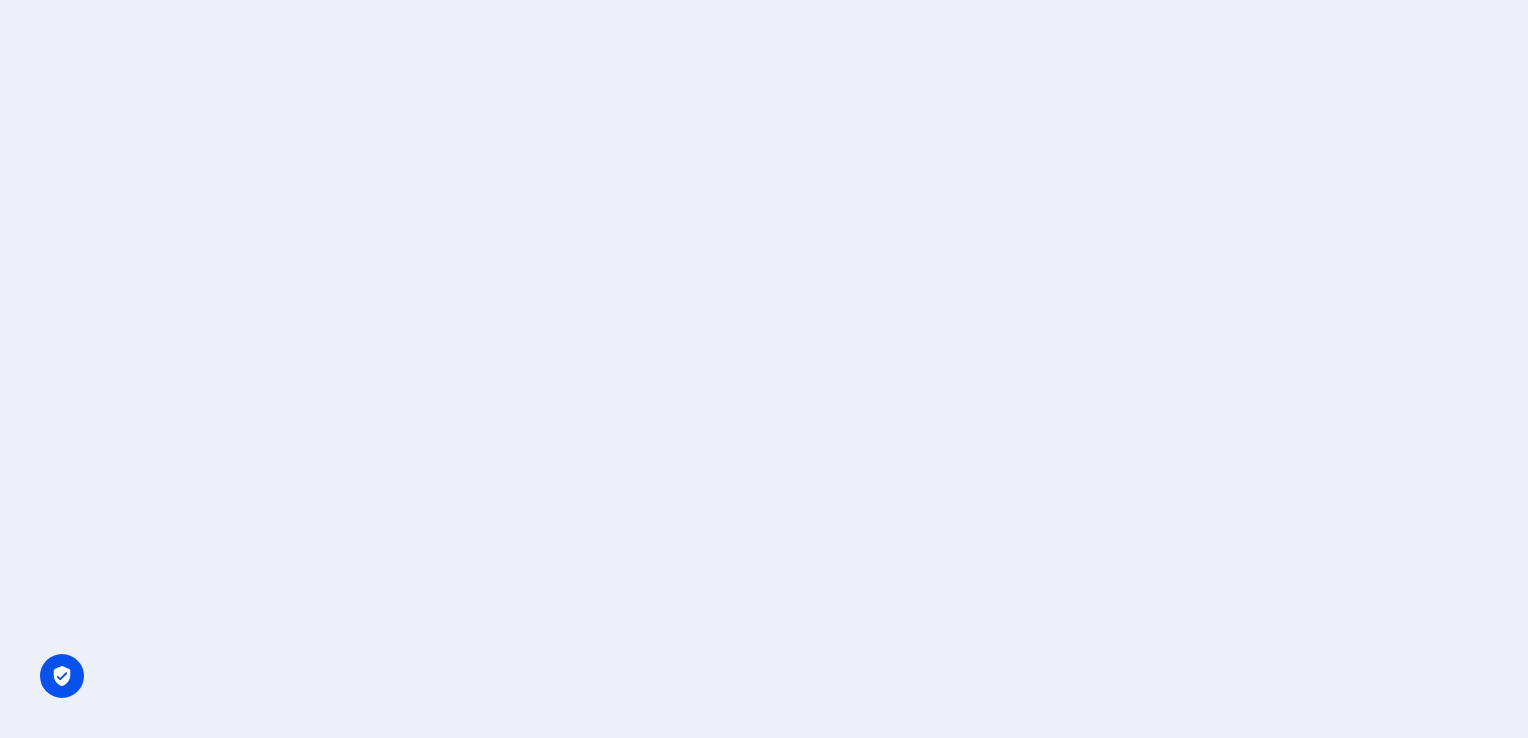 scroll, scrollTop: 0, scrollLeft: 0, axis: both 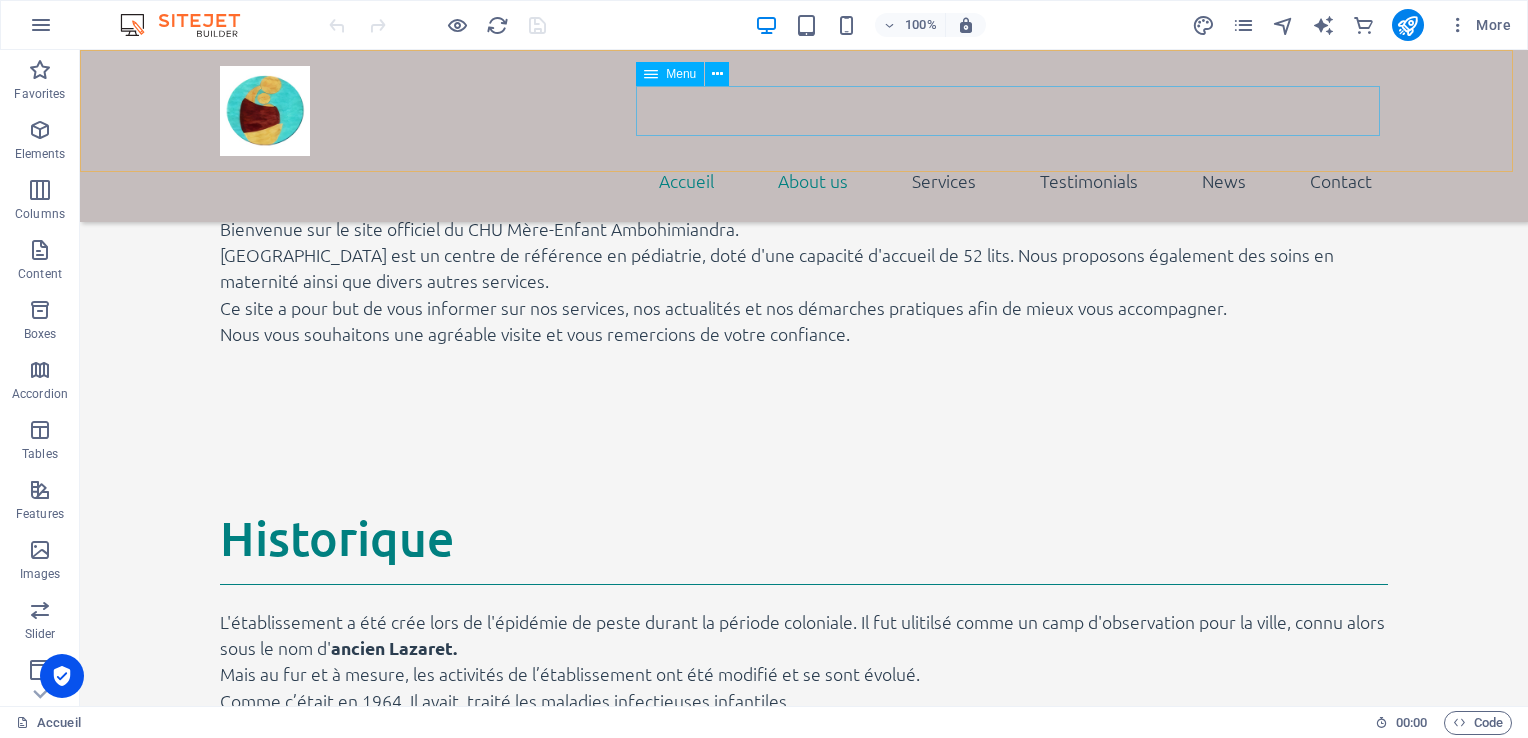 click on "Accueil About us Services Testimonials News Contact" at bounding box center [804, 181] 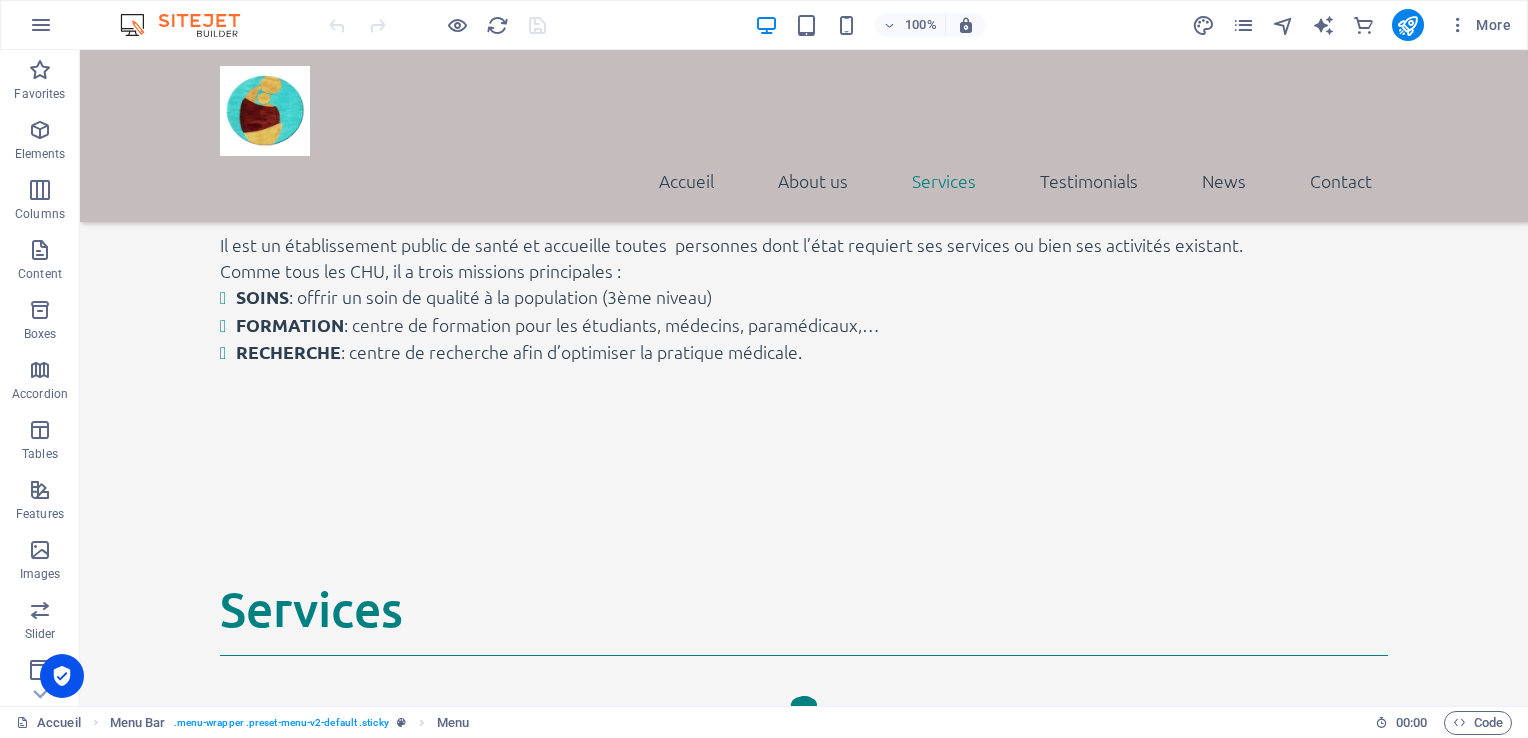 scroll, scrollTop: 2236, scrollLeft: 0, axis: vertical 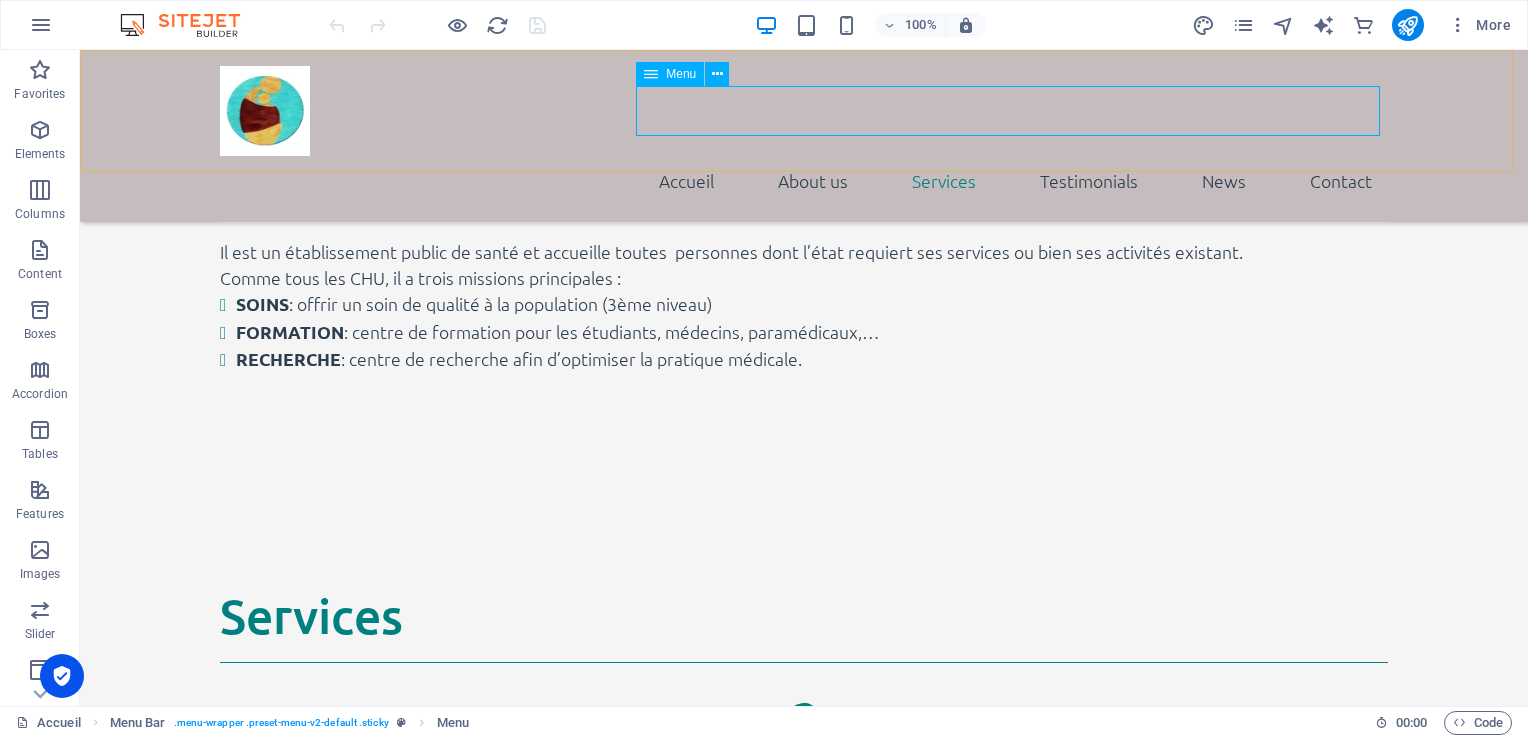 click on "Accueil About us Services Testimonials News Contact" at bounding box center (804, 181) 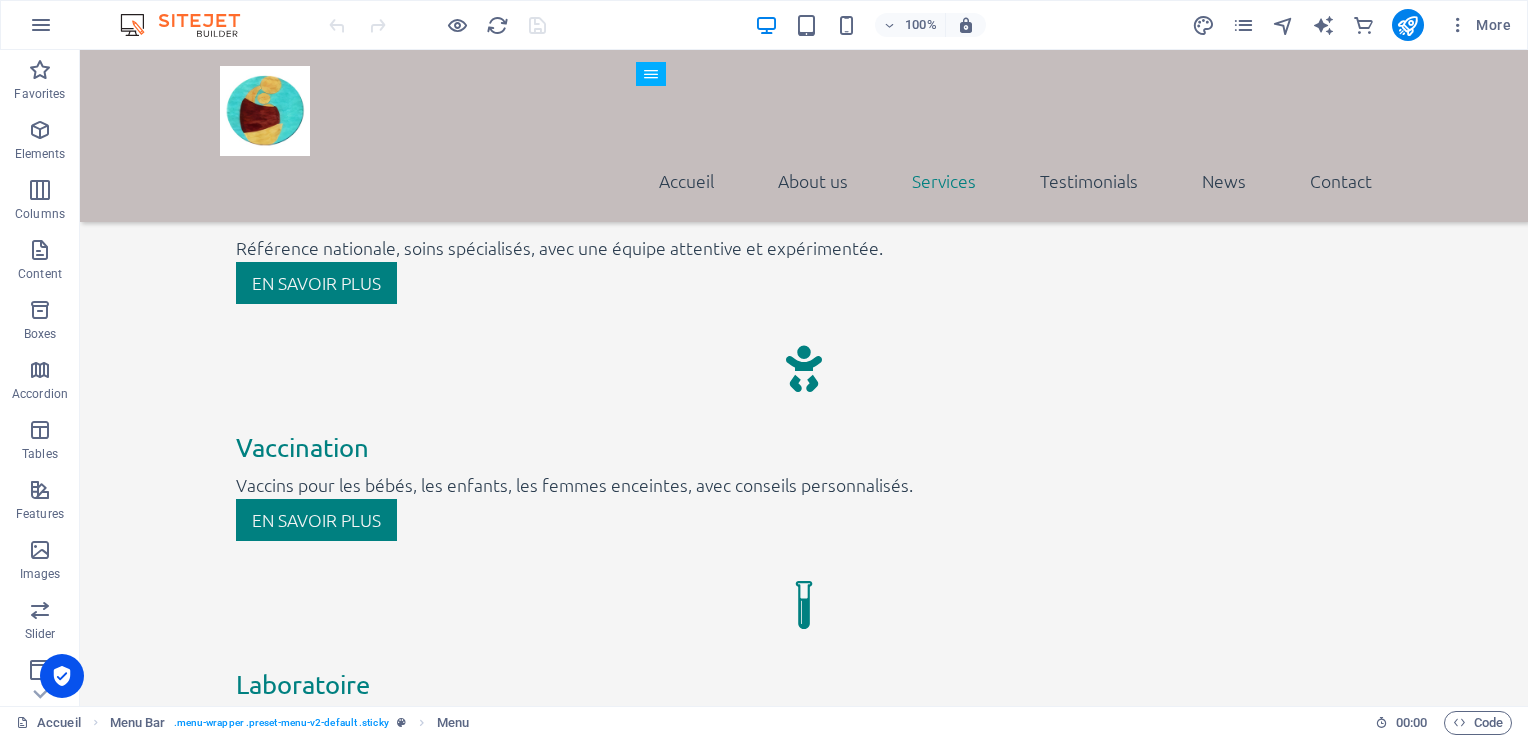 scroll, scrollTop: 2805, scrollLeft: 0, axis: vertical 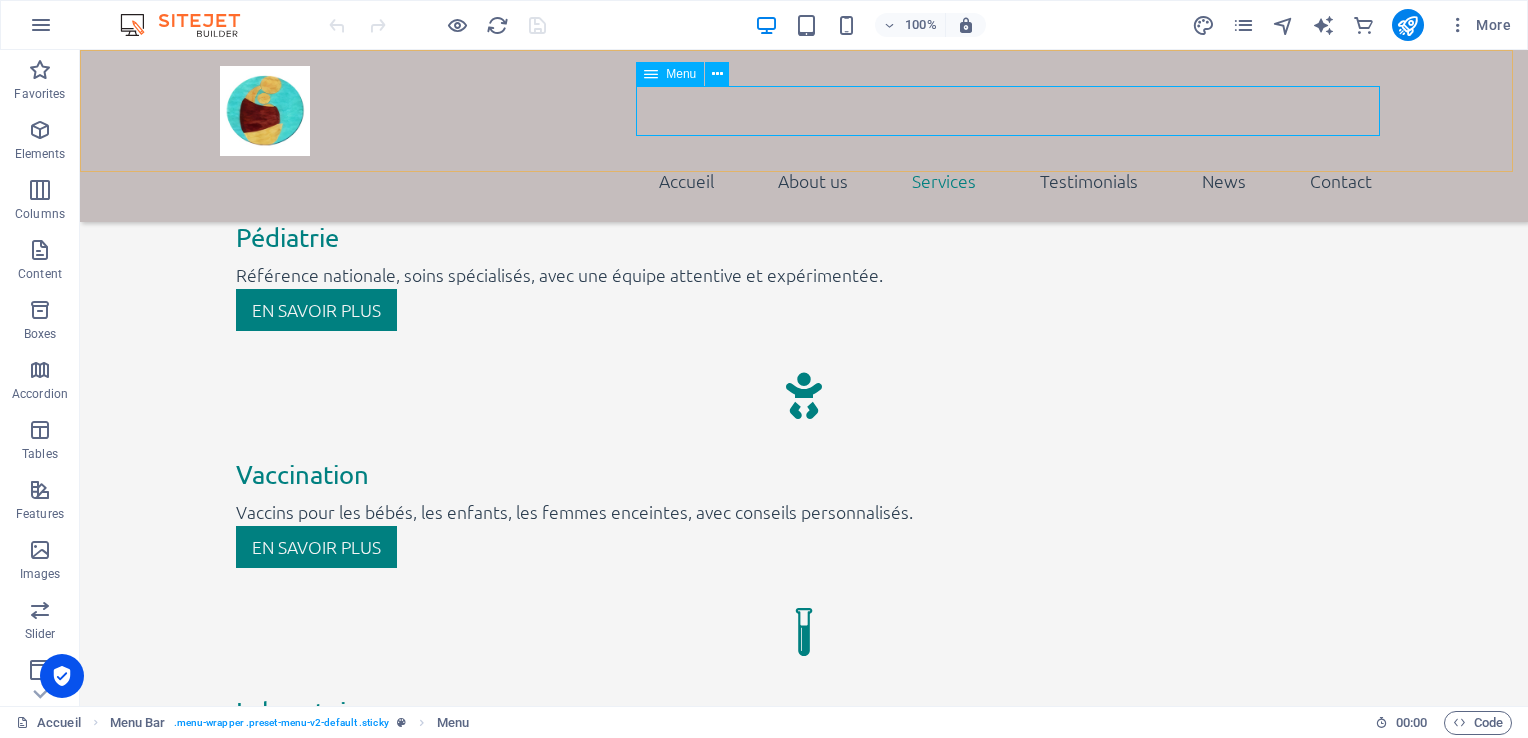 click on "Accueil About us Services Testimonials News Contact" at bounding box center (804, 181) 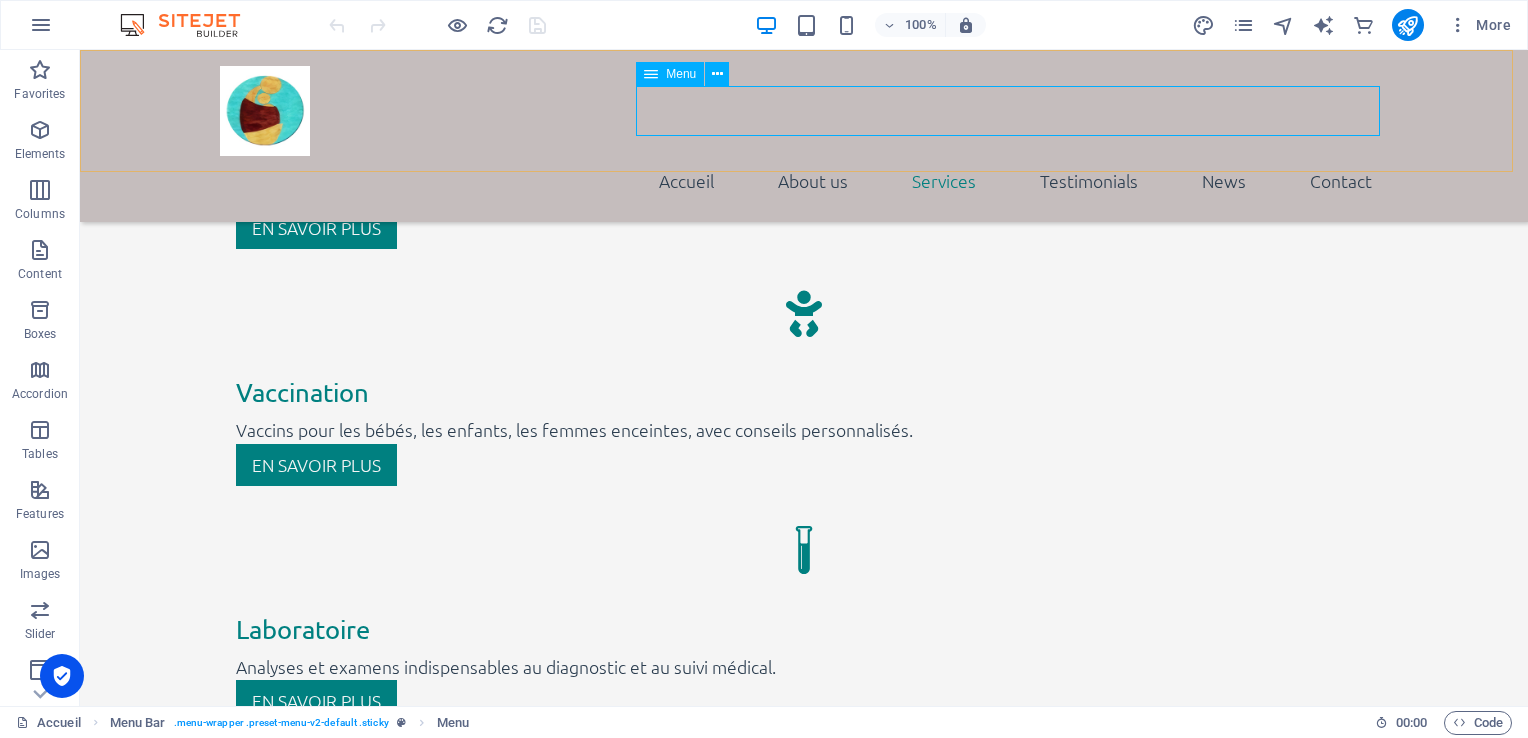 select 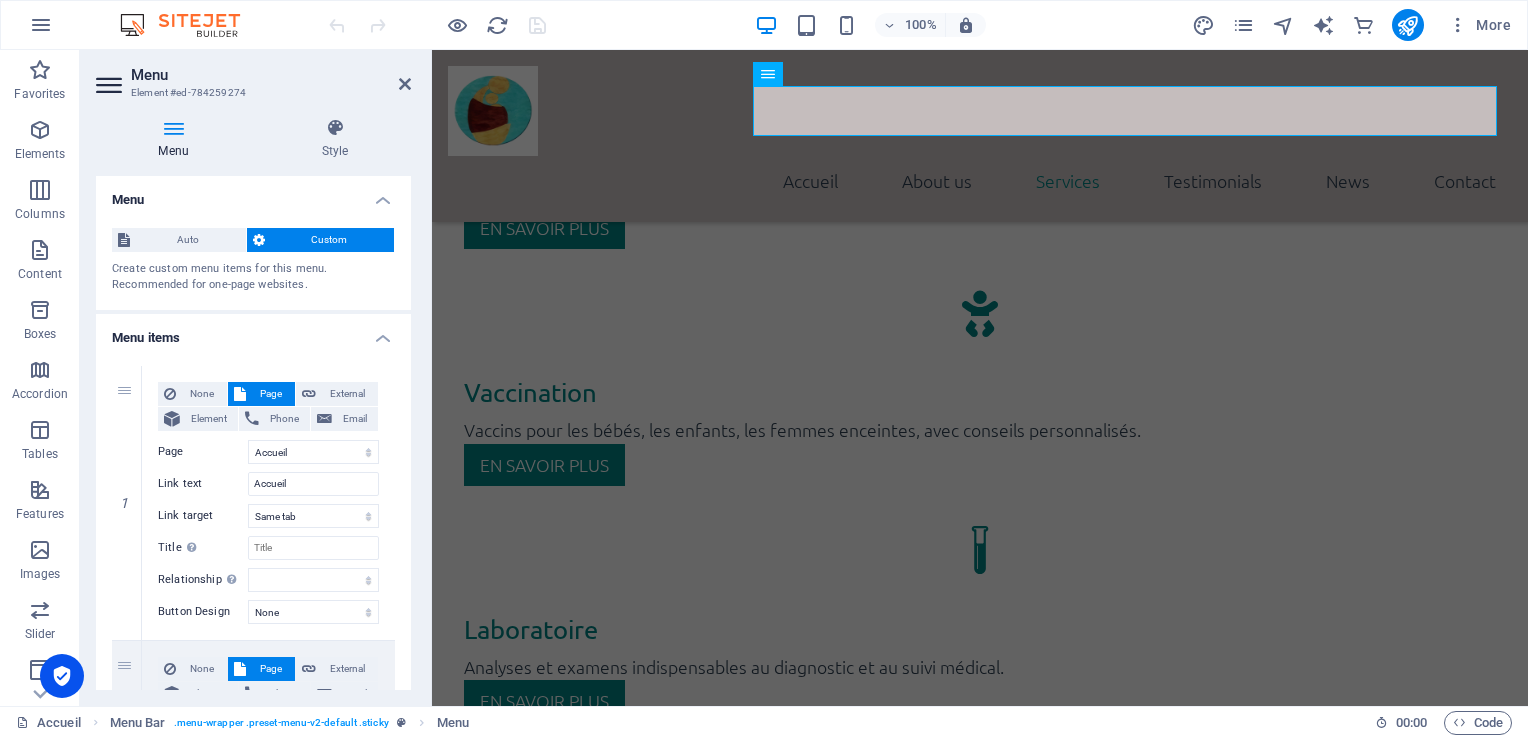 click on "Menu" at bounding box center (271, 75) 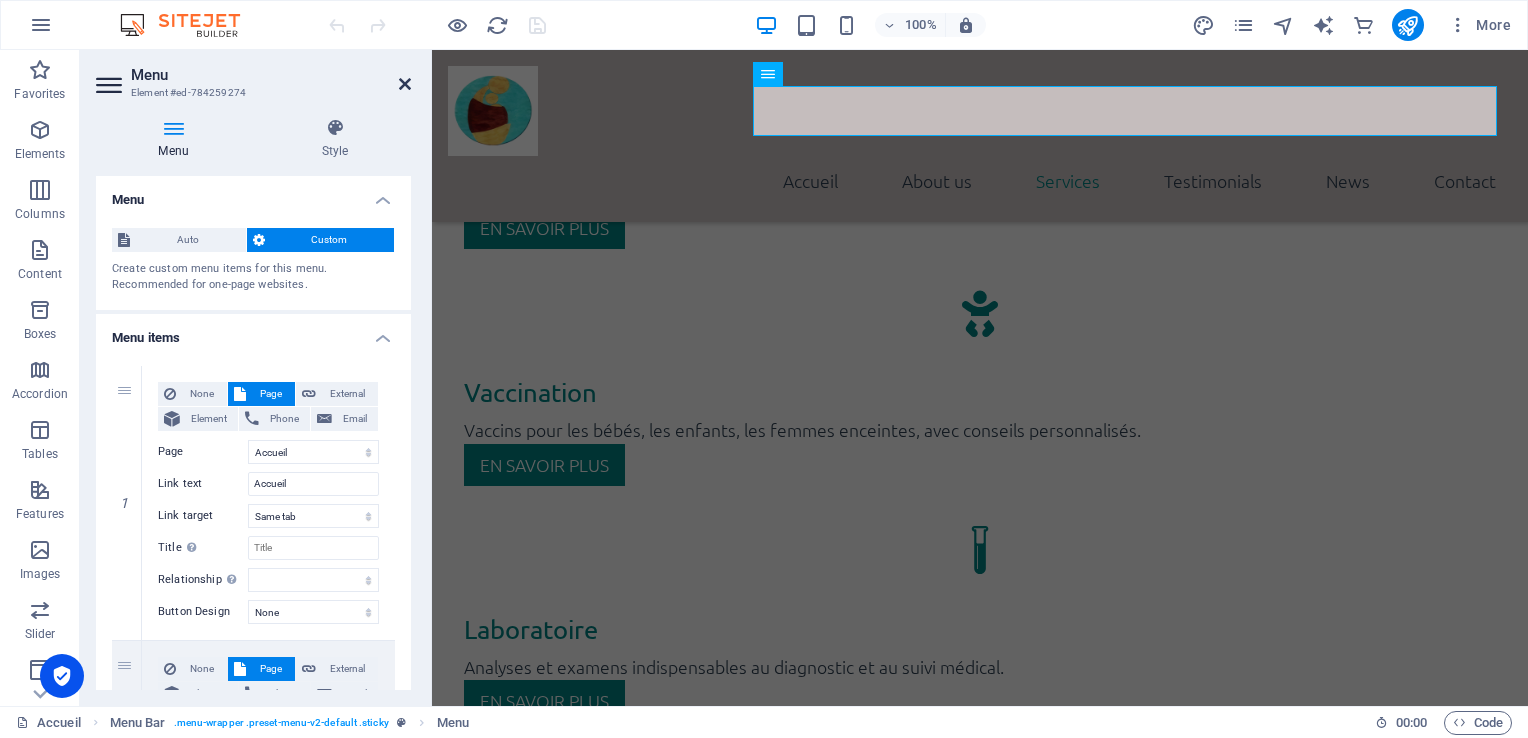 click at bounding box center [405, 84] 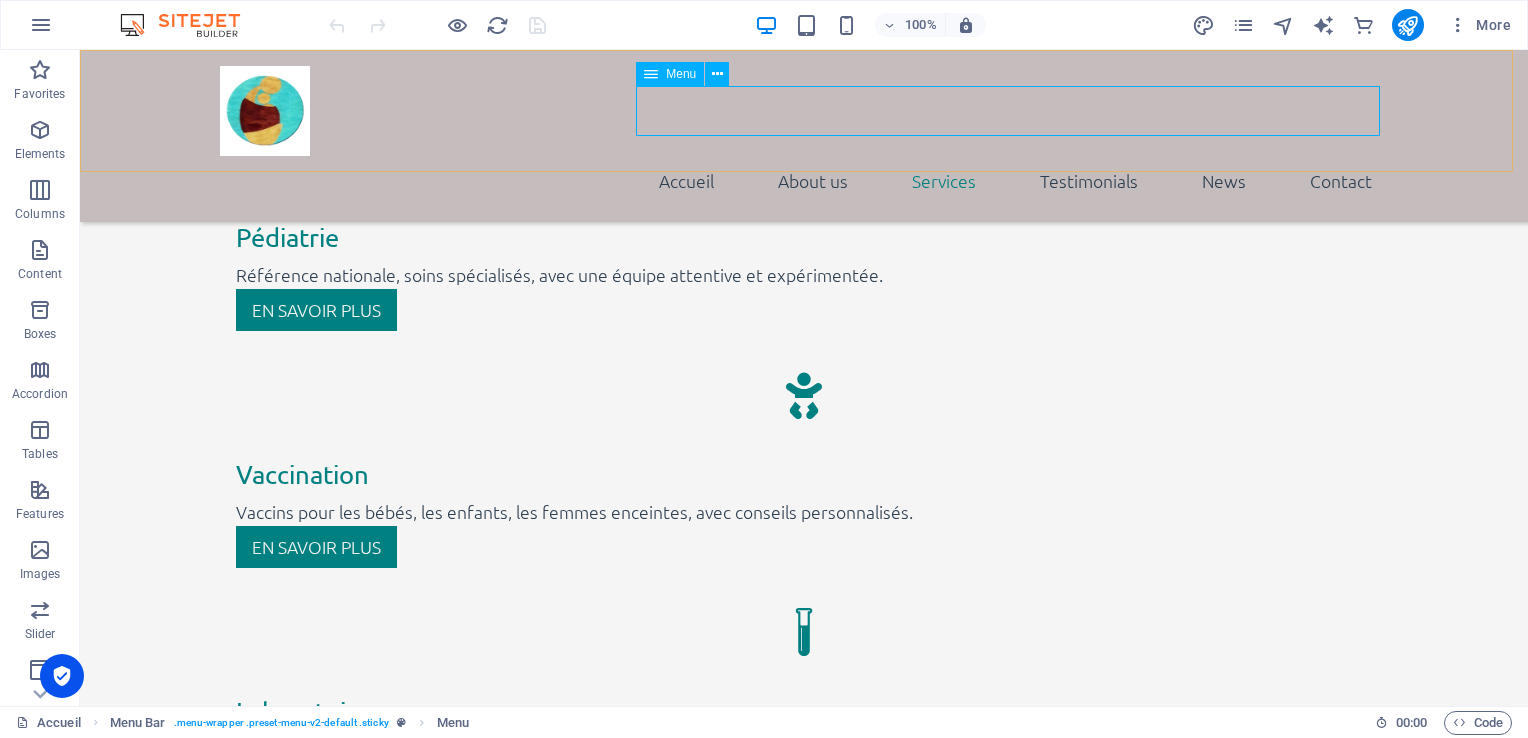 click on "Accueil About us Services Testimonials News Contact" at bounding box center [804, 181] 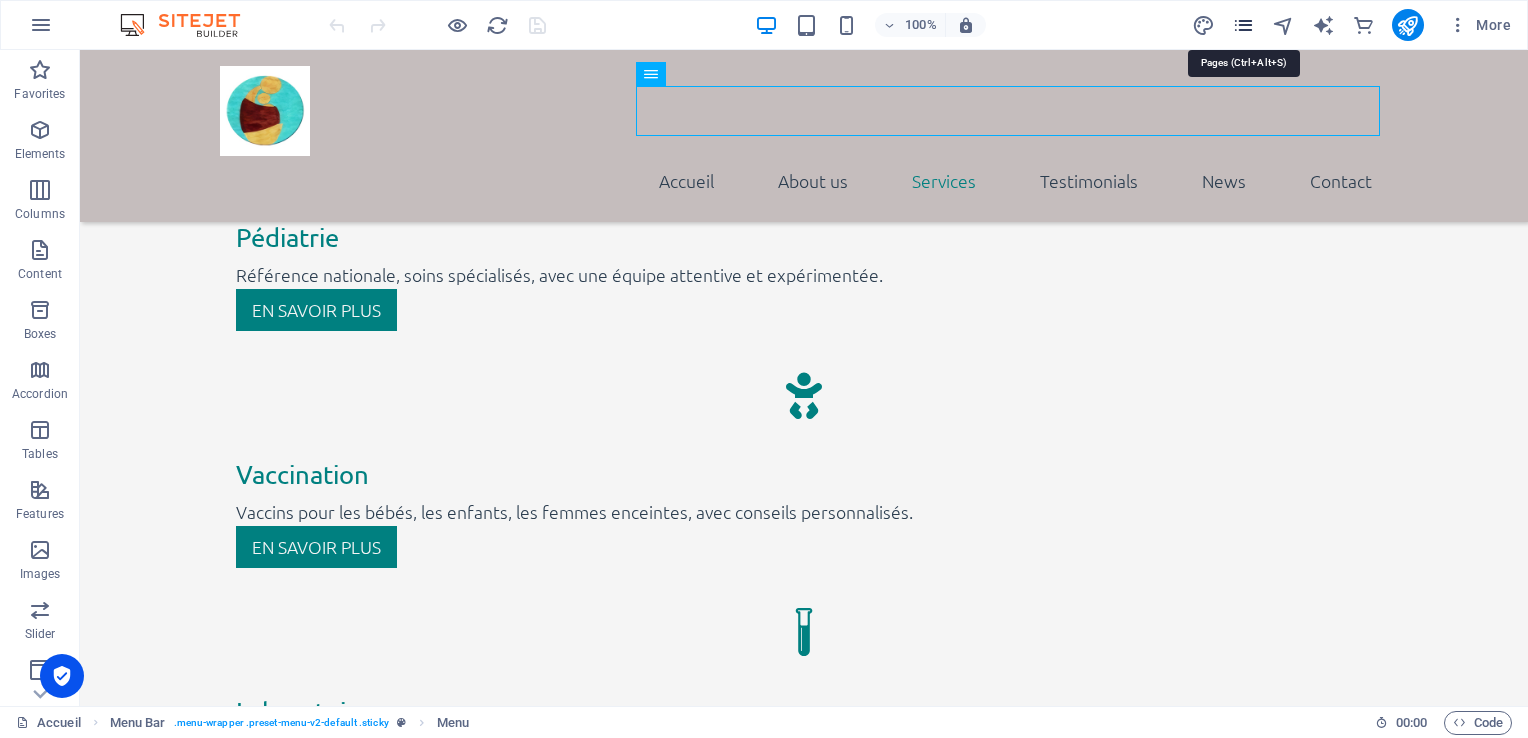 click at bounding box center (1243, 25) 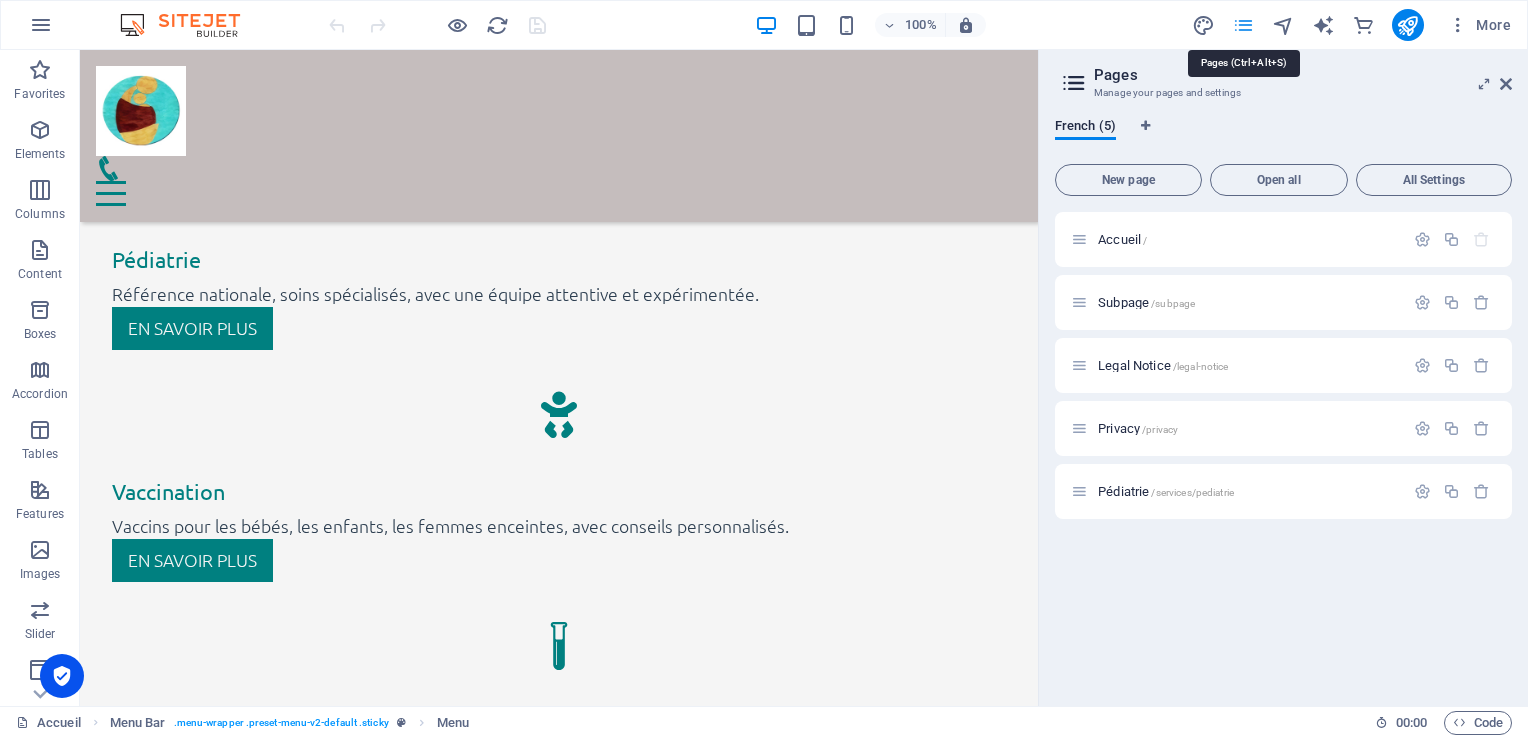 scroll, scrollTop: 2980, scrollLeft: 0, axis: vertical 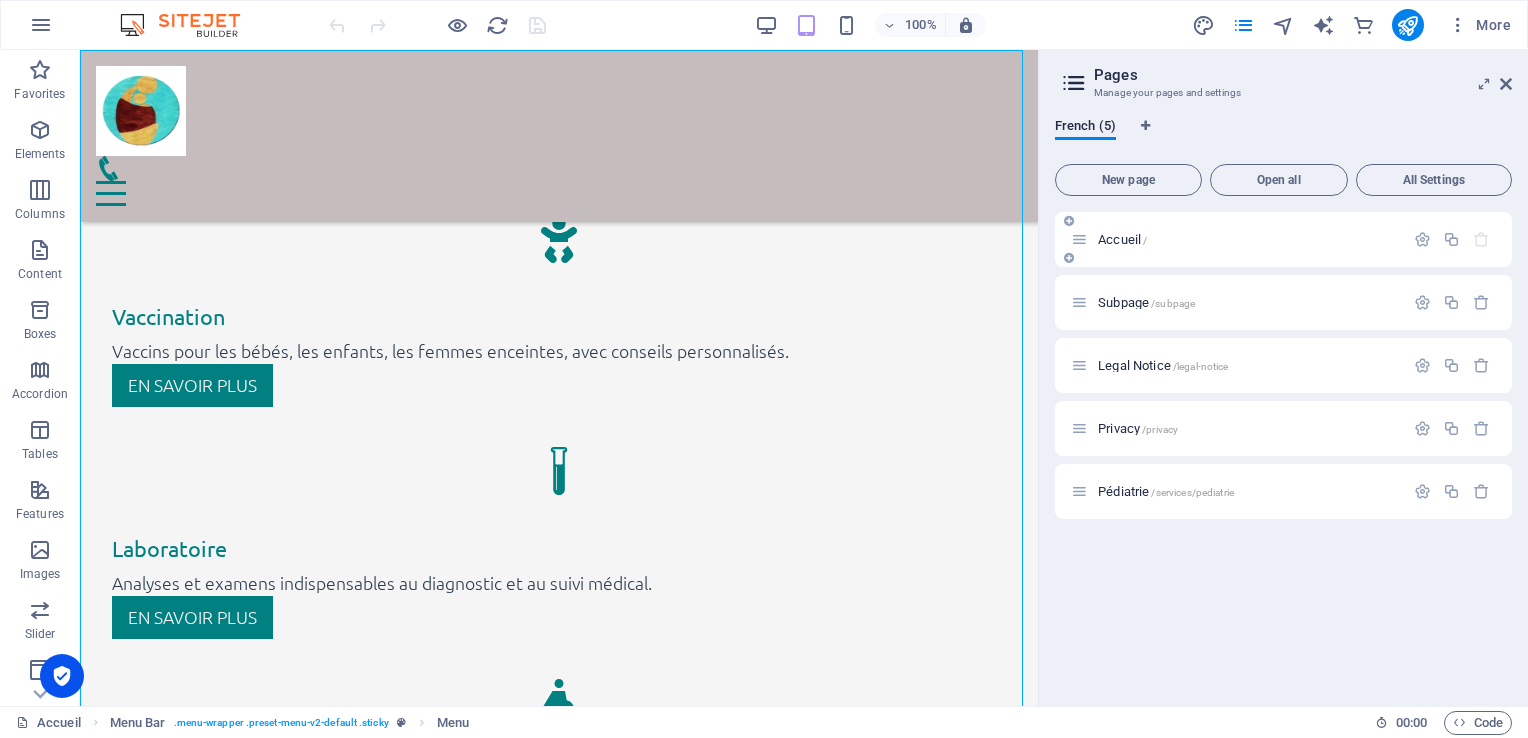 click on "Accueil /" at bounding box center (1122, 239) 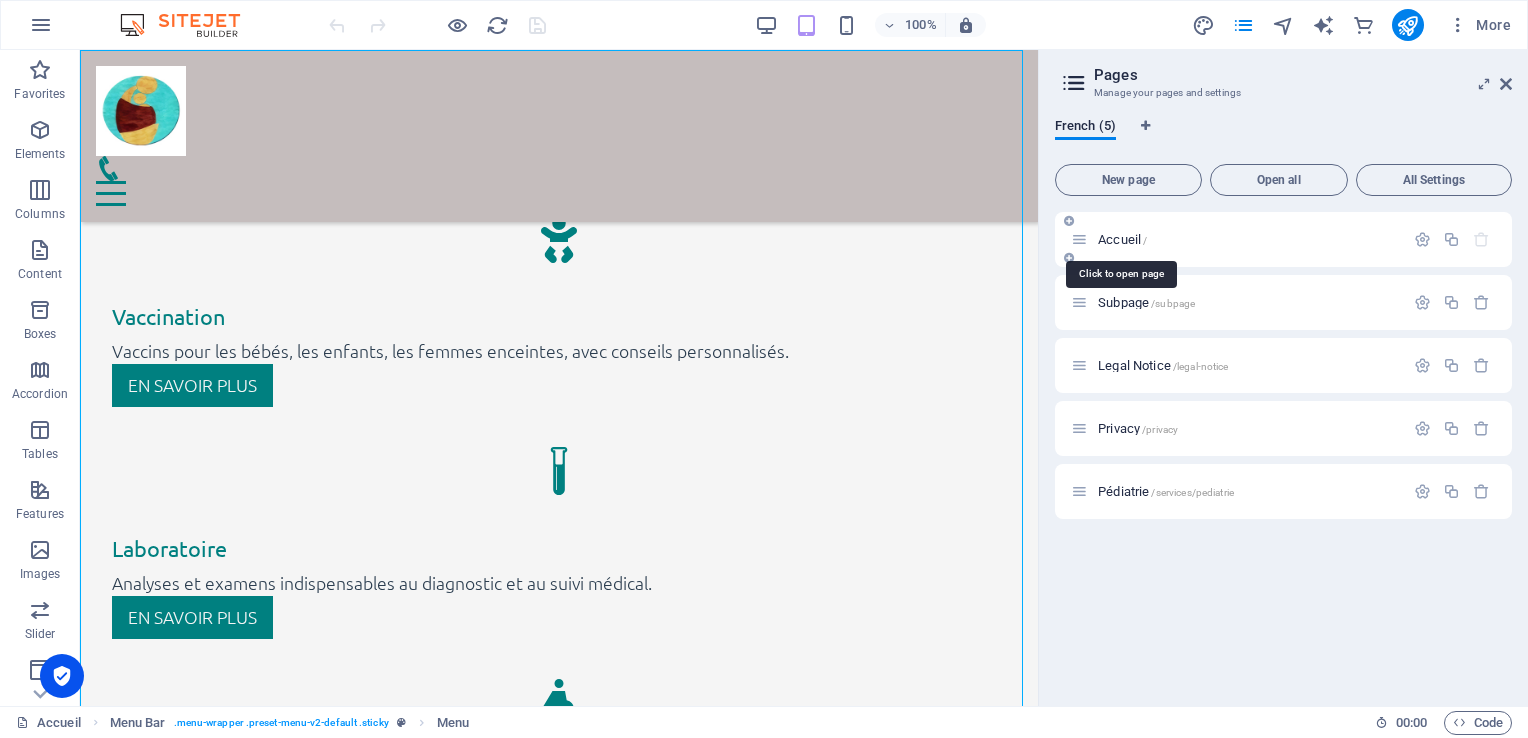 click on "Accueil /" at bounding box center (1122, 239) 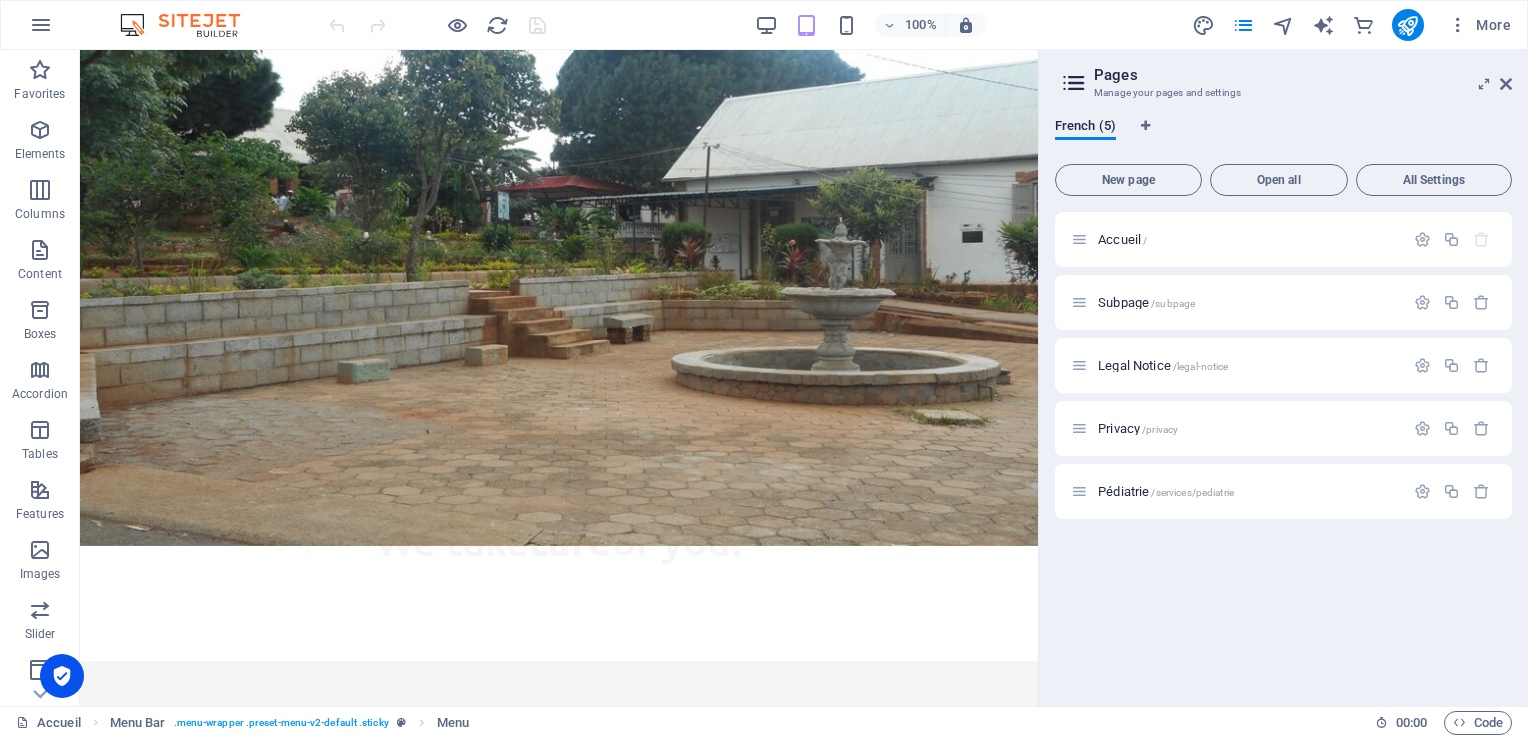 scroll, scrollTop: 616, scrollLeft: 0, axis: vertical 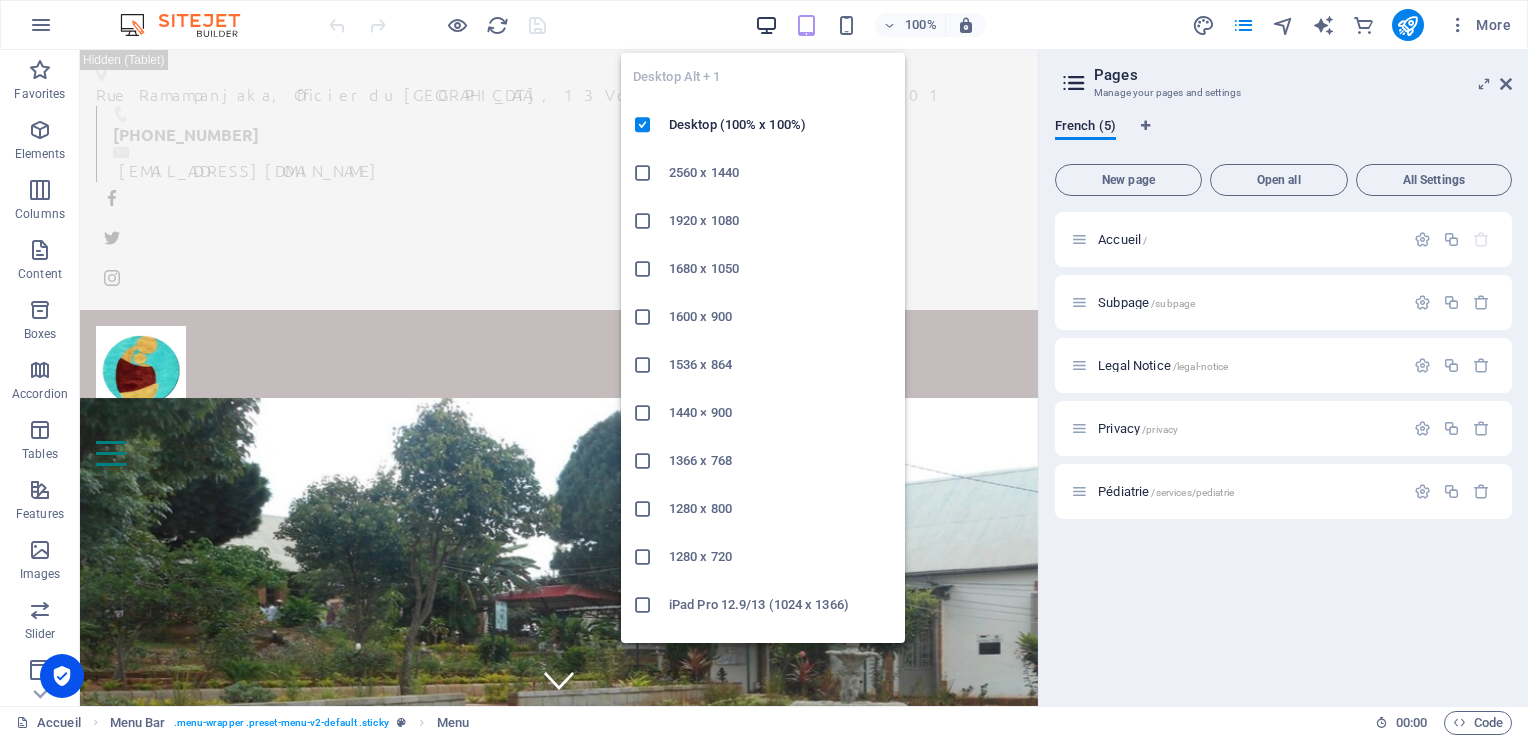 click at bounding box center [766, 25] 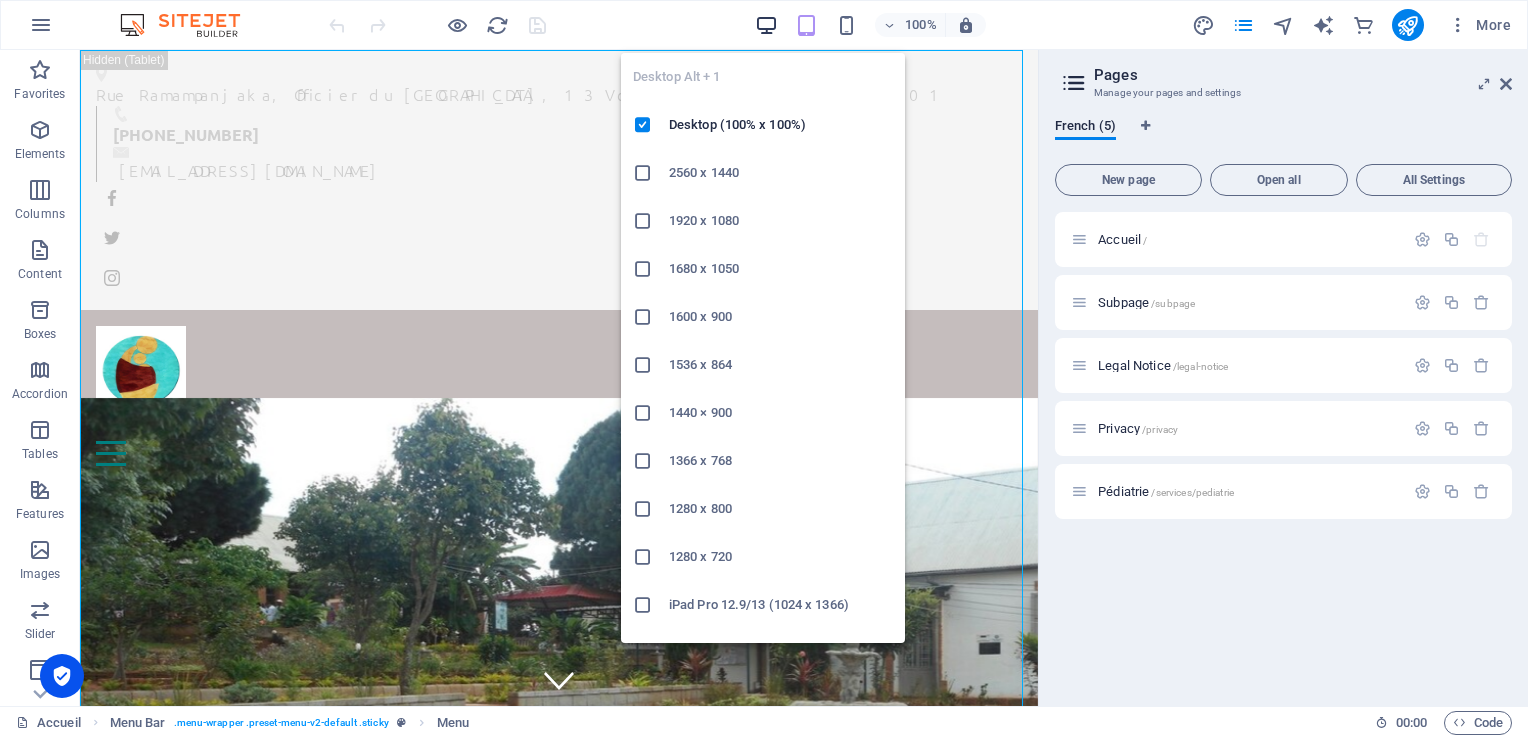 type 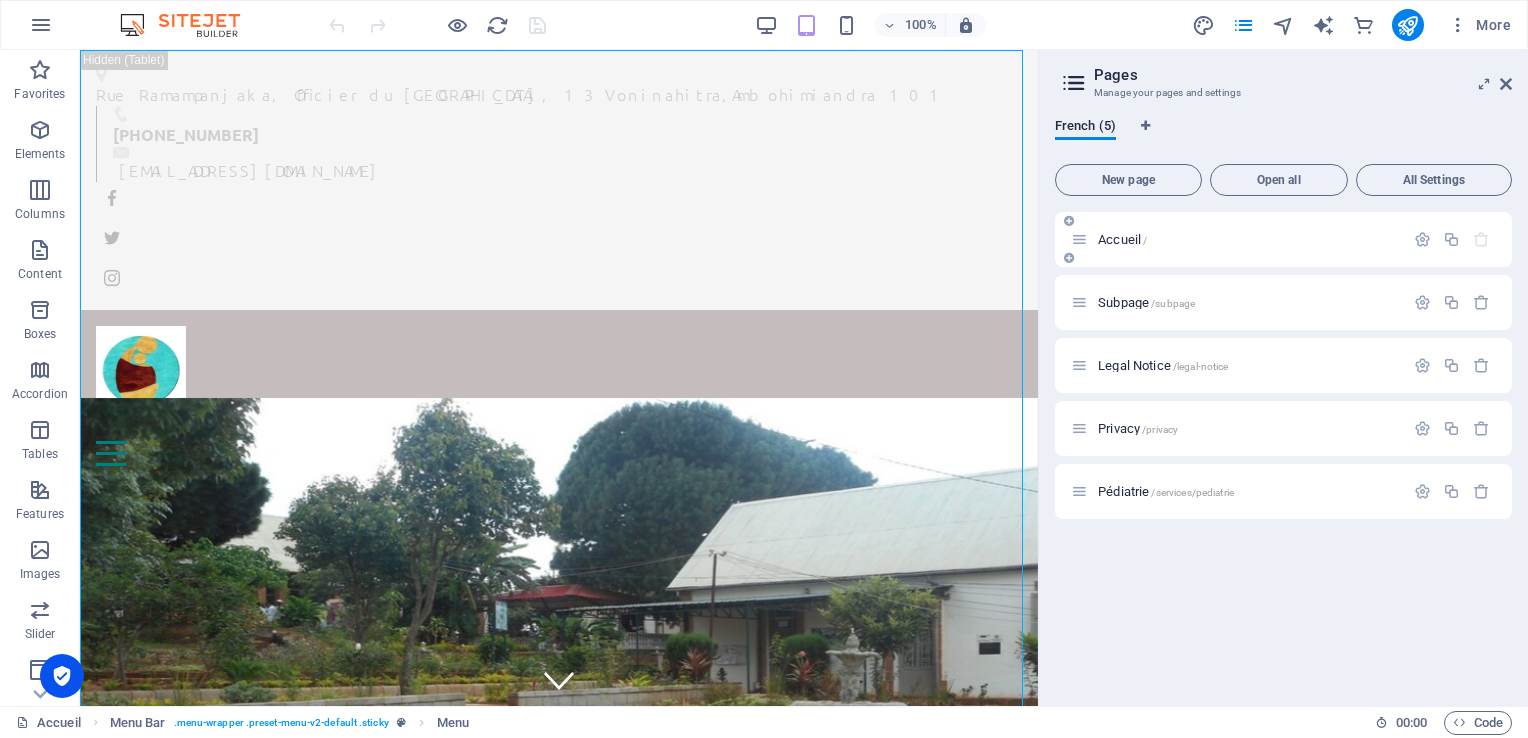 click on "Accueil /" at bounding box center (1122, 239) 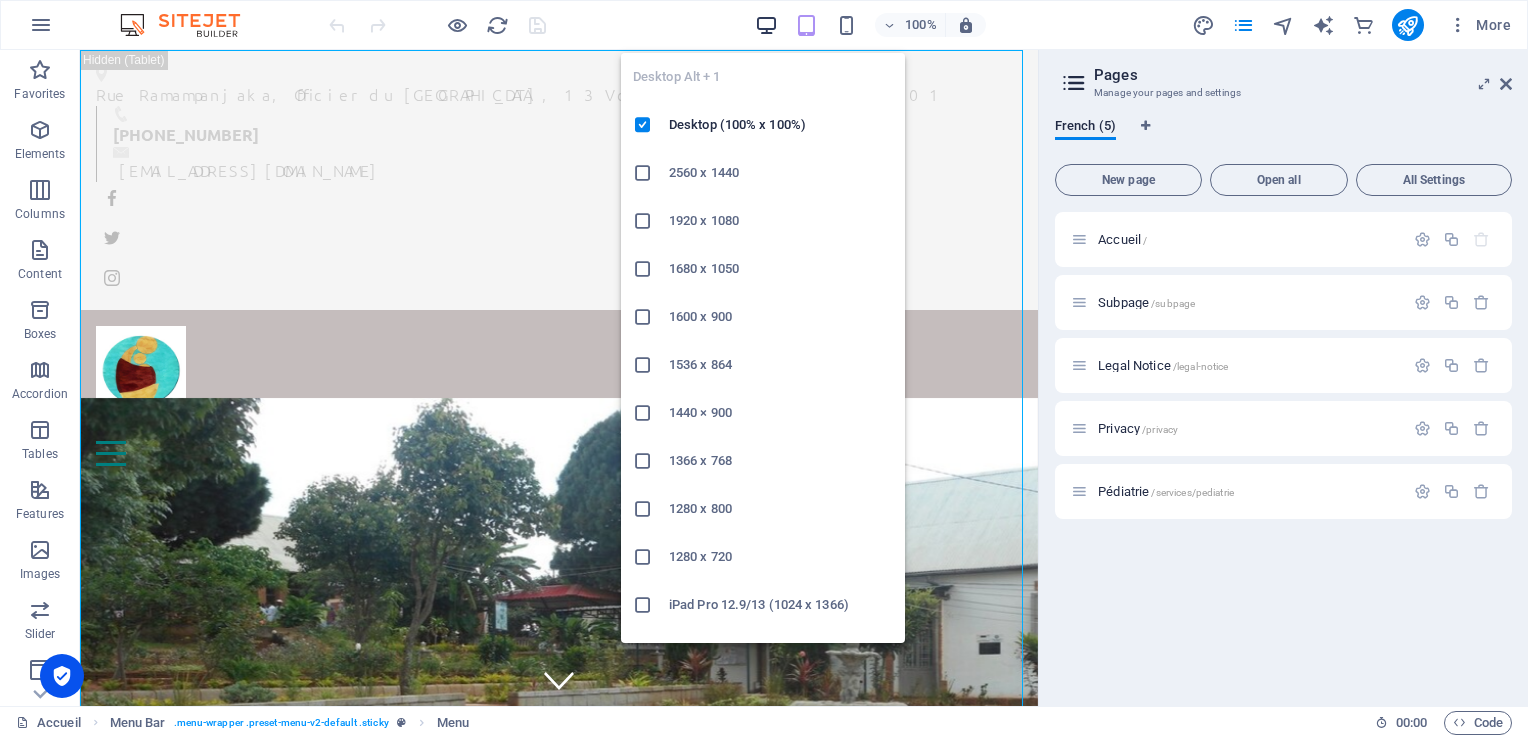 click at bounding box center (766, 25) 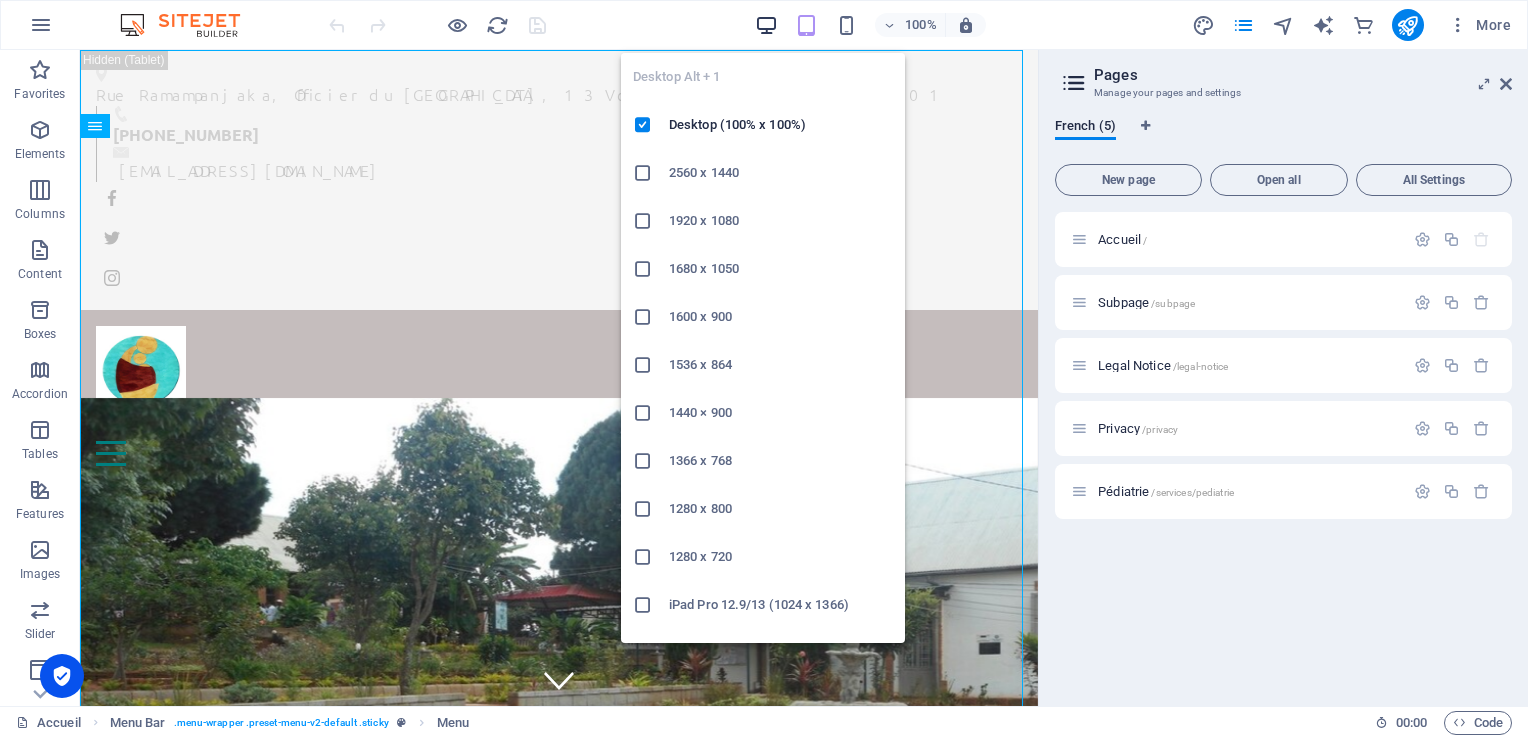 click at bounding box center (766, 25) 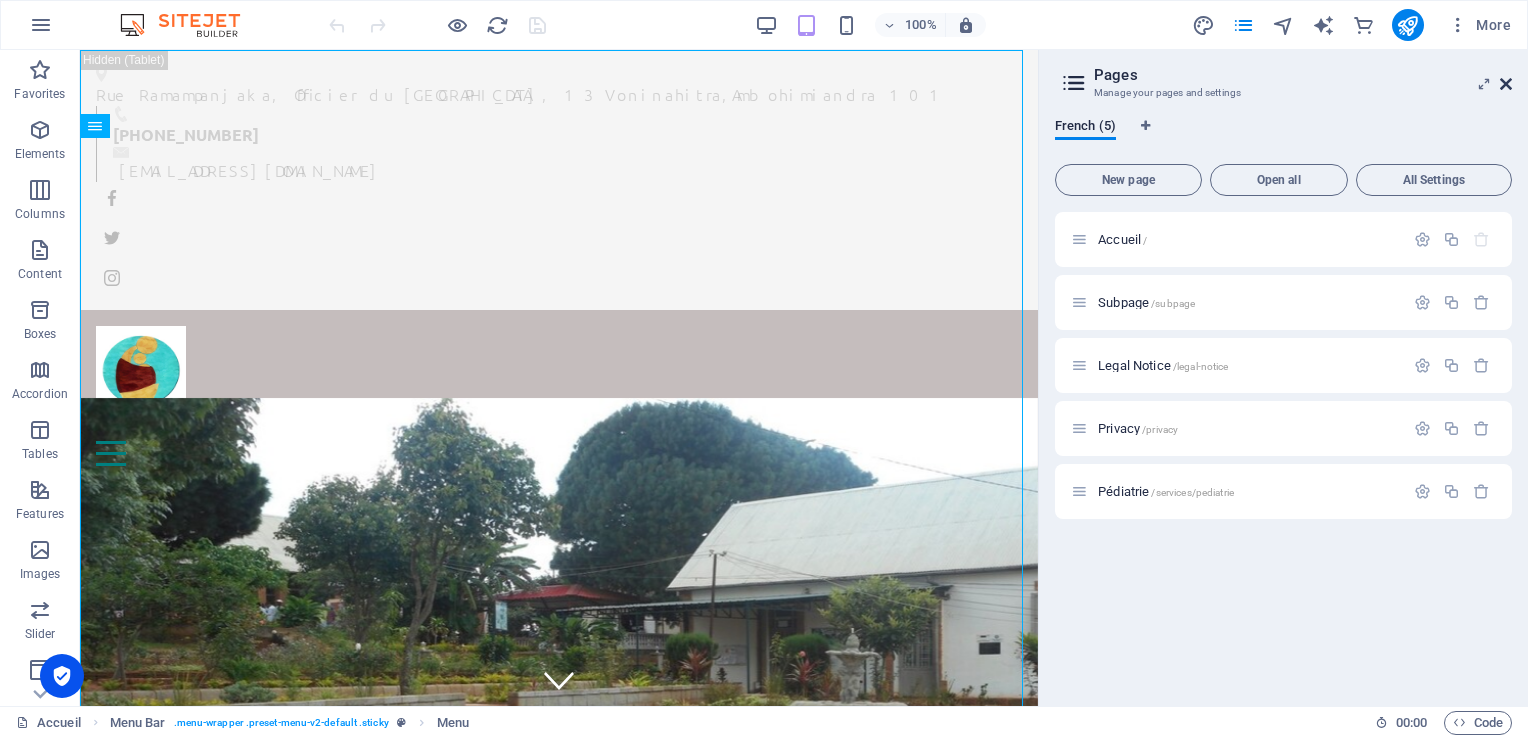 click at bounding box center (1506, 84) 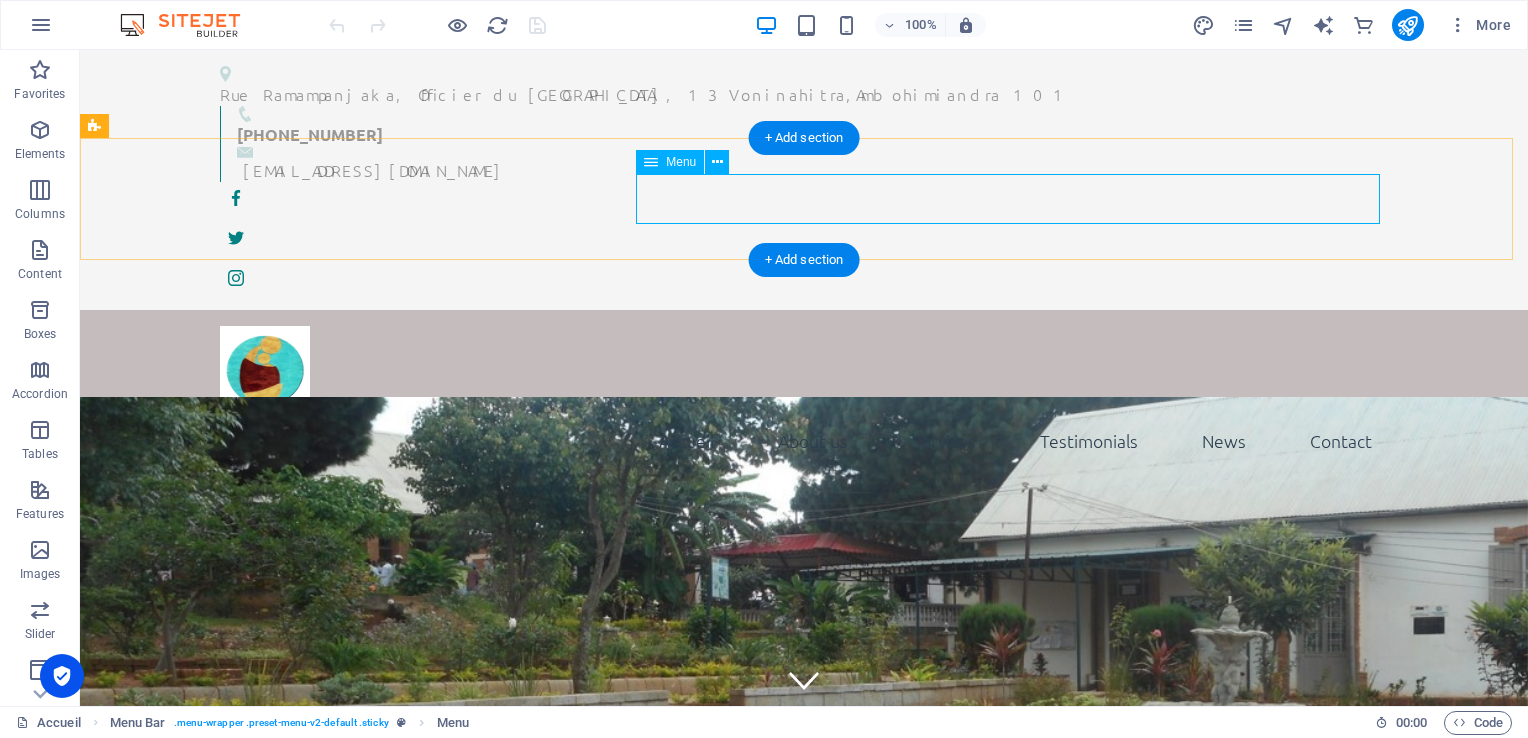 click on "Accueil About us Services Testimonials News Contact" at bounding box center [804, 441] 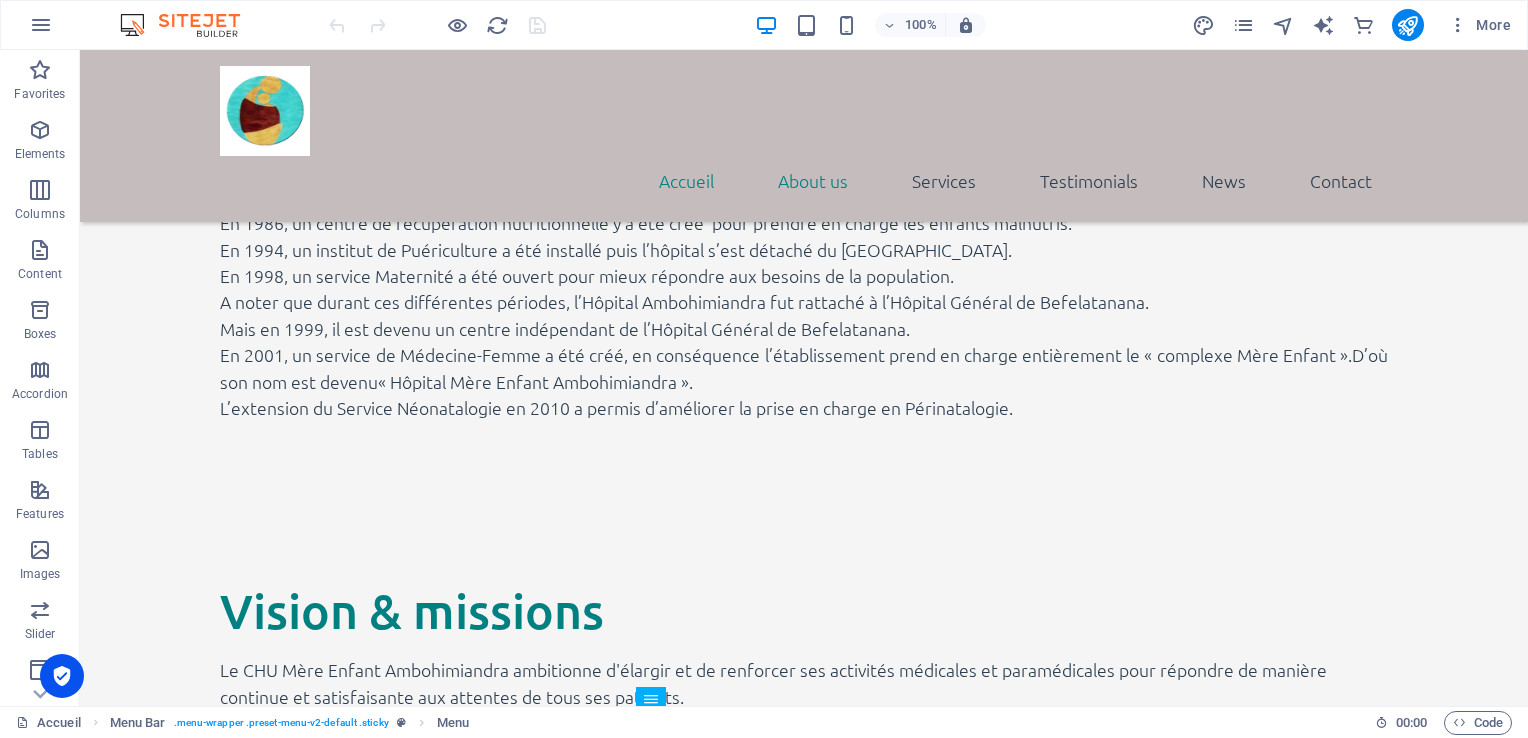 scroll, scrollTop: 1645, scrollLeft: 0, axis: vertical 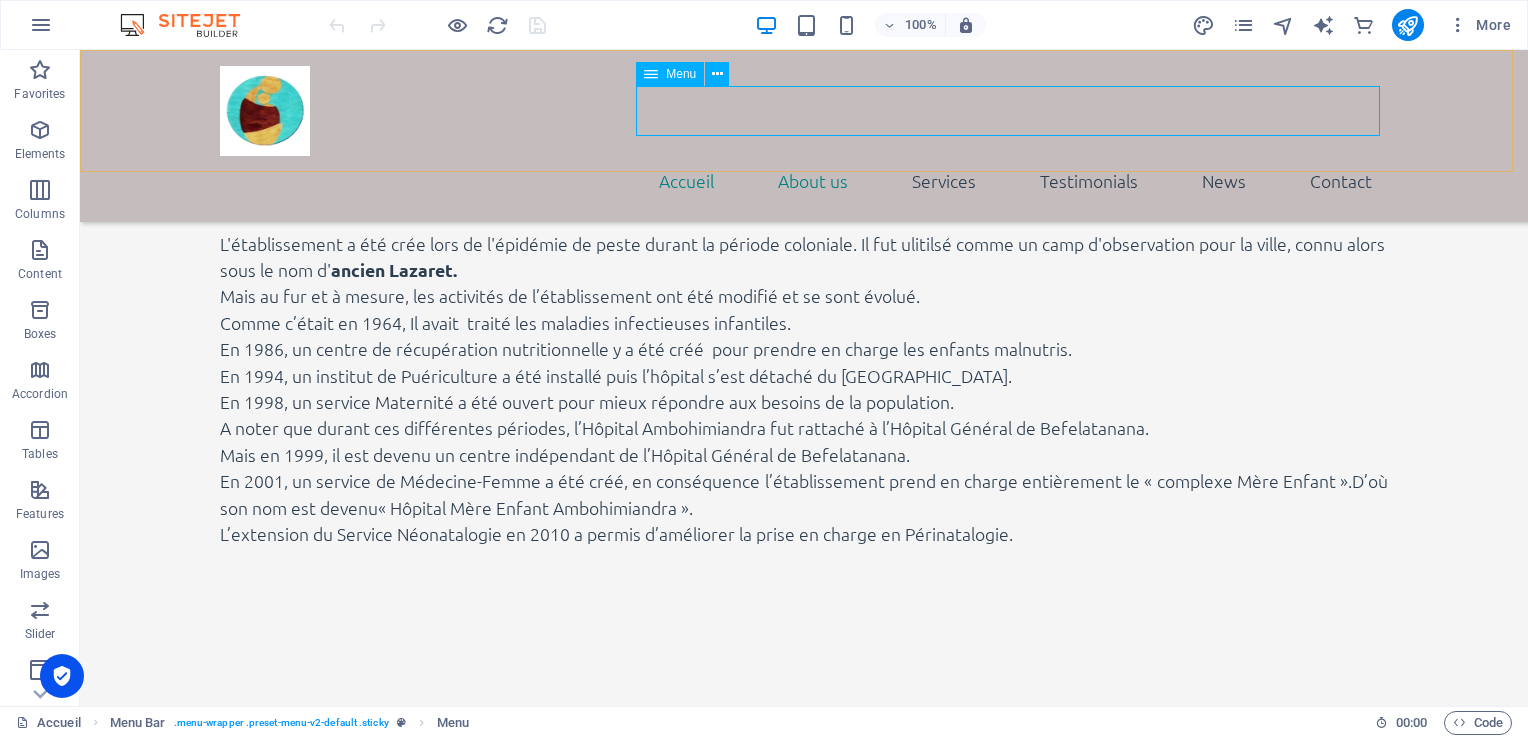 click on "Accueil About us Services Testimonials News Contact" at bounding box center (804, 181) 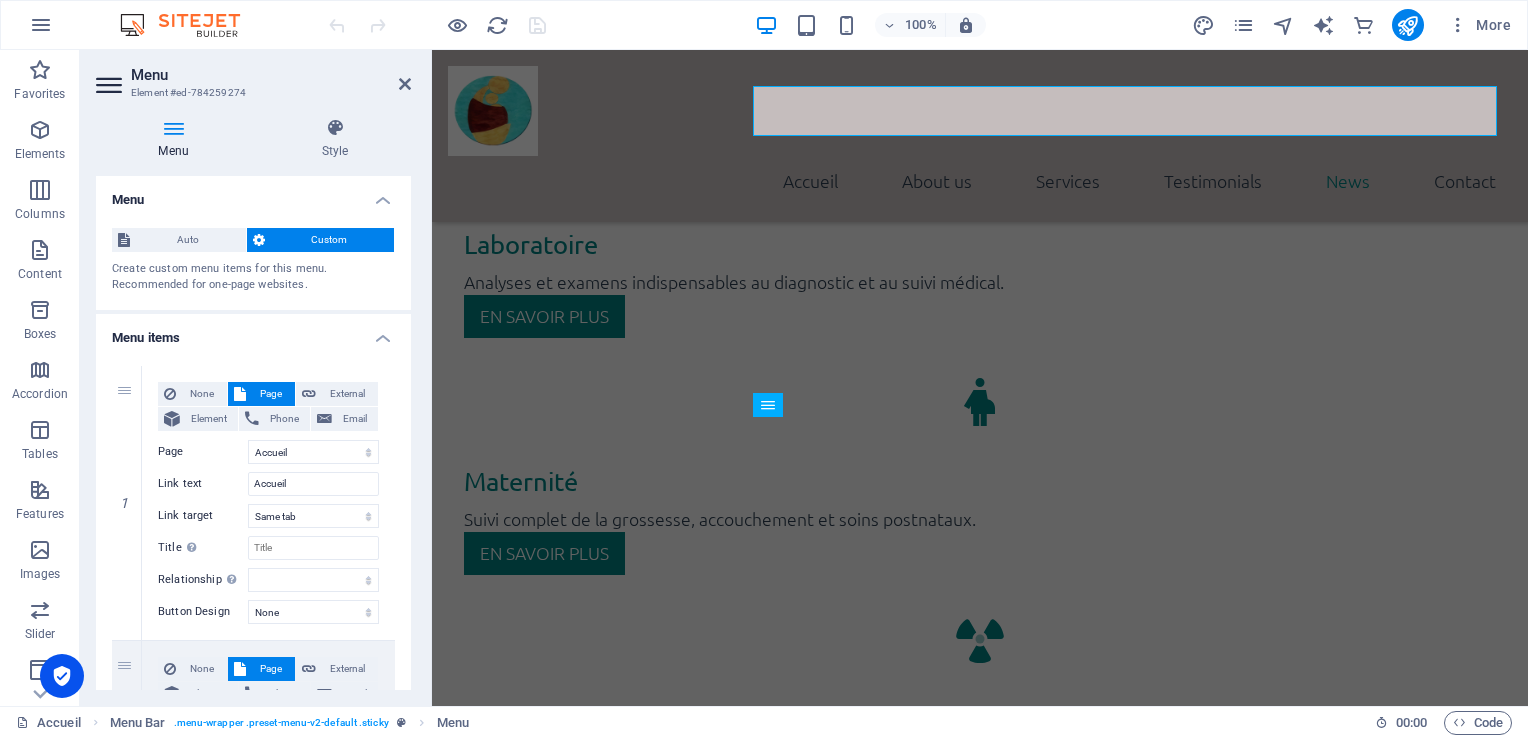 scroll, scrollTop: 3208, scrollLeft: 0, axis: vertical 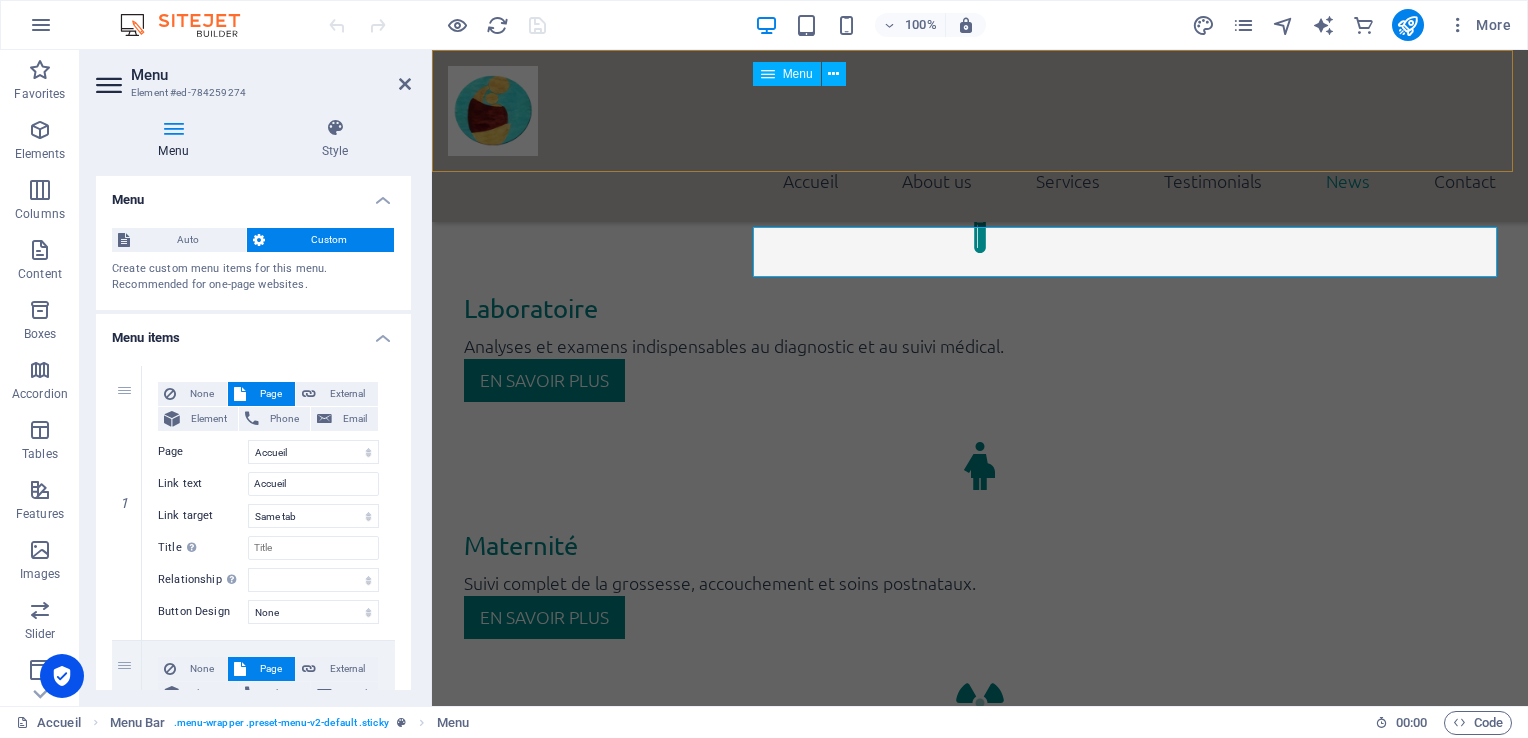 click on "Accueil About us Services Testimonials News Contact" at bounding box center [980, 181] 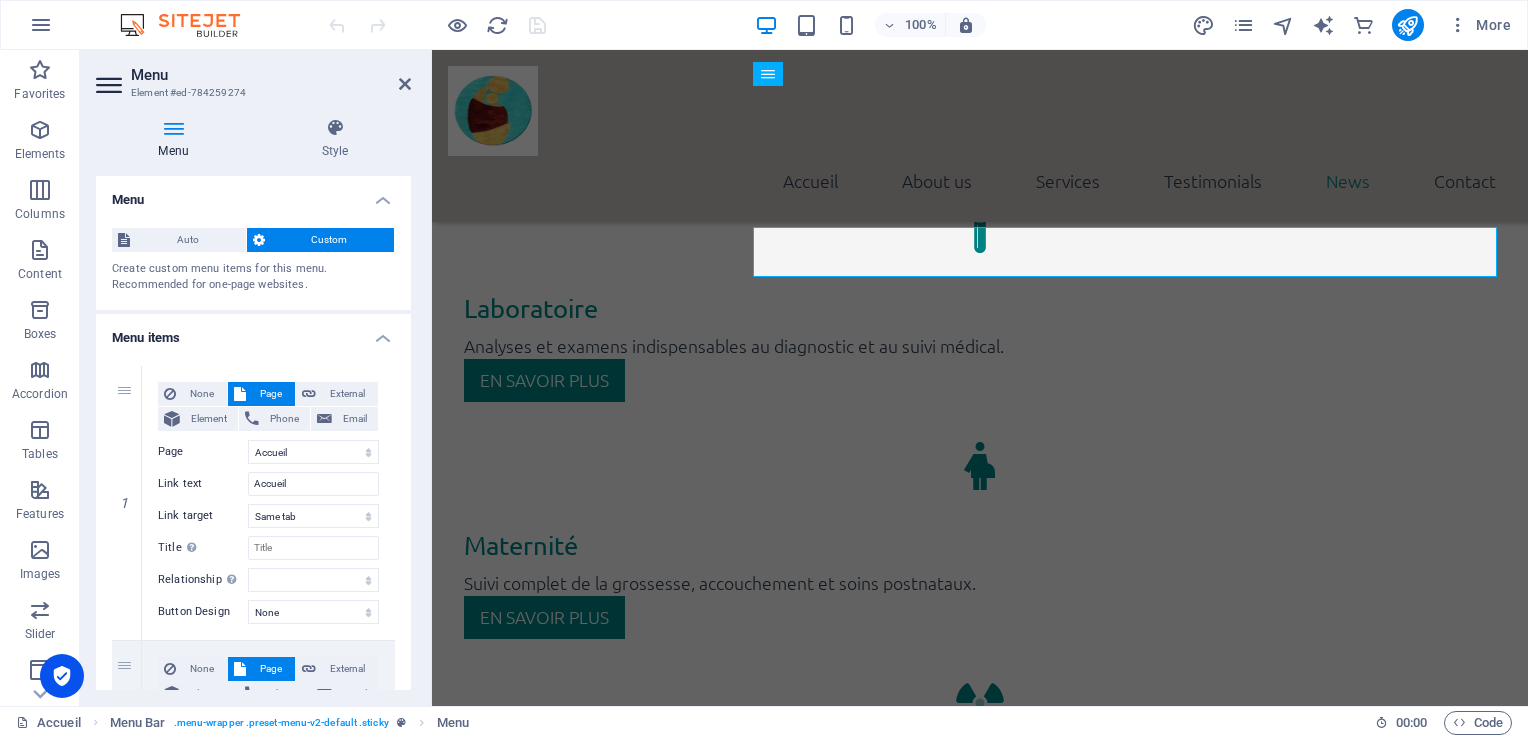 click on "Menu Element #ed-784259274" at bounding box center (253, 76) 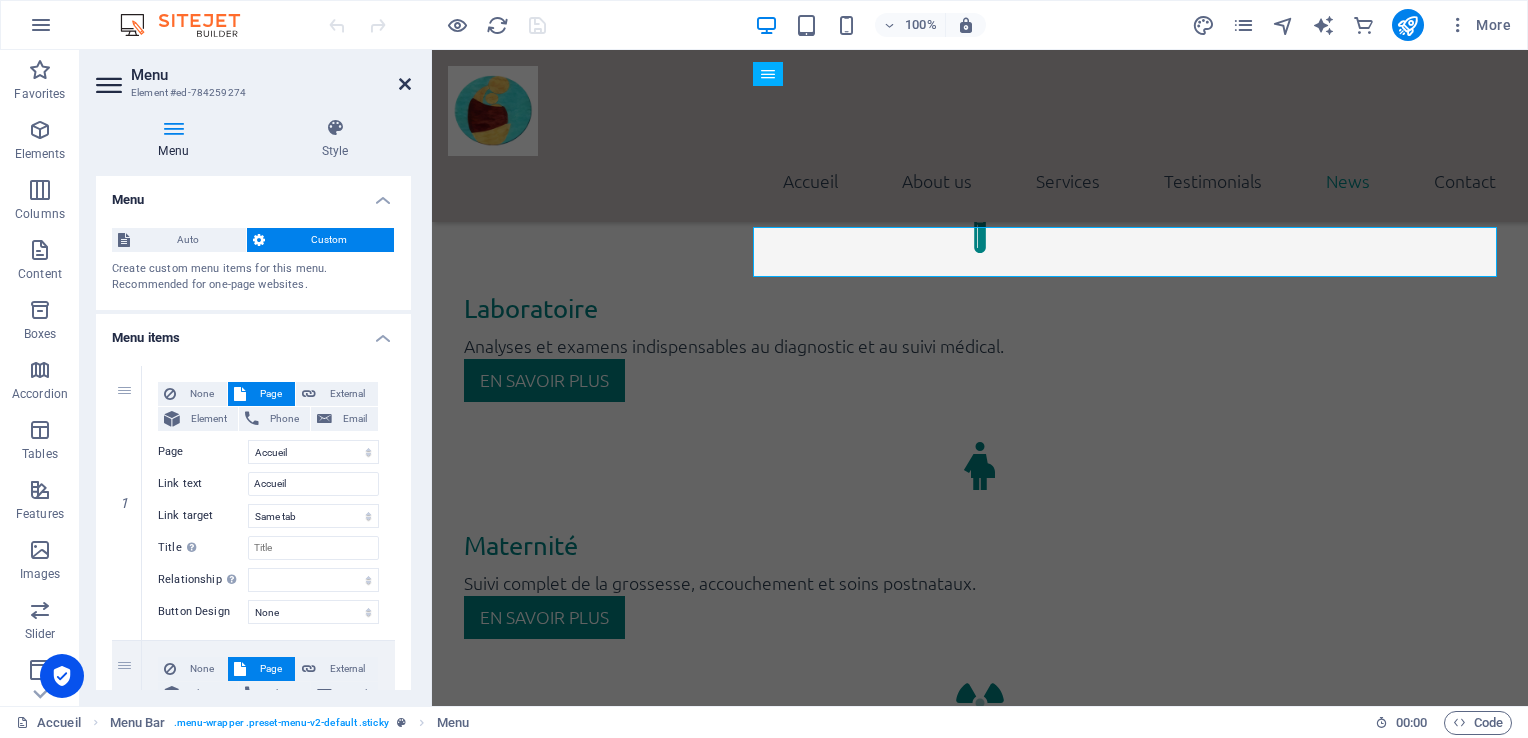click at bounding box center (405, 84) 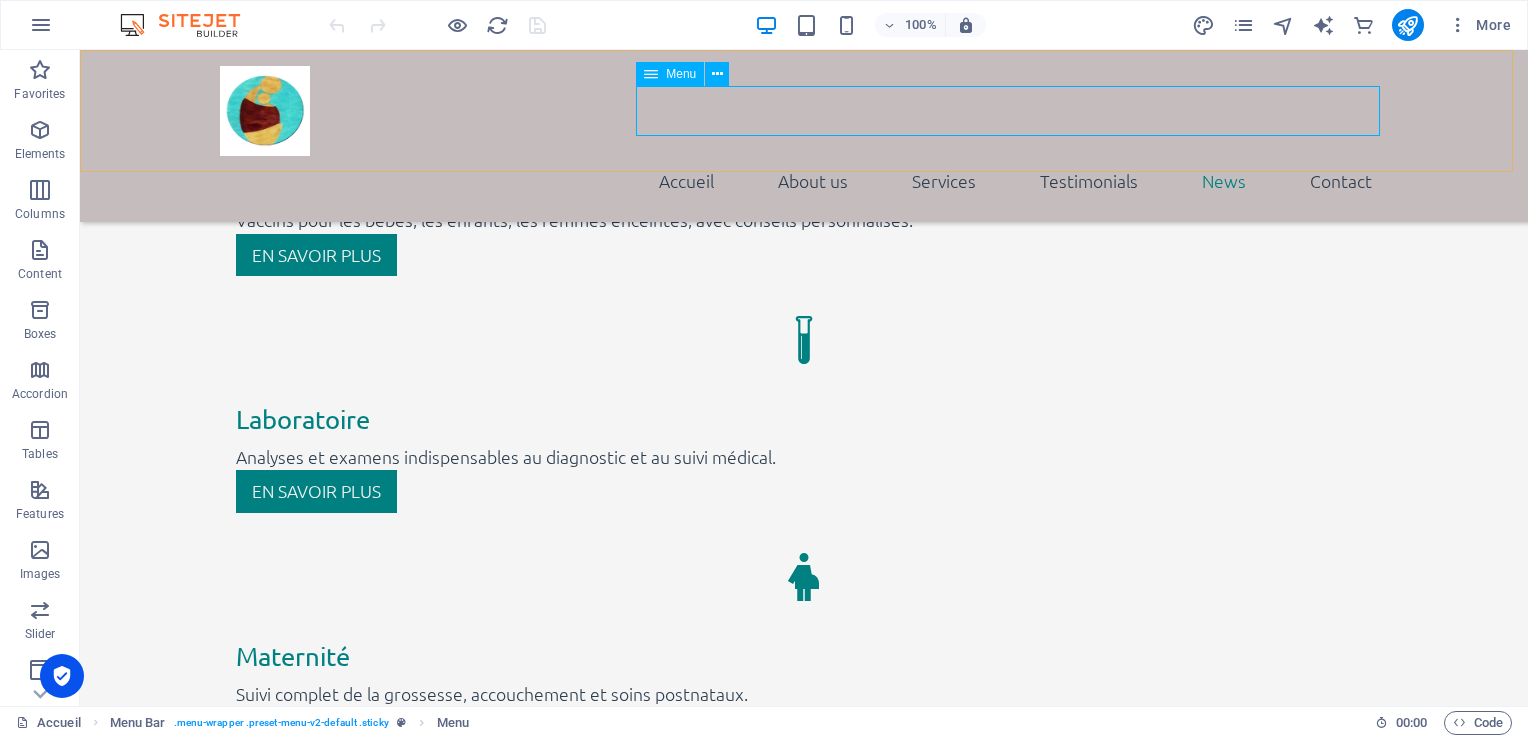 click on "Accueil About us Services Testimonials News Contact" at bounding box center (804, 181) 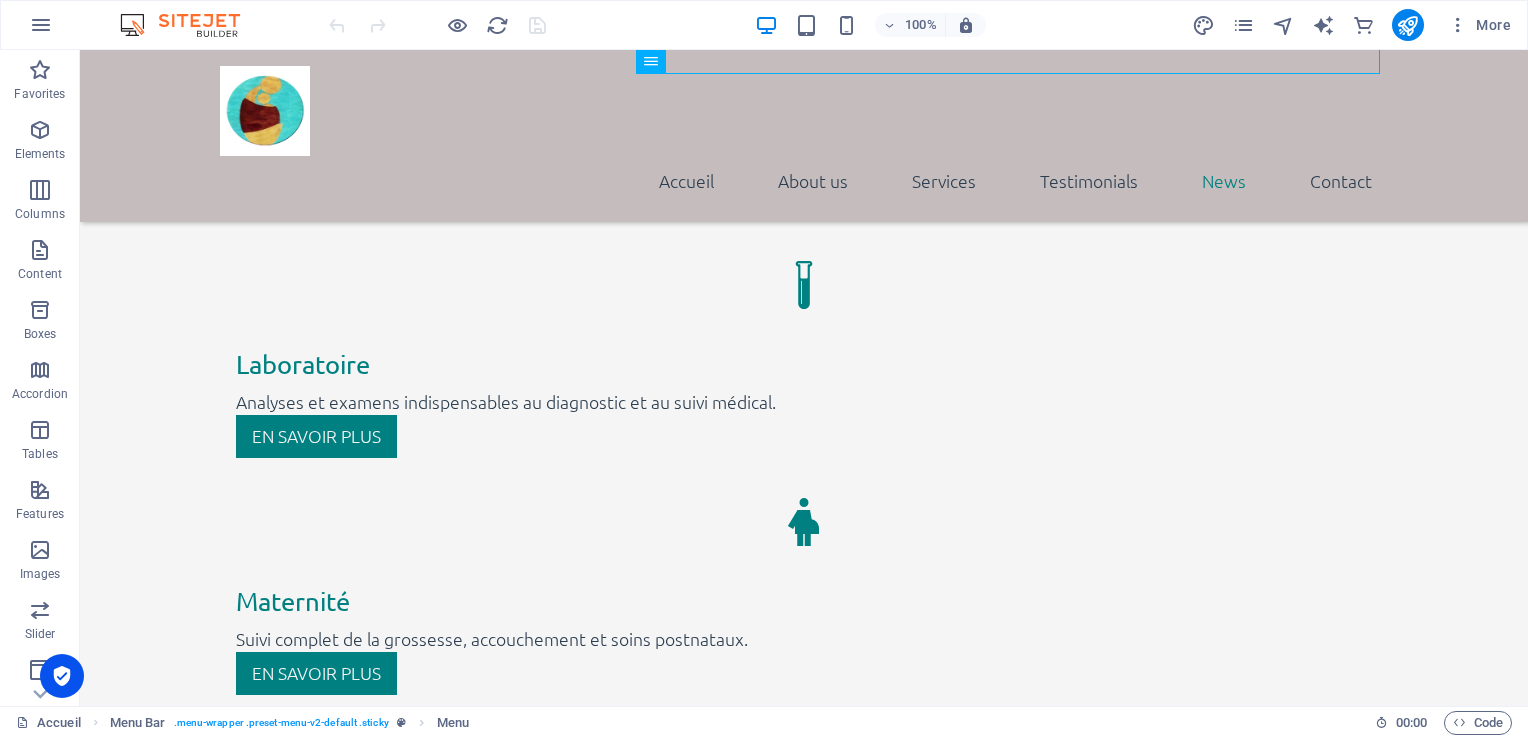 scroll, scrollTop: 3166, scrollLeft: 0, axis: vertical 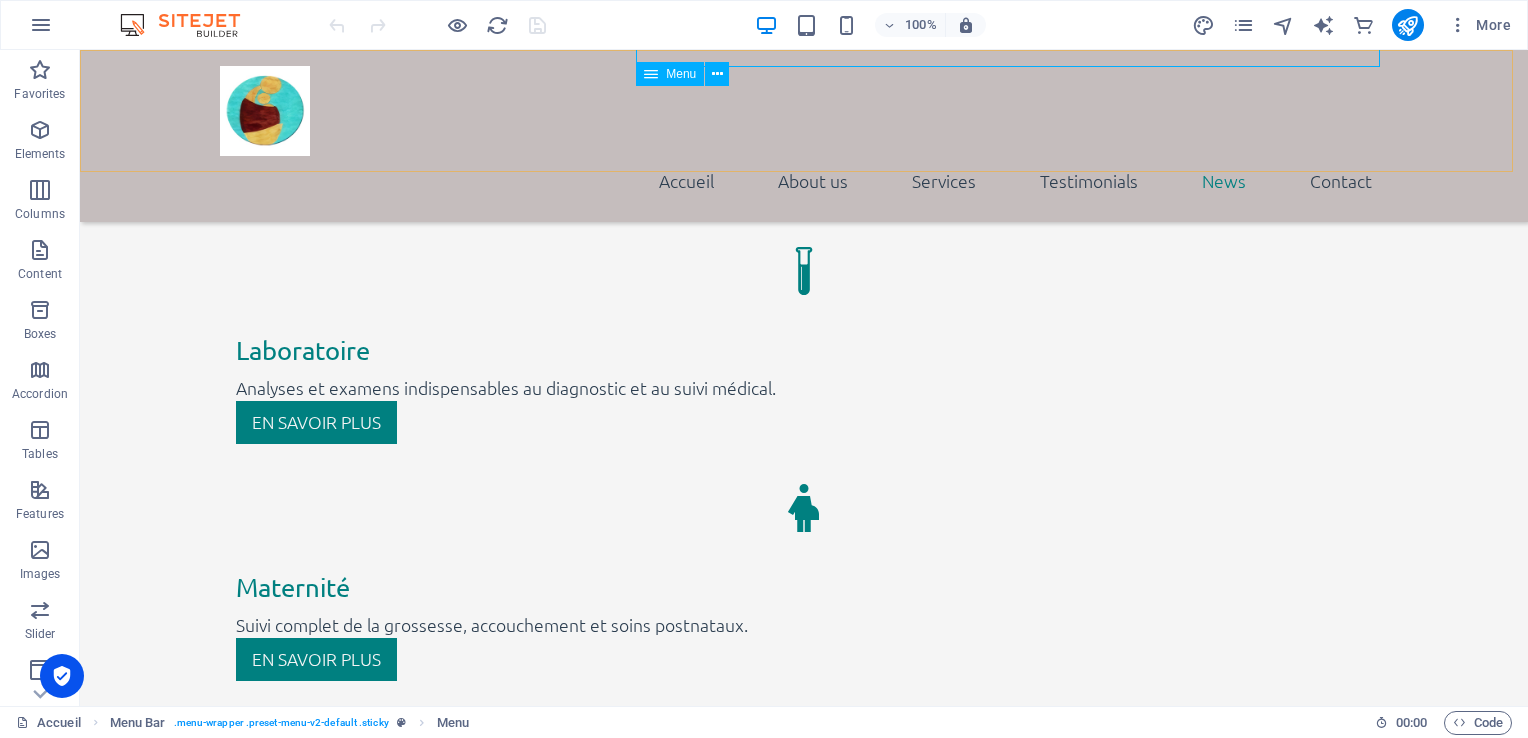 click on "Accueil About us Services Testimonials News Contact" at bounding box center [804, 181] 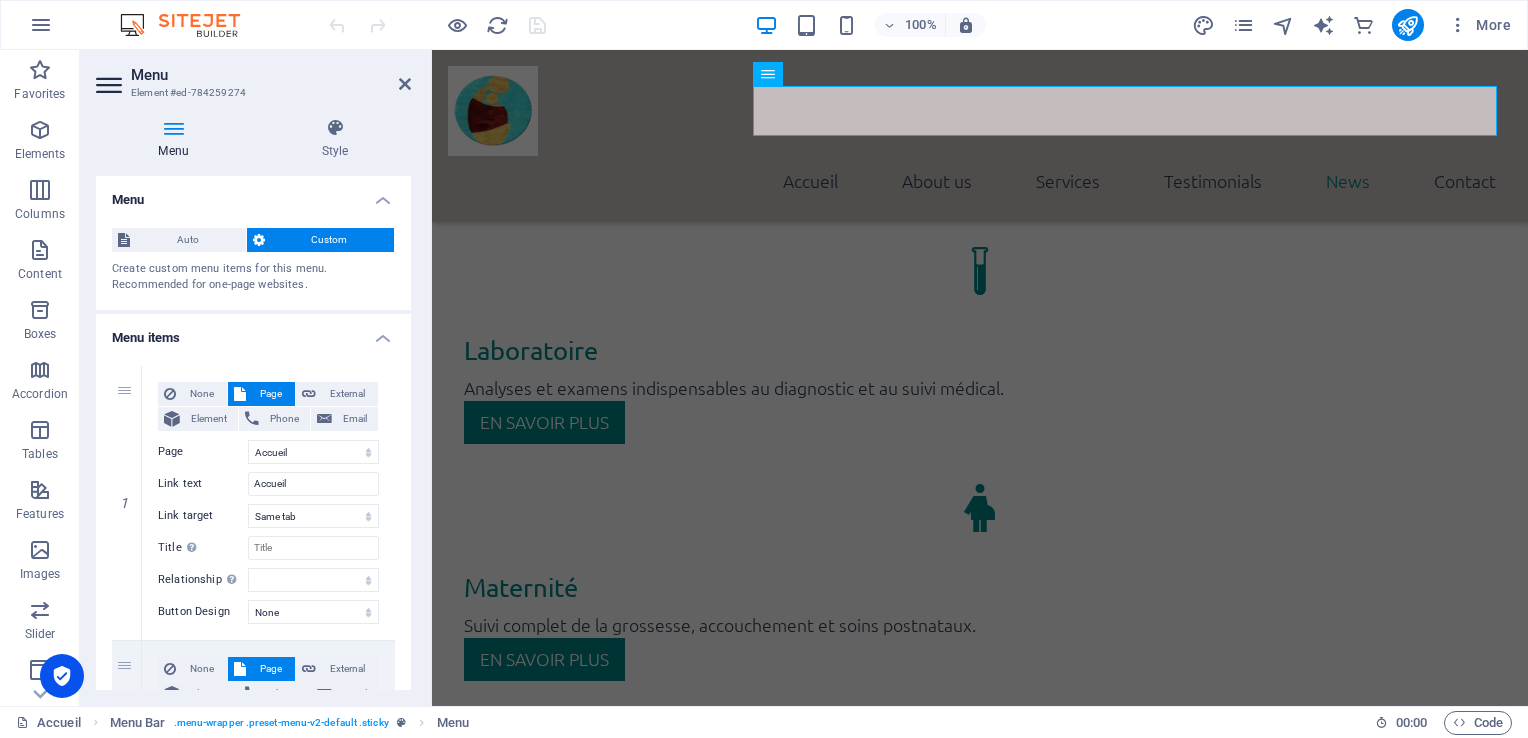 drag, startPoint x: 404, startPoint y: 317, endPoint x: 419, endPoint y: 346, distance: 32.649654 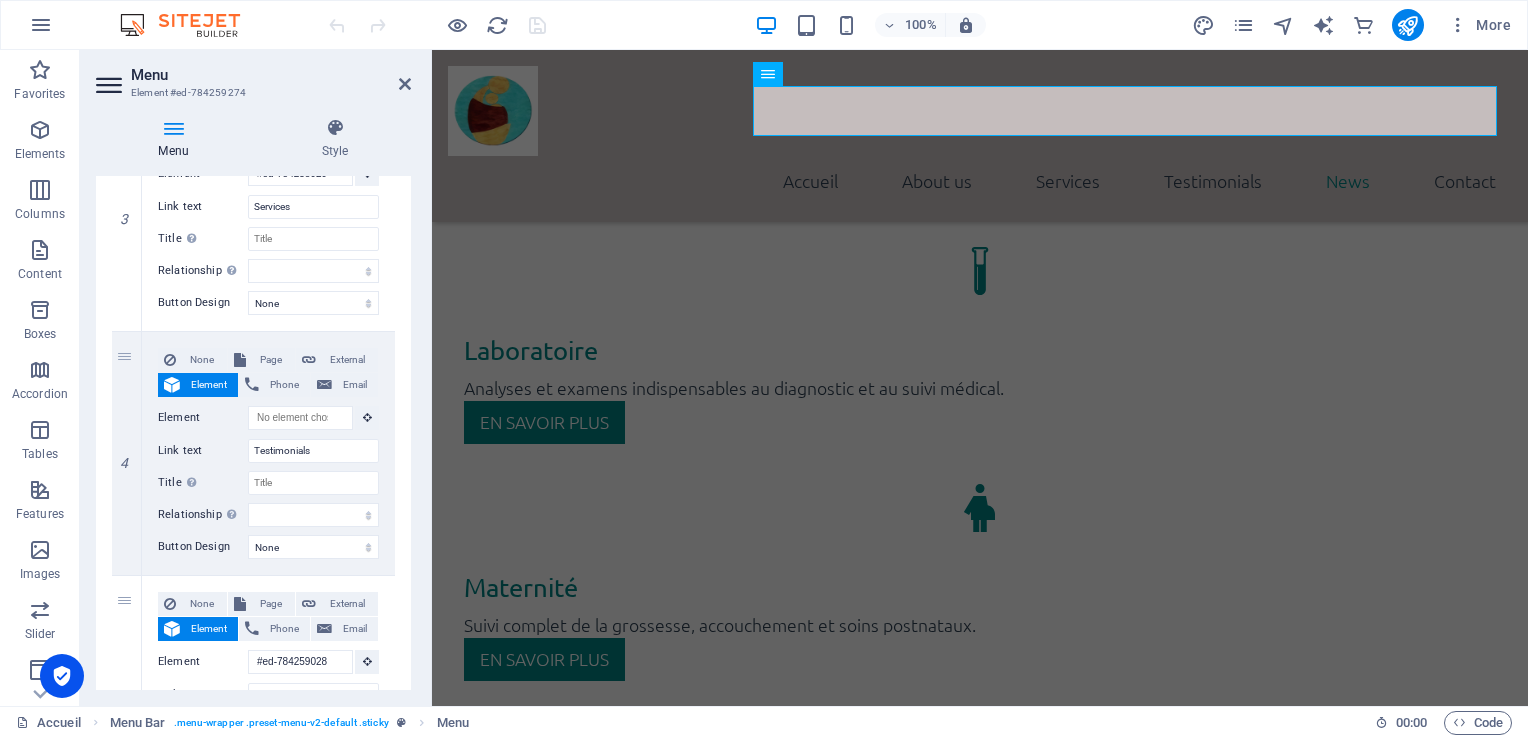 scroll, scrollTop: 832, scrollLeft: 0, axis: vertical 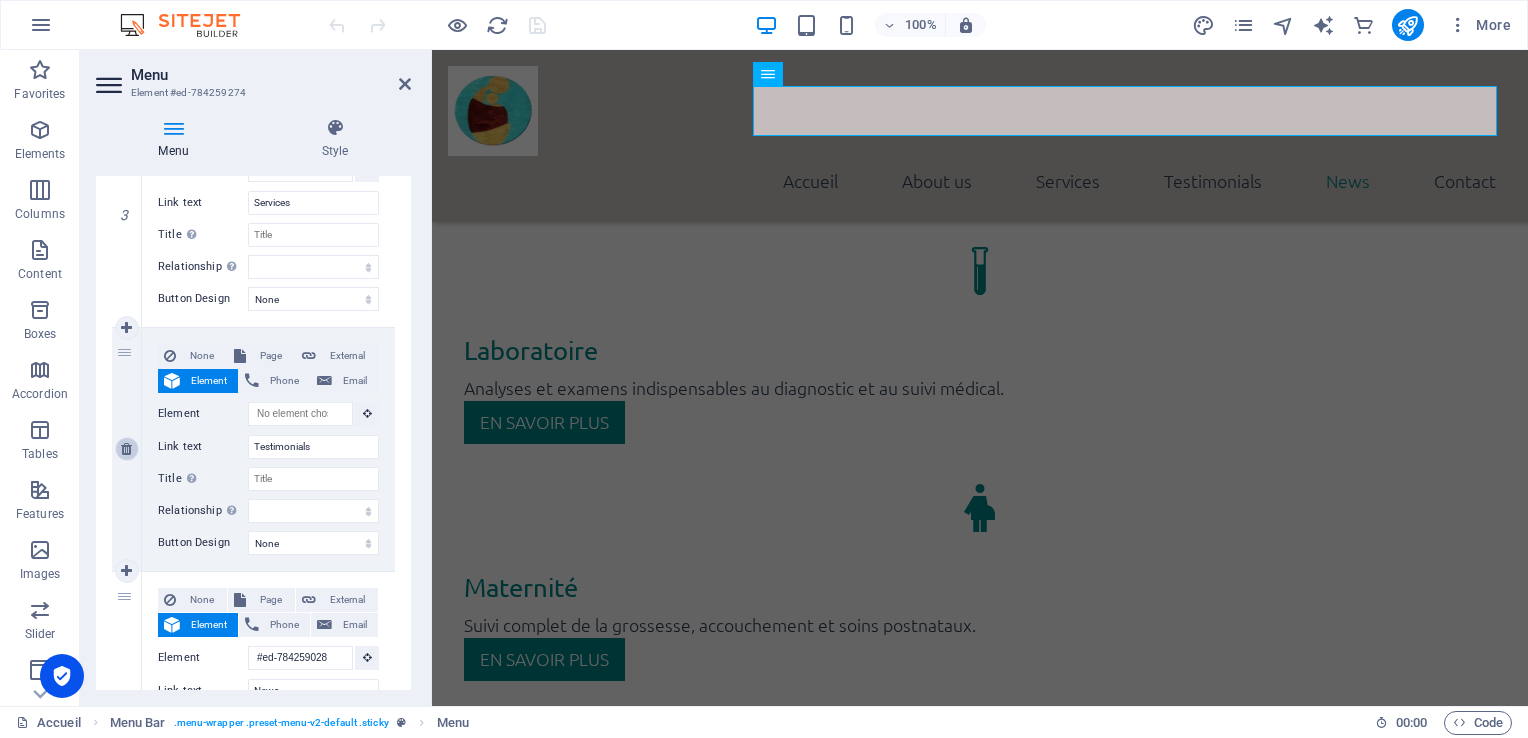click at bounding box center (126, 449) 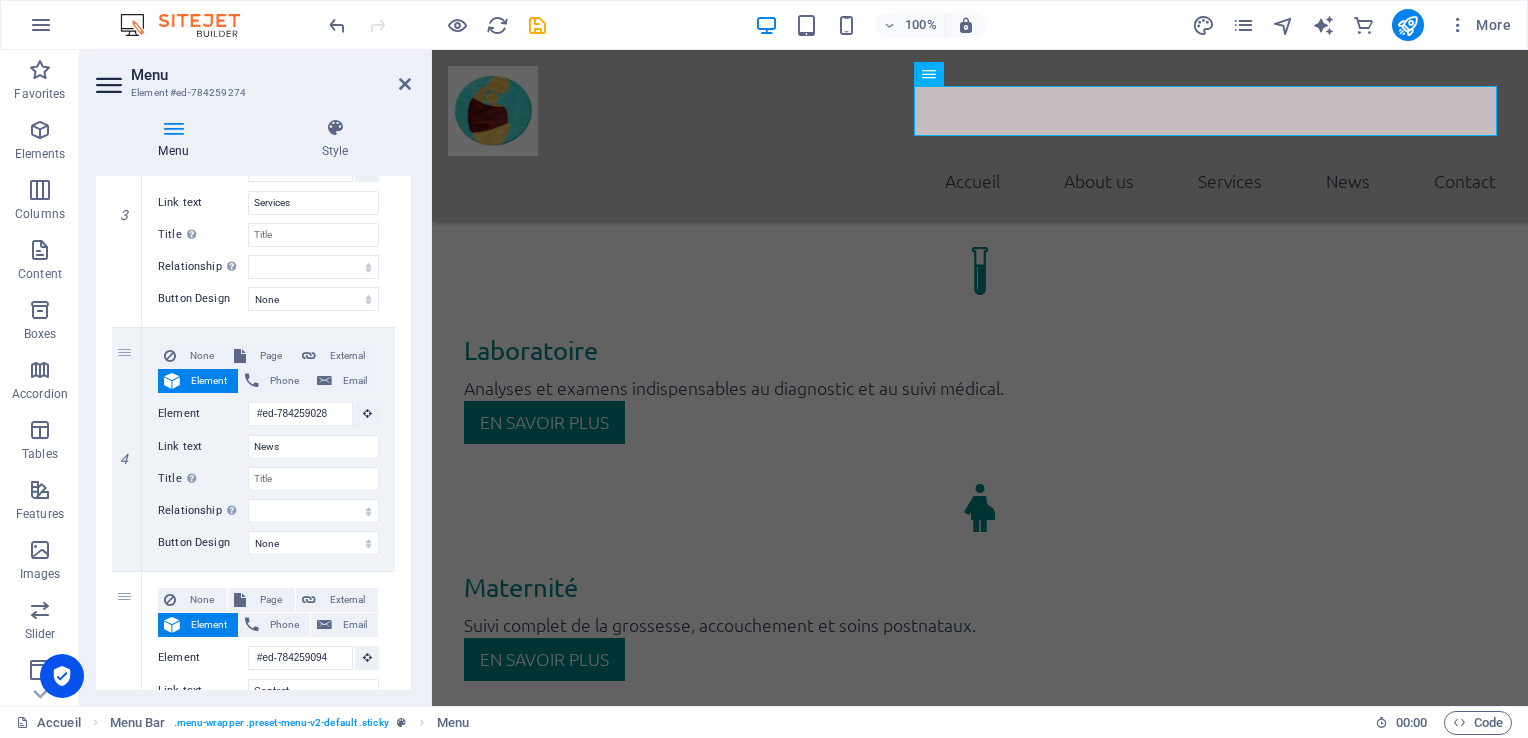 drag, startPoint x: 405, startPoint y: 491, endPoint x: 406, endPoint y: 466, distance: 25.019993 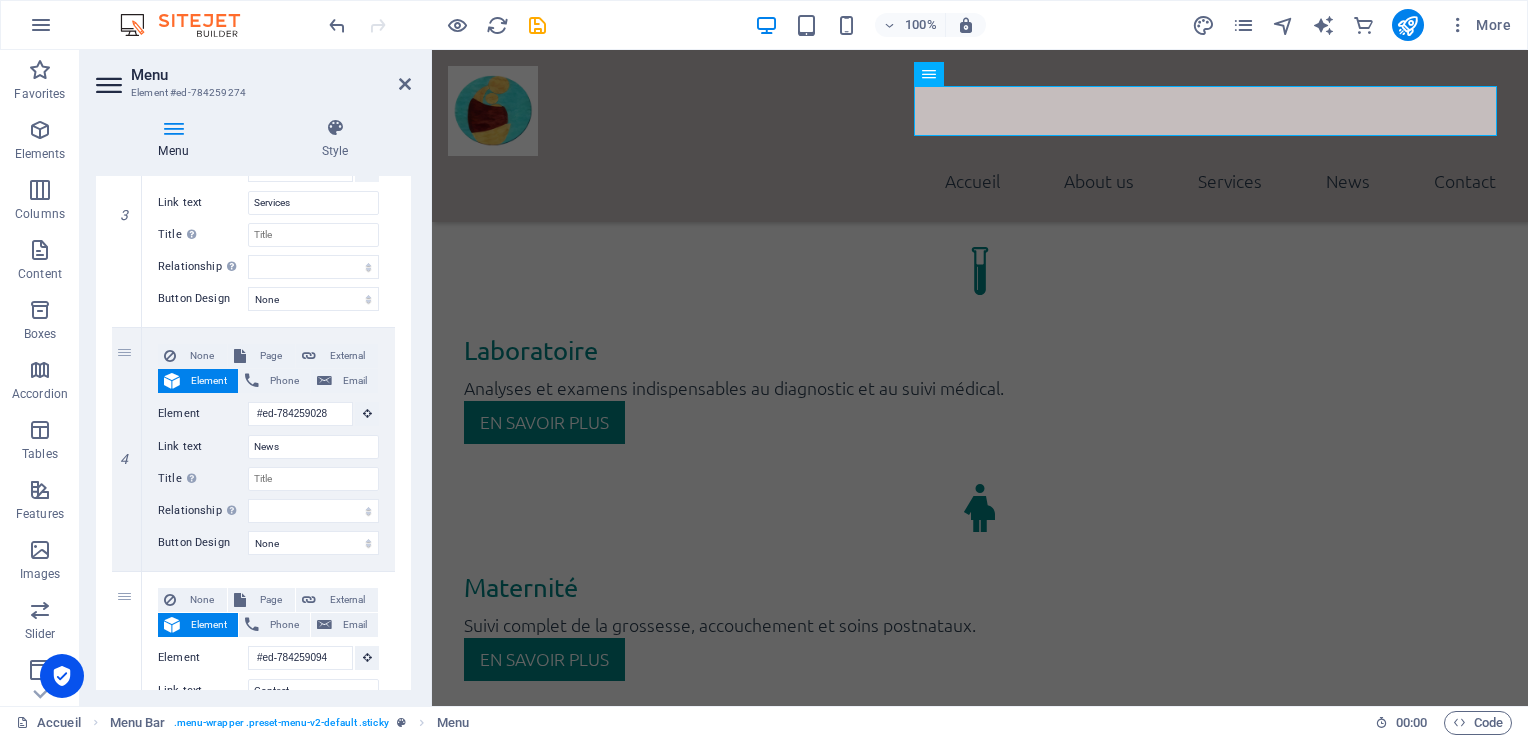 drag, startPoint x: 406, startPoint y: 482, endPoint x: 417, endPoint y: 455, distance: 29.15476 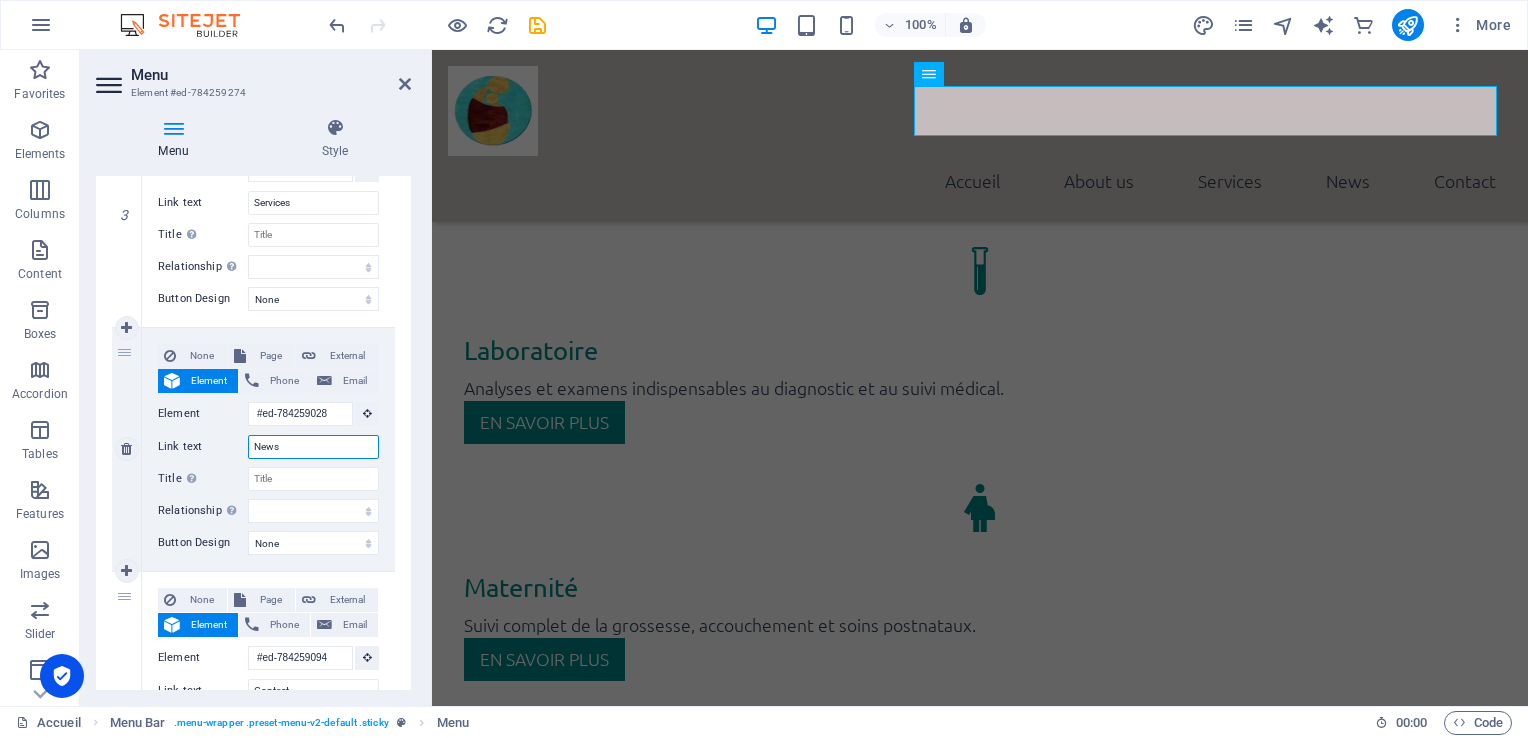 click on "News" at bounding box center [313, 447] 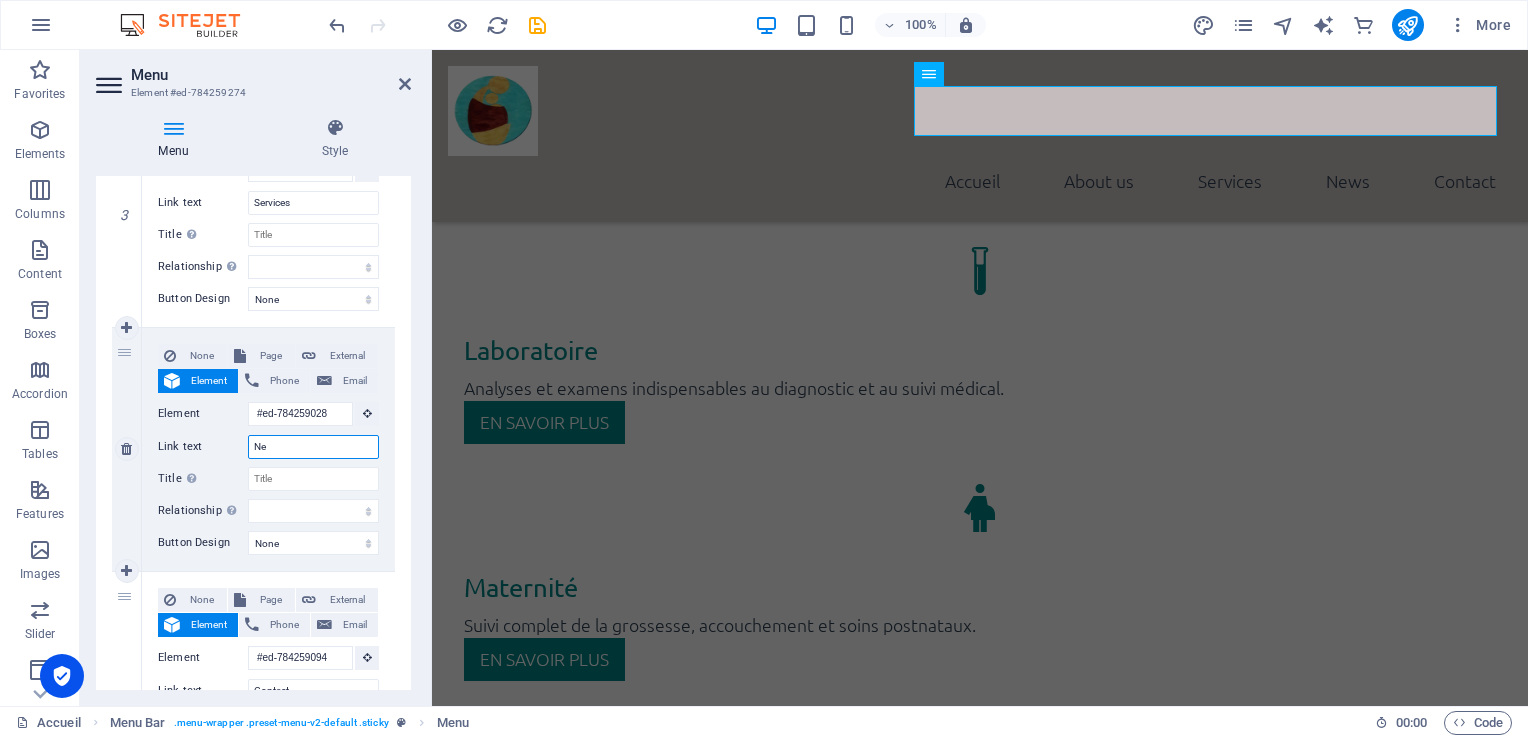 type on "N" 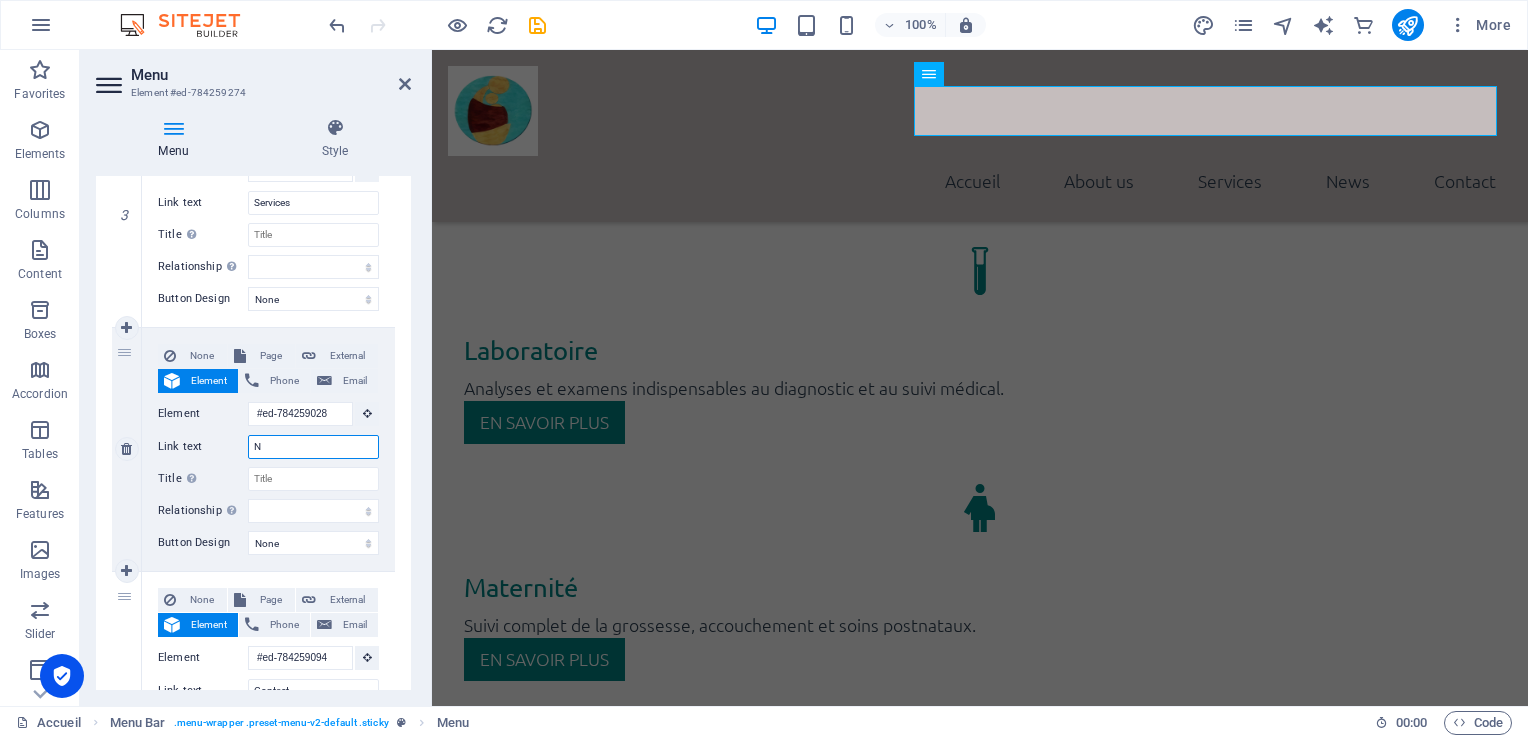 type 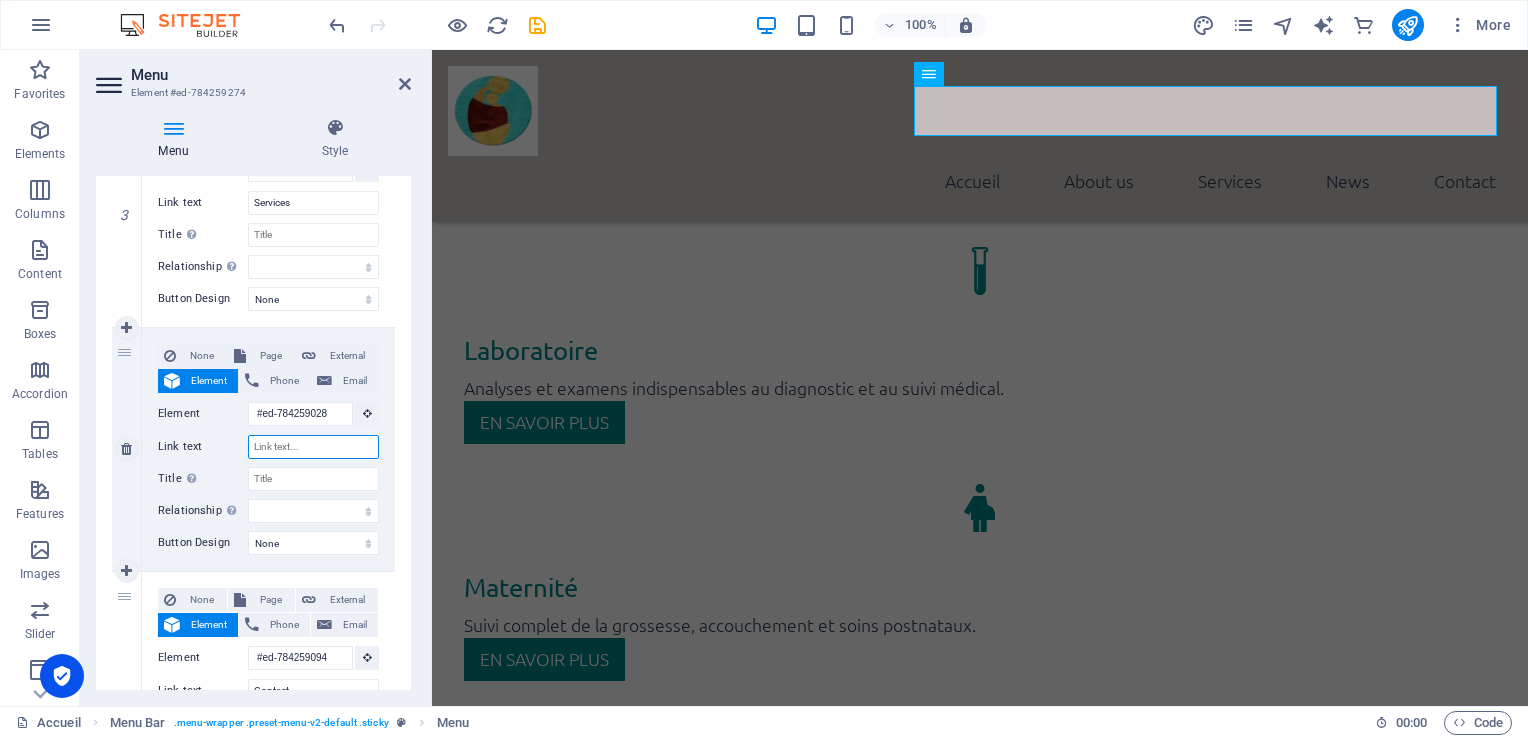 select 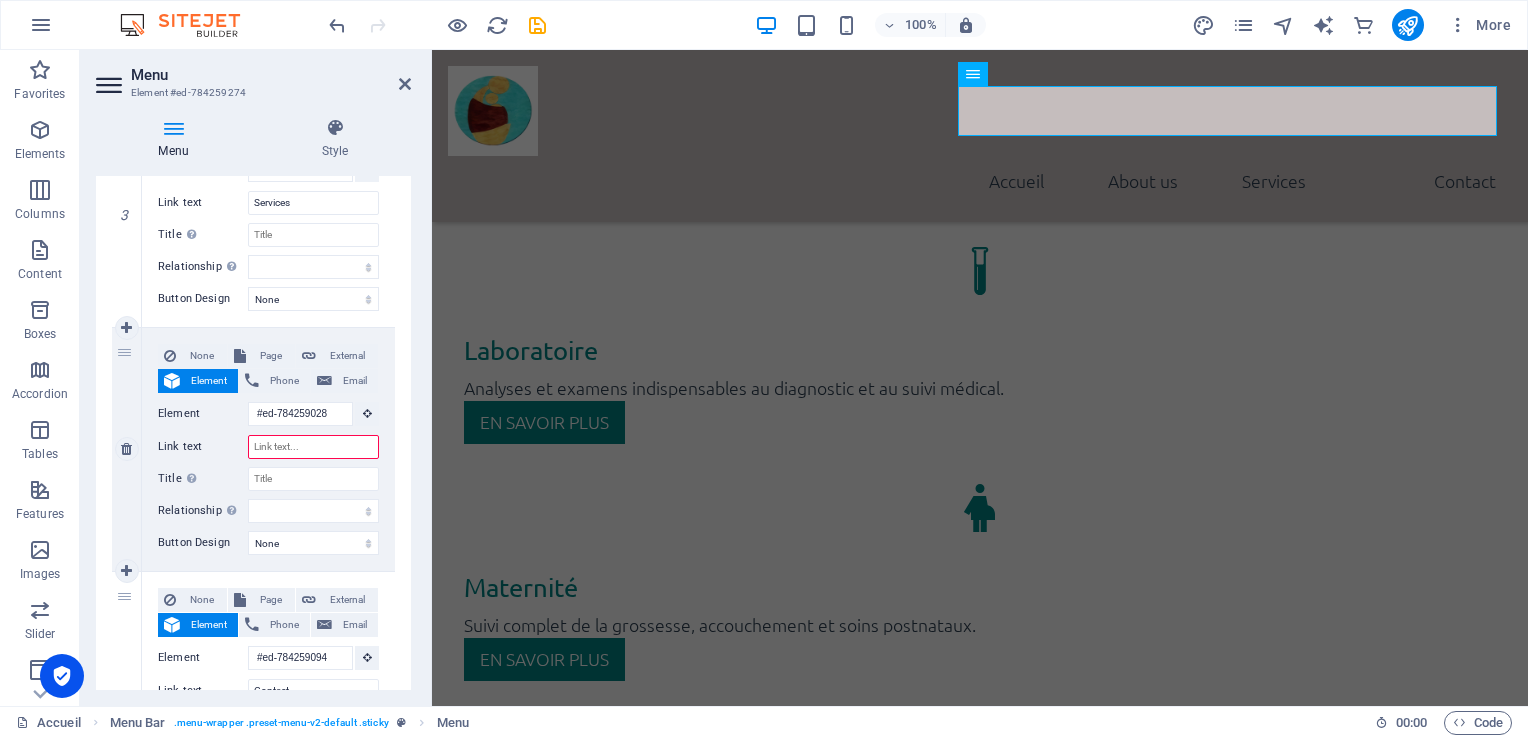 type on "A" 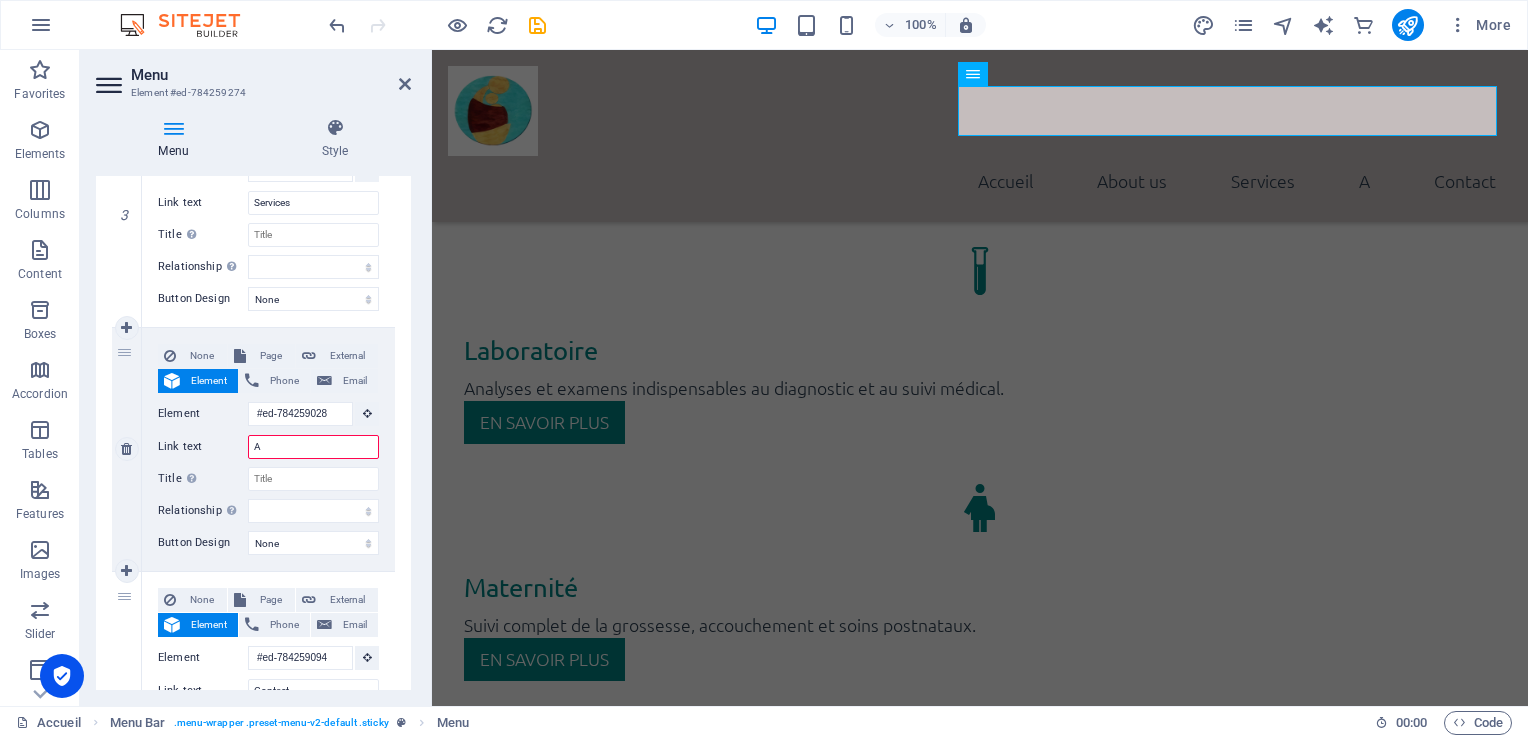 select 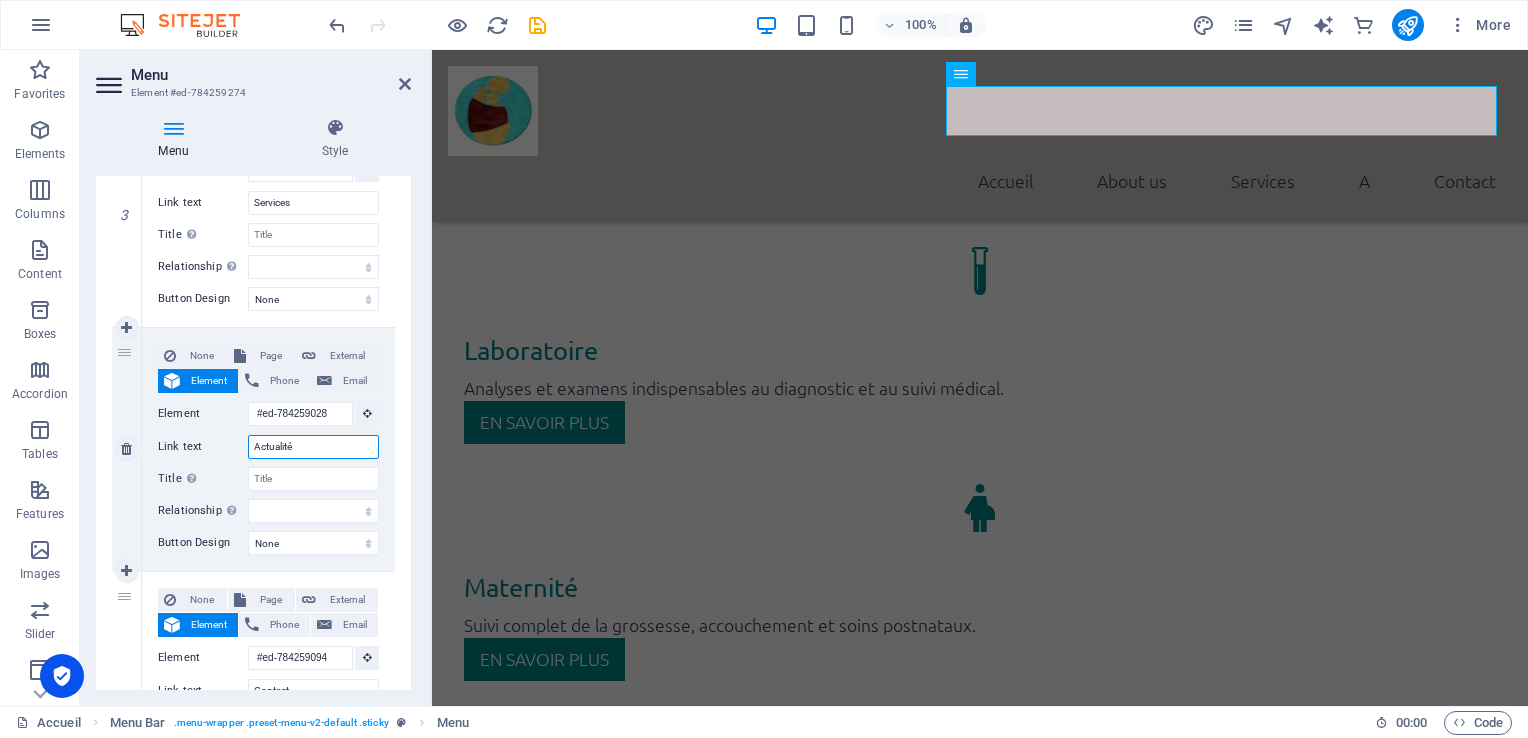 type on "Actualités" 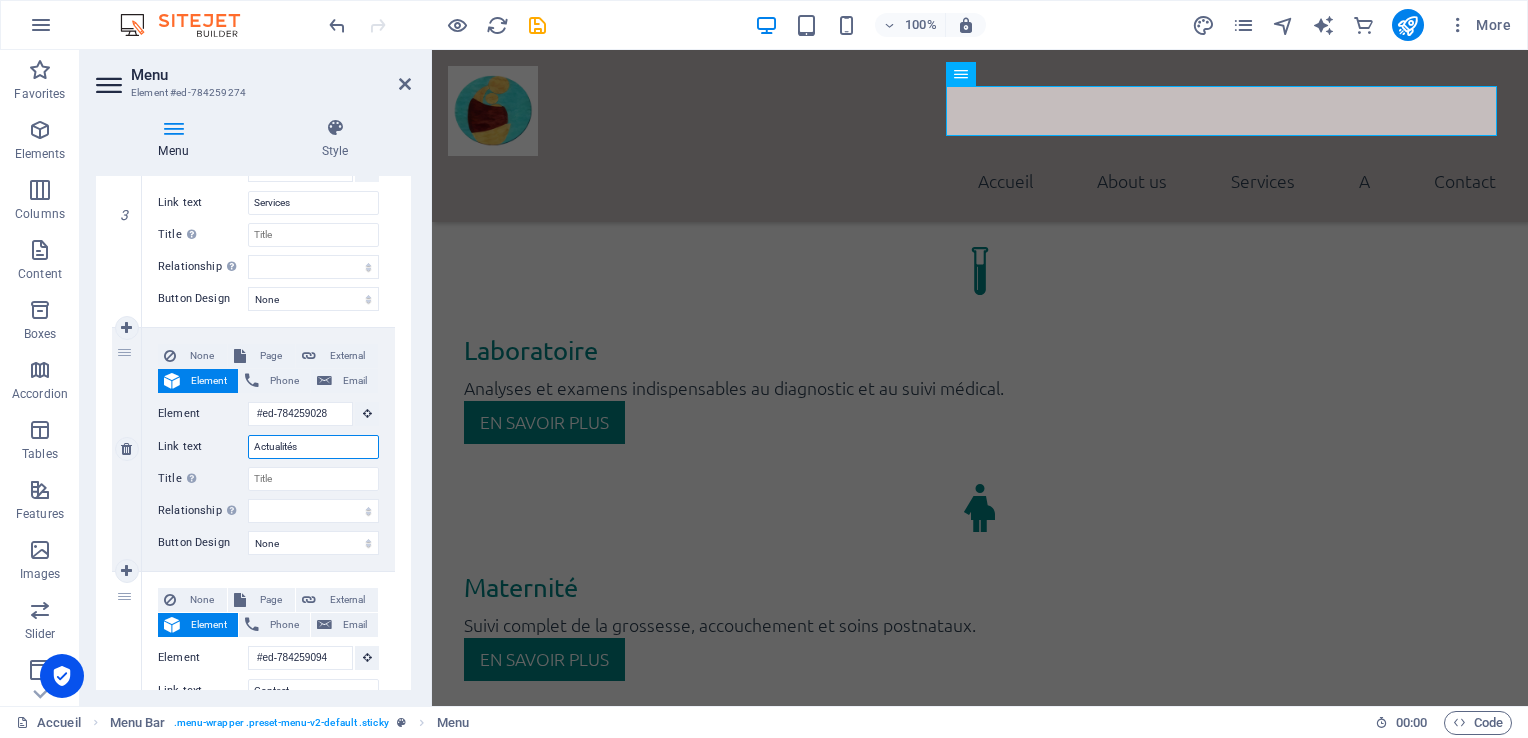 select 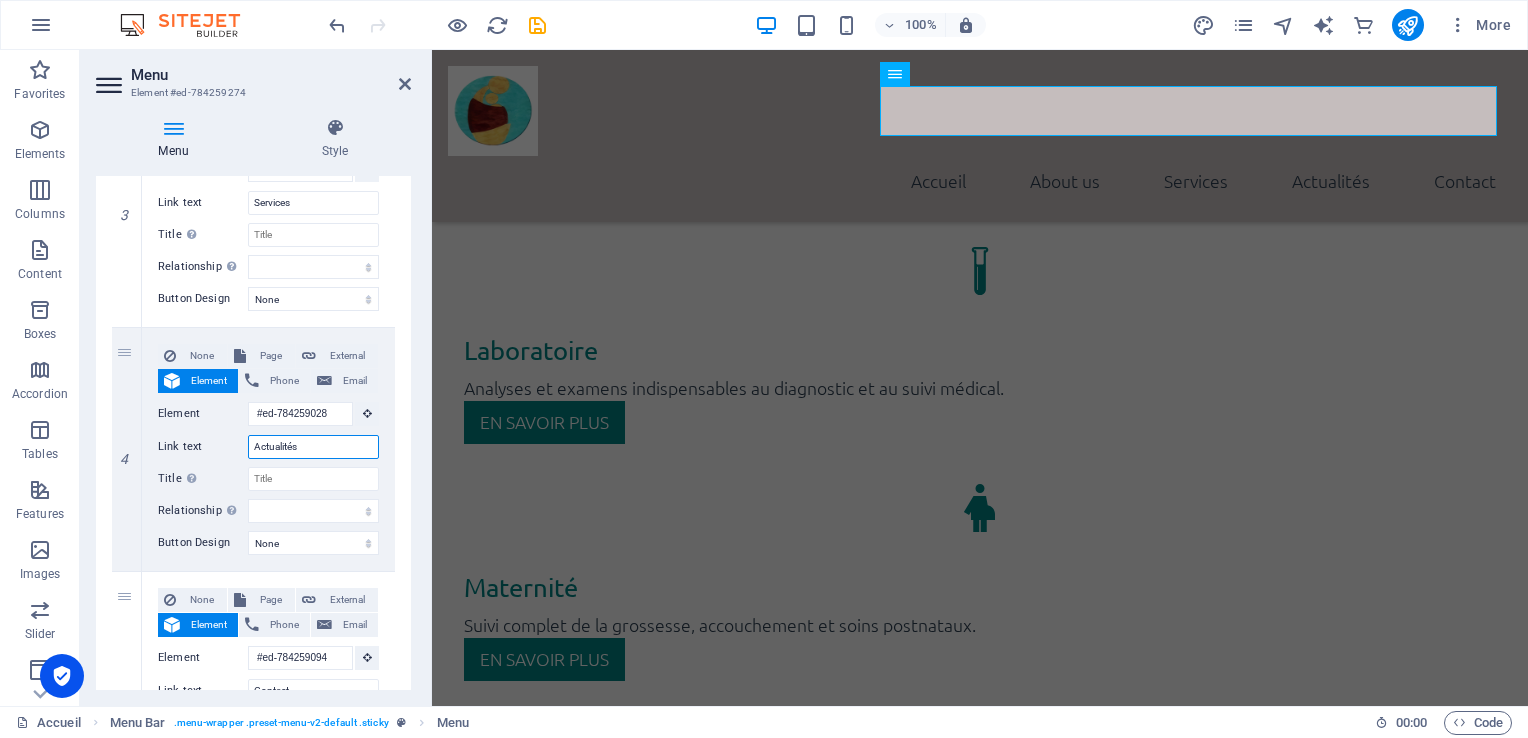 type on "Actualités" 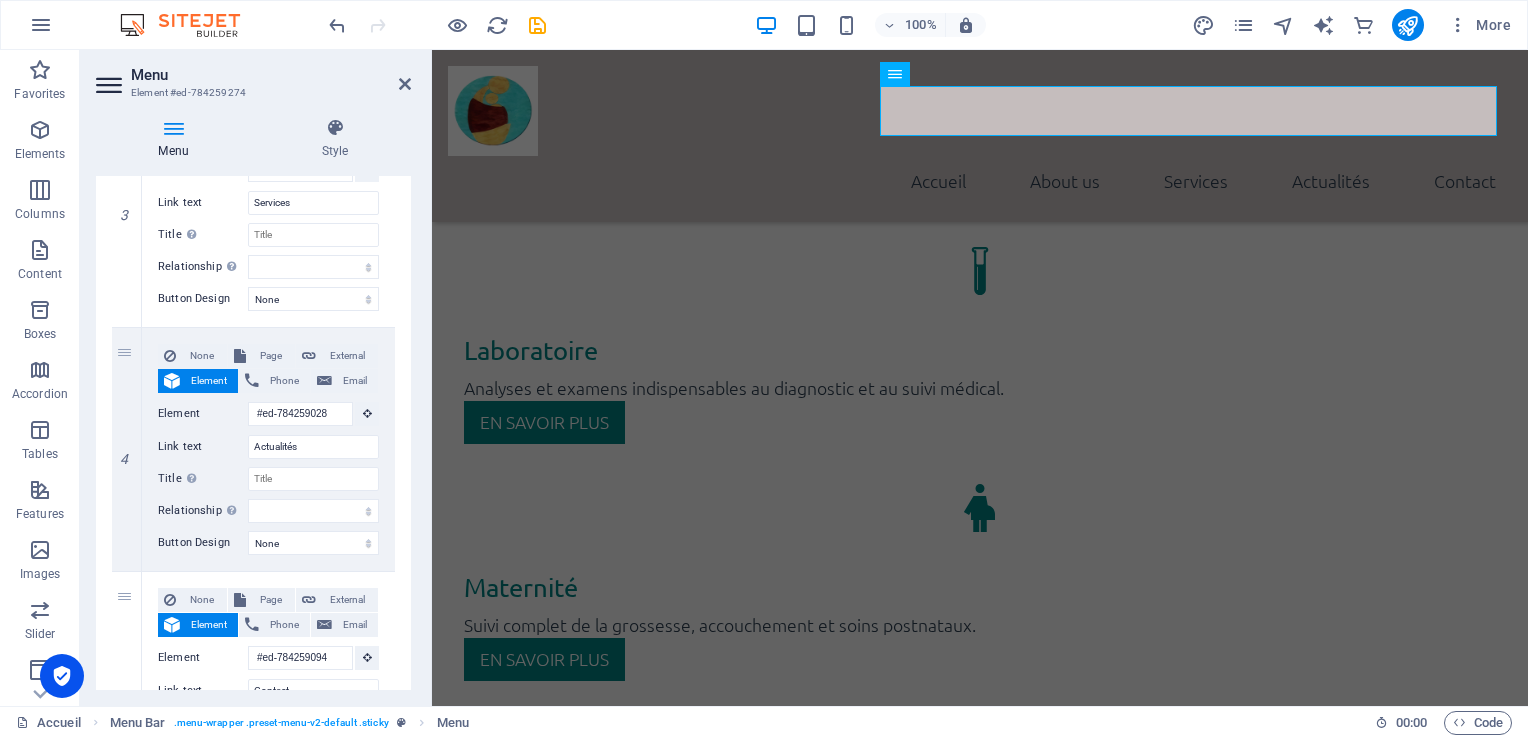 drag, startPoint x: 403, startPoint y: 498, endPoint x: 411, endPoint y: 465, distance: 33.955853 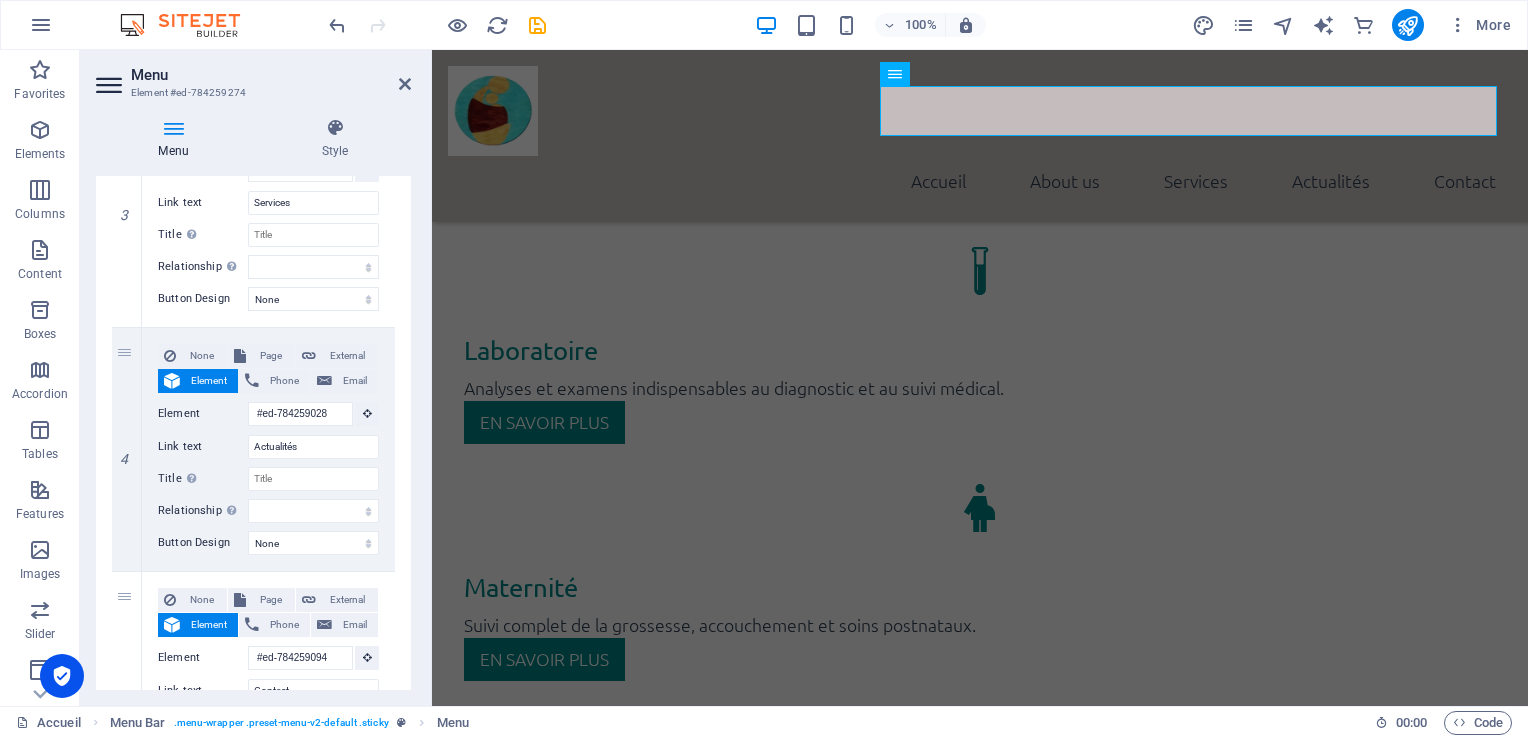 drag, startPoint x: 406, startPoint y: 472, endPoint x: 404, endPoint y: 449, distance: 23.086792 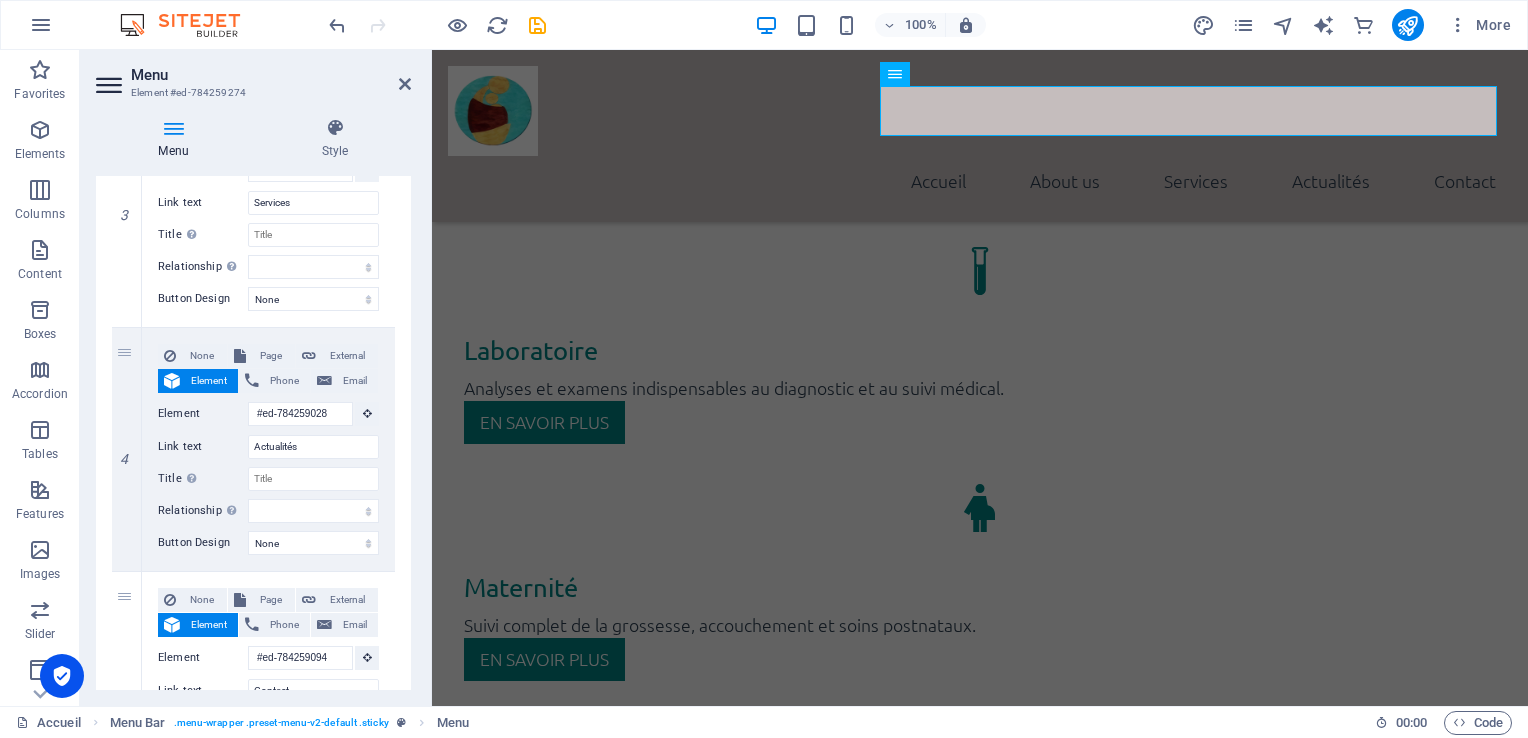 click on "Menu Style Menu Auto Custom Create custom menu items for this menu. Recommended for one-page websites. Manage pages Menu items 1 None Page External Element Phone Email Page Accueil Subpage Legal Notice Privacy Pédiatrie Element
URL /15196977 Phone Email Link text Accueil Link target New tab Same tab Overlay Title Additional link description, should not be the same as the link text. The title is most often shown as a tooltip text when the mouse moves over the element. Leave empty if uncertain. Relationship Sets the  relationship of this link to the link target . For example, the value "nofollow" instructs search engines not to follow the link. Can be left empty. alternate author bookmark external help license next nofollow noreferrer noopener prev search tag Button Design None Default Primary Secondary 2 None Page External Element Phone Email Page Accueil Subpage Legal Notice Privacy Pédiatrie Element
URL /15196977 Phone Email Link text About us Link target tag" at bounding box center [253, 404] 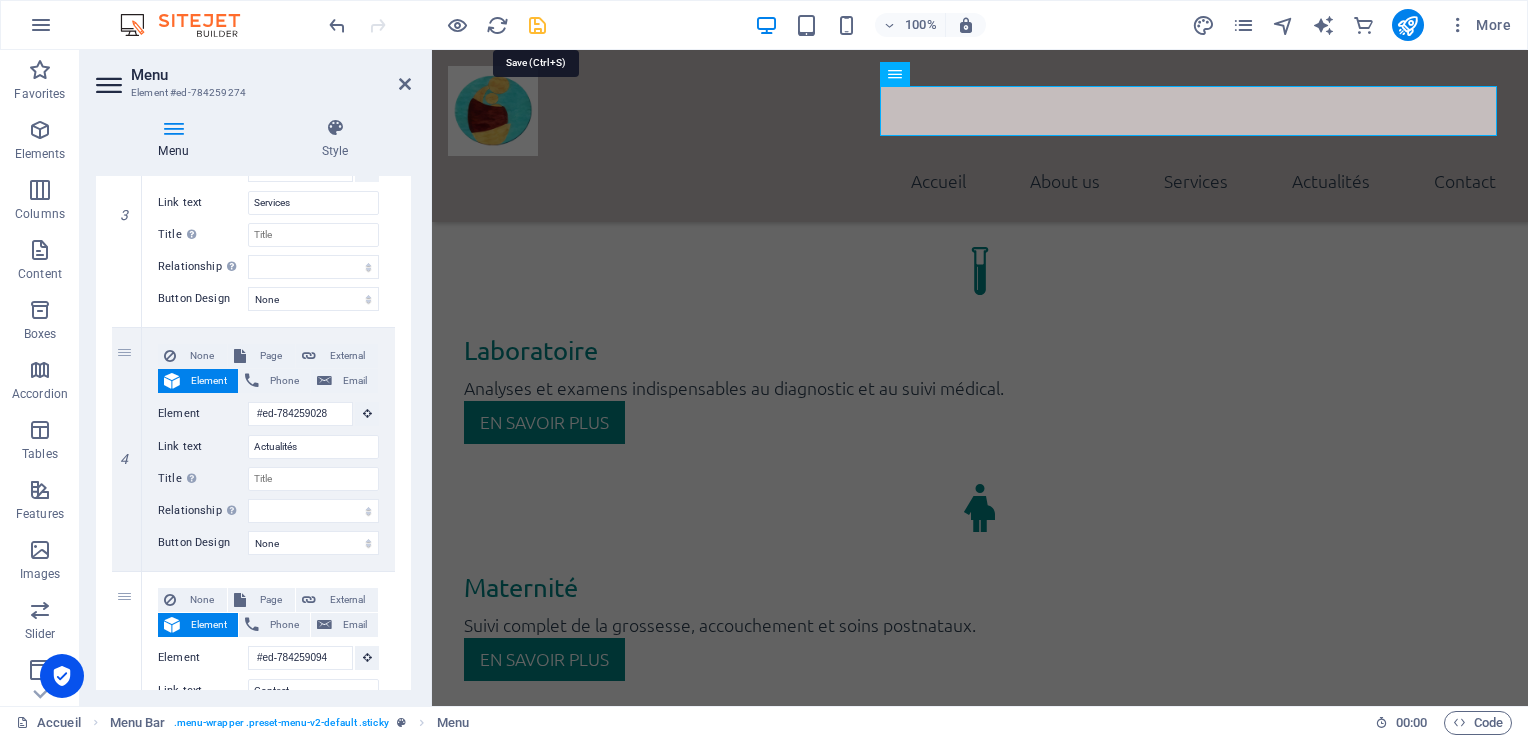 click at bounding box center (537, 25) 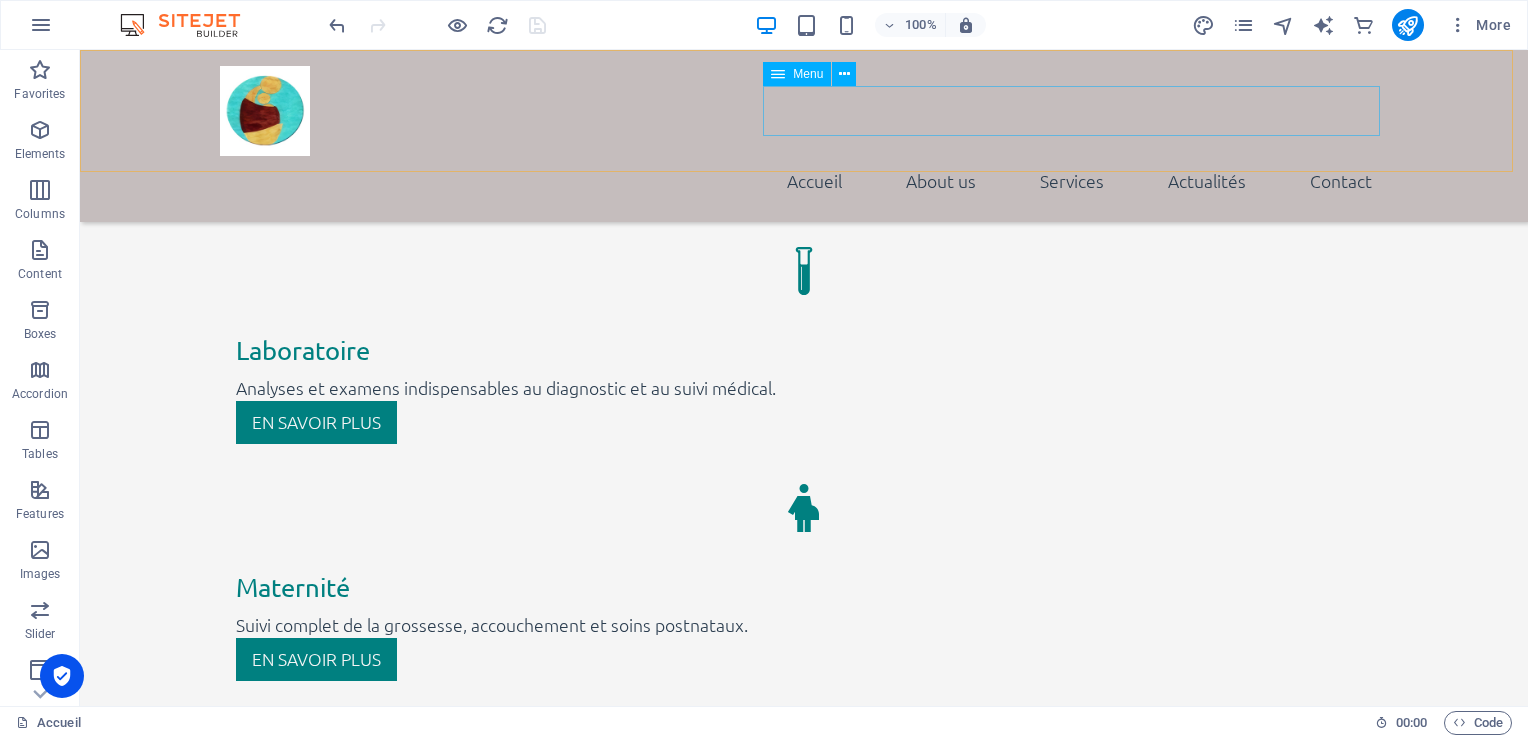 click on "Accueil About us Services Actualités Contact" at bounding box center [804, 181] 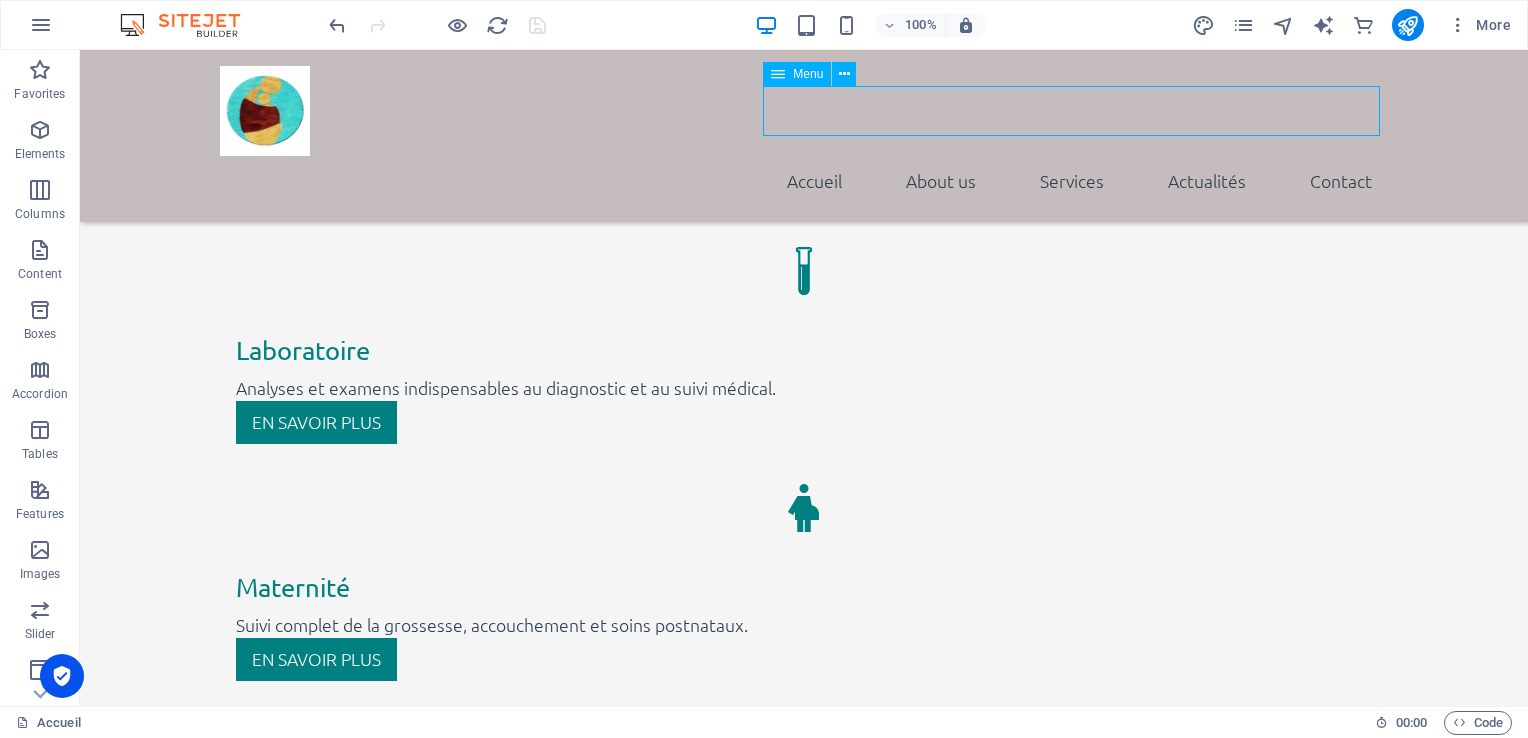 click on "Accueil About us Services Actualités Contact" at bounding box center (804, 181) 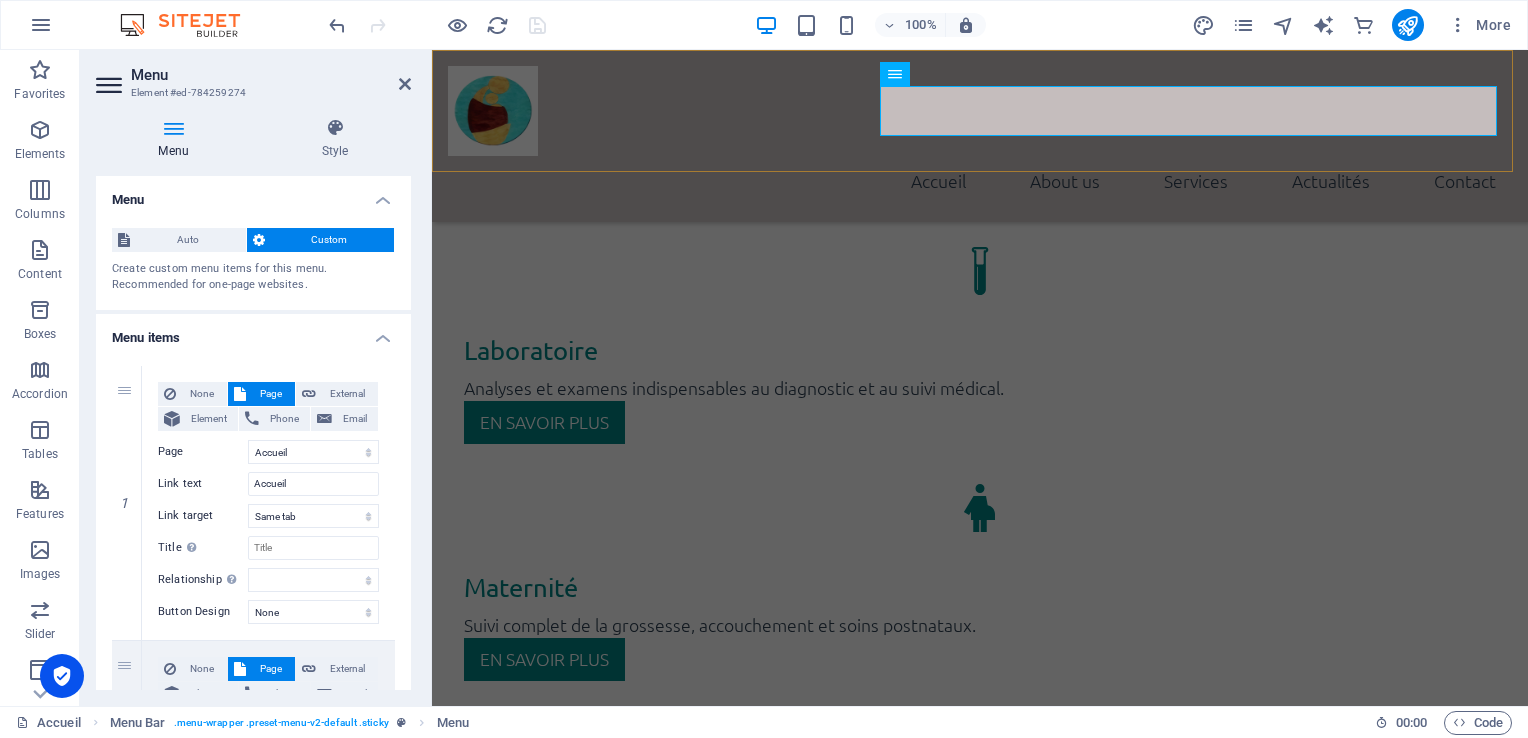 click on "Accueil About us Services Actualités Contact" at bounding box center (980, 136) 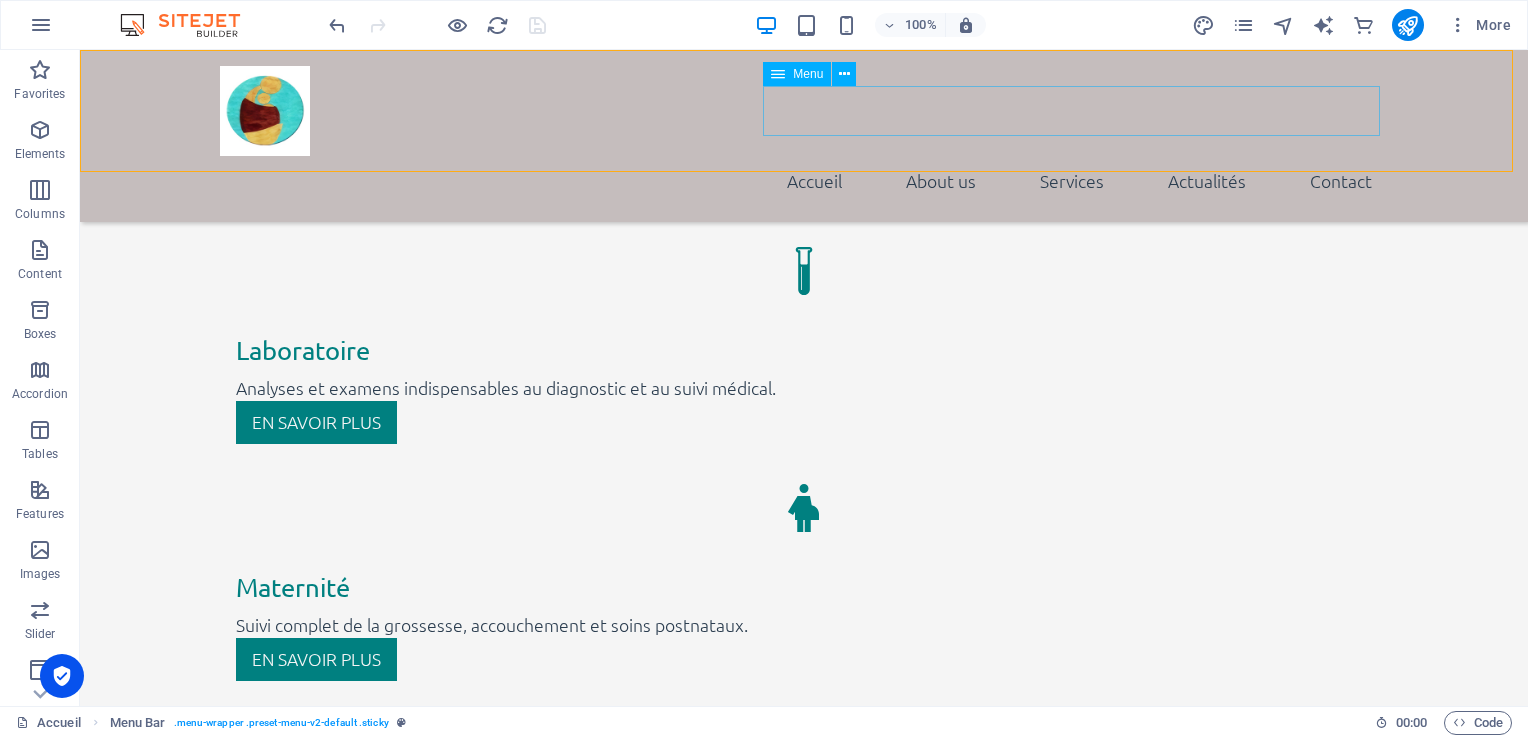 click on "Accueil About us Services Actualités Contact" at bounding box center (804, 181) 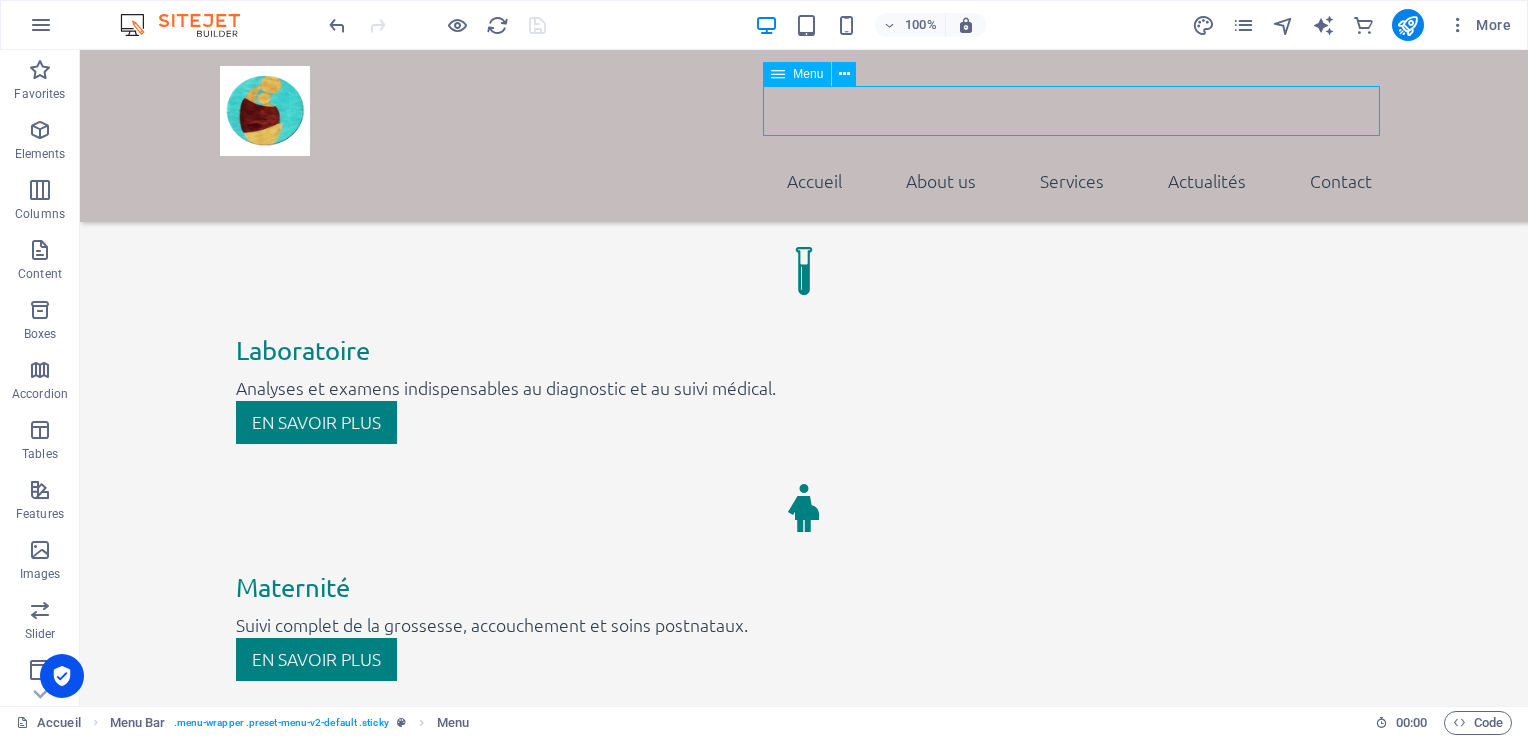 click on "Accueil About us Services Actualités Contact" at bounding box center [804, 181] 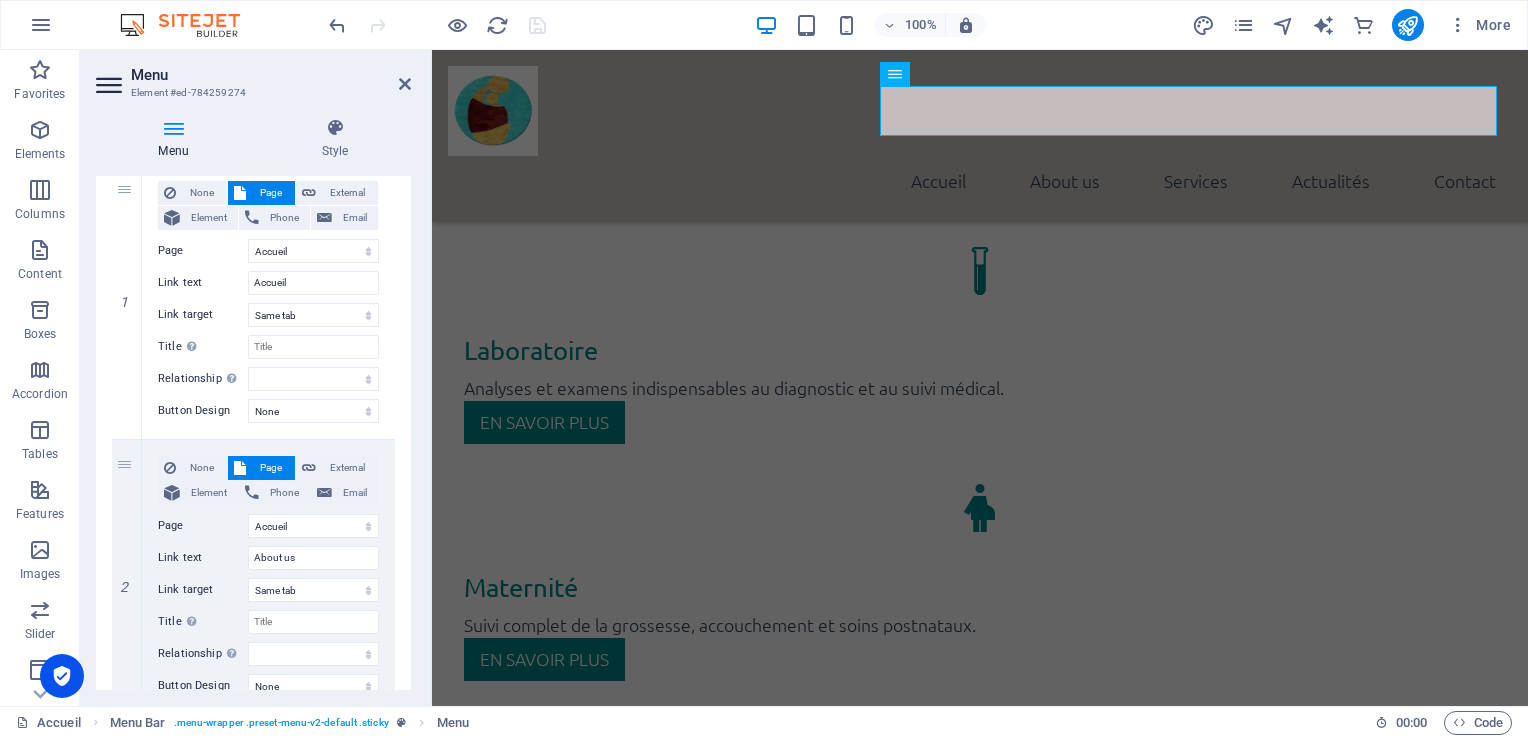 scroll, scrollTop: 204, scrollLeft: 0, axis: vertical 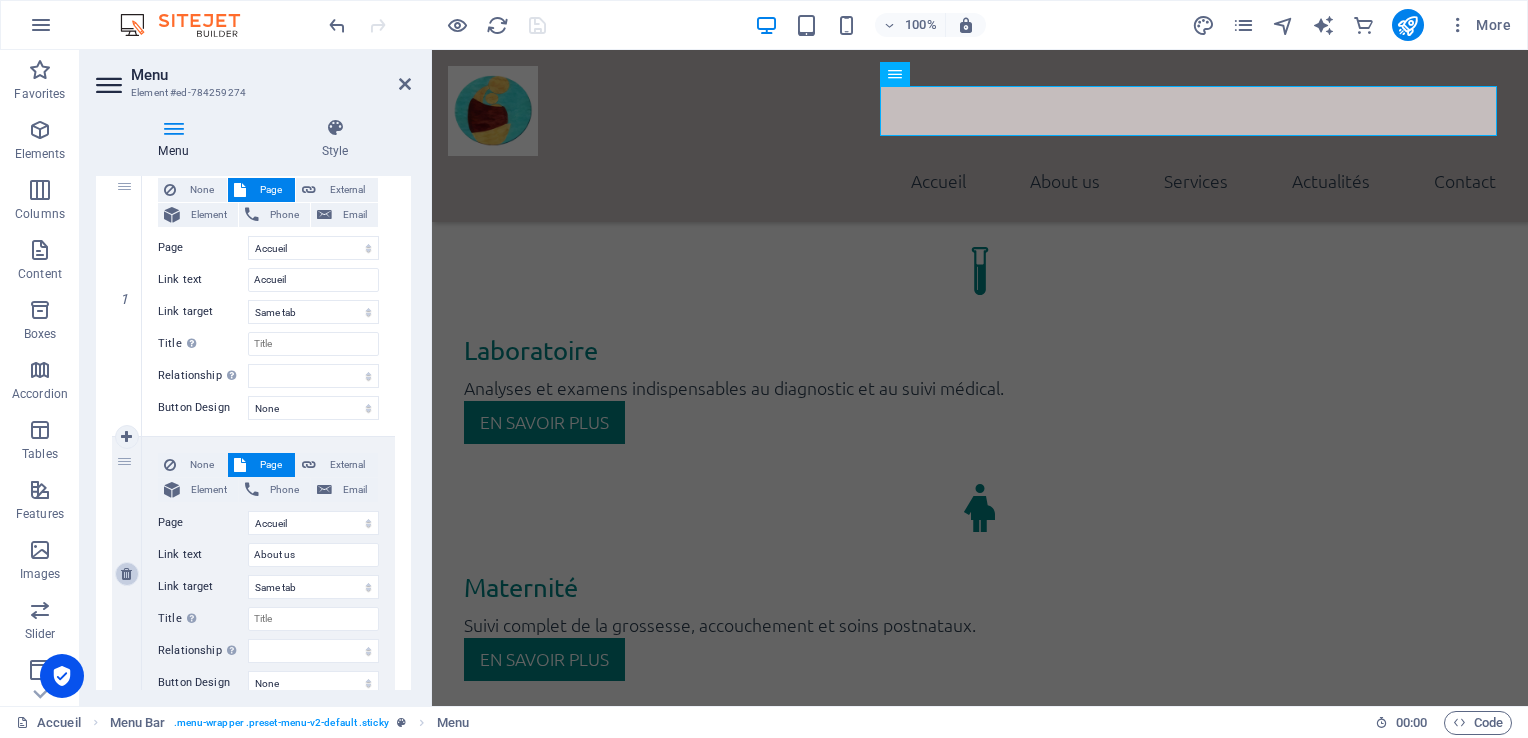 click at bounding box center [127, 574] 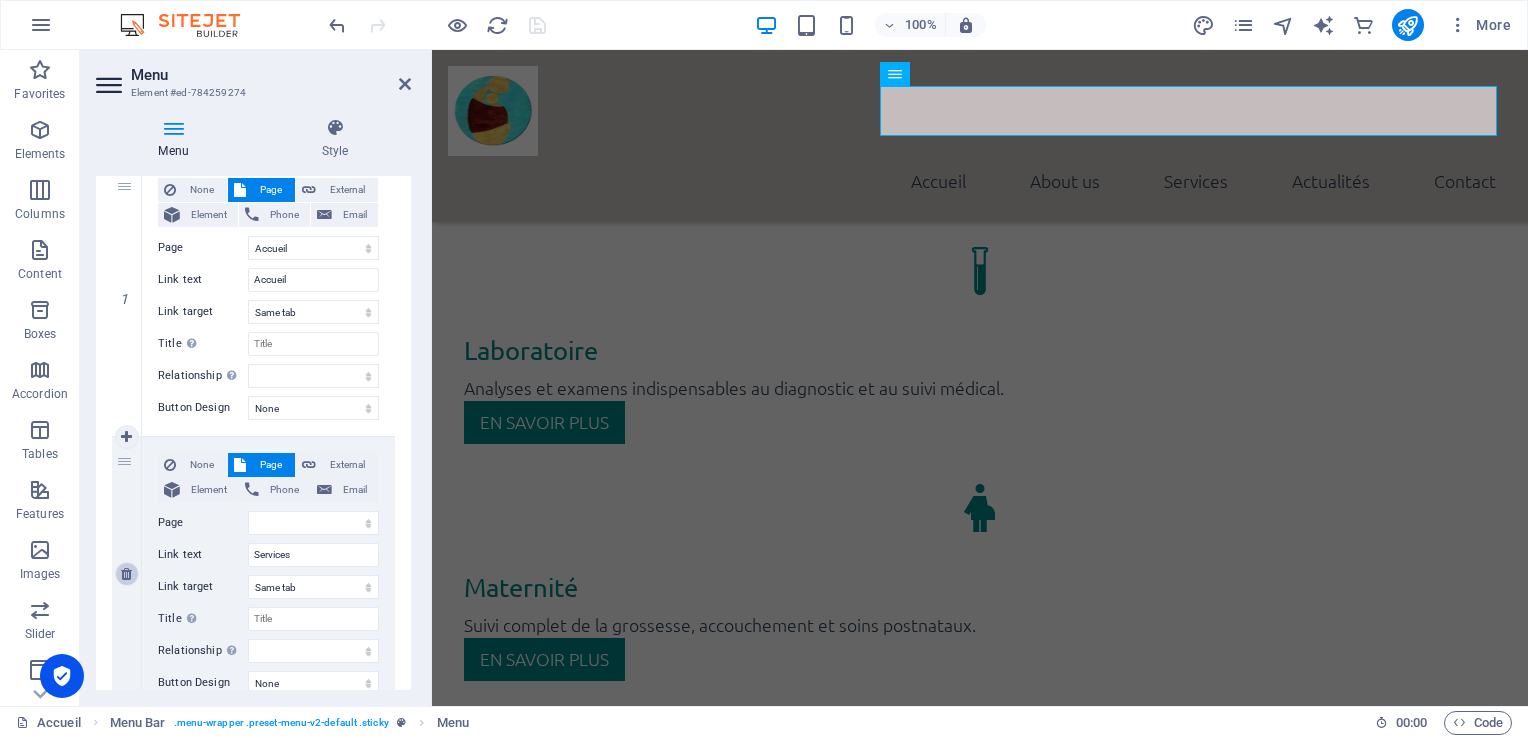 select 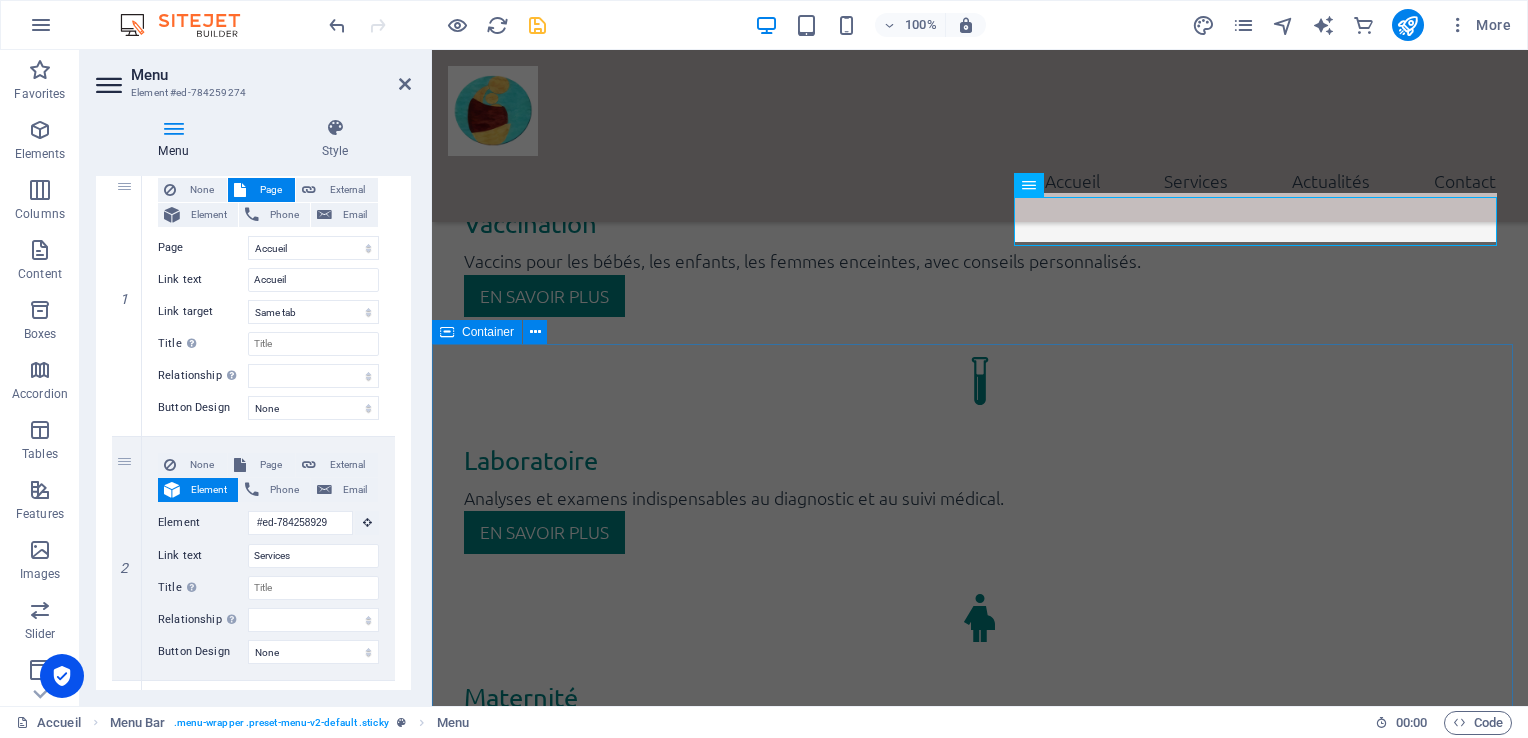 scroll, scrollTop: 3044, scrollLeft: 0, axis: vertical 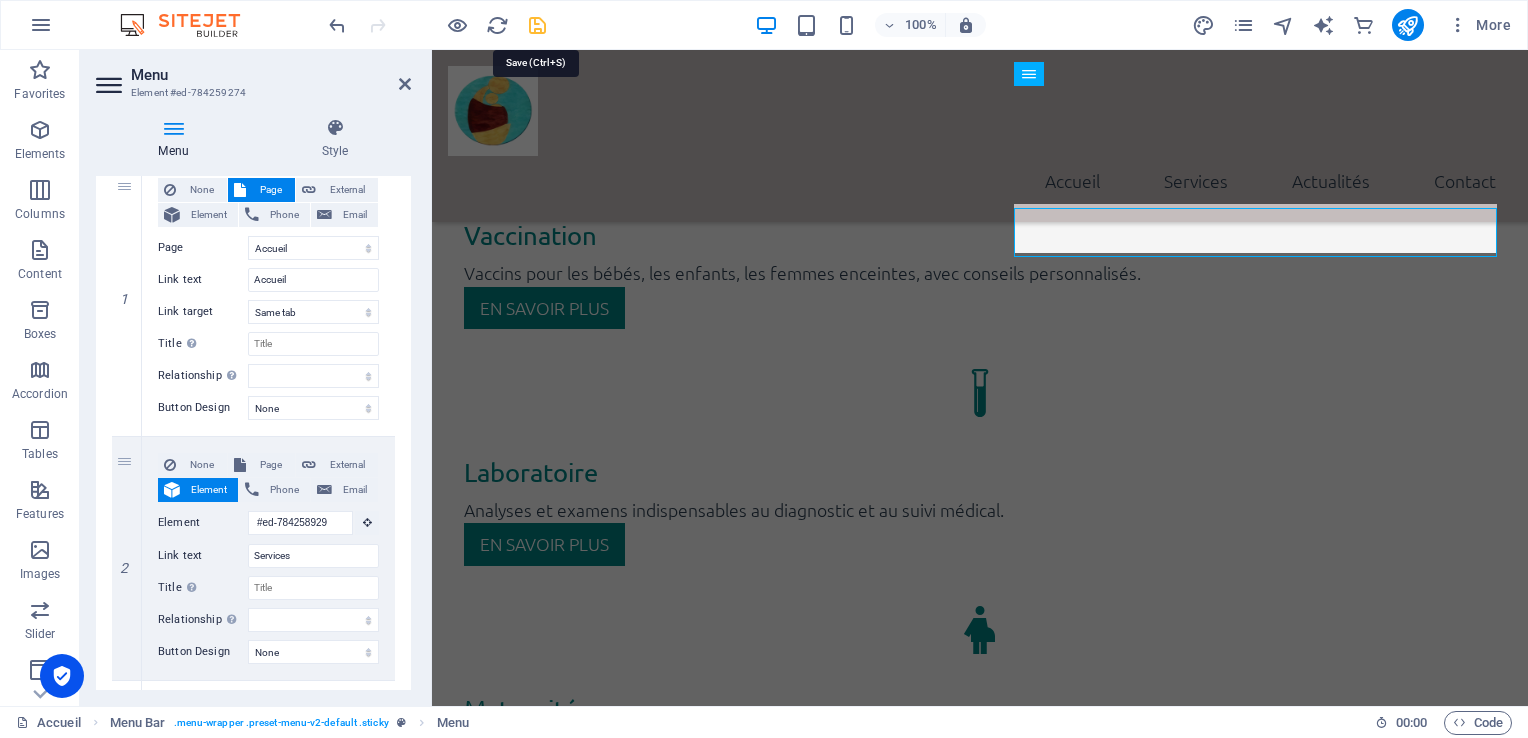 click at bounding box center (537, 25) 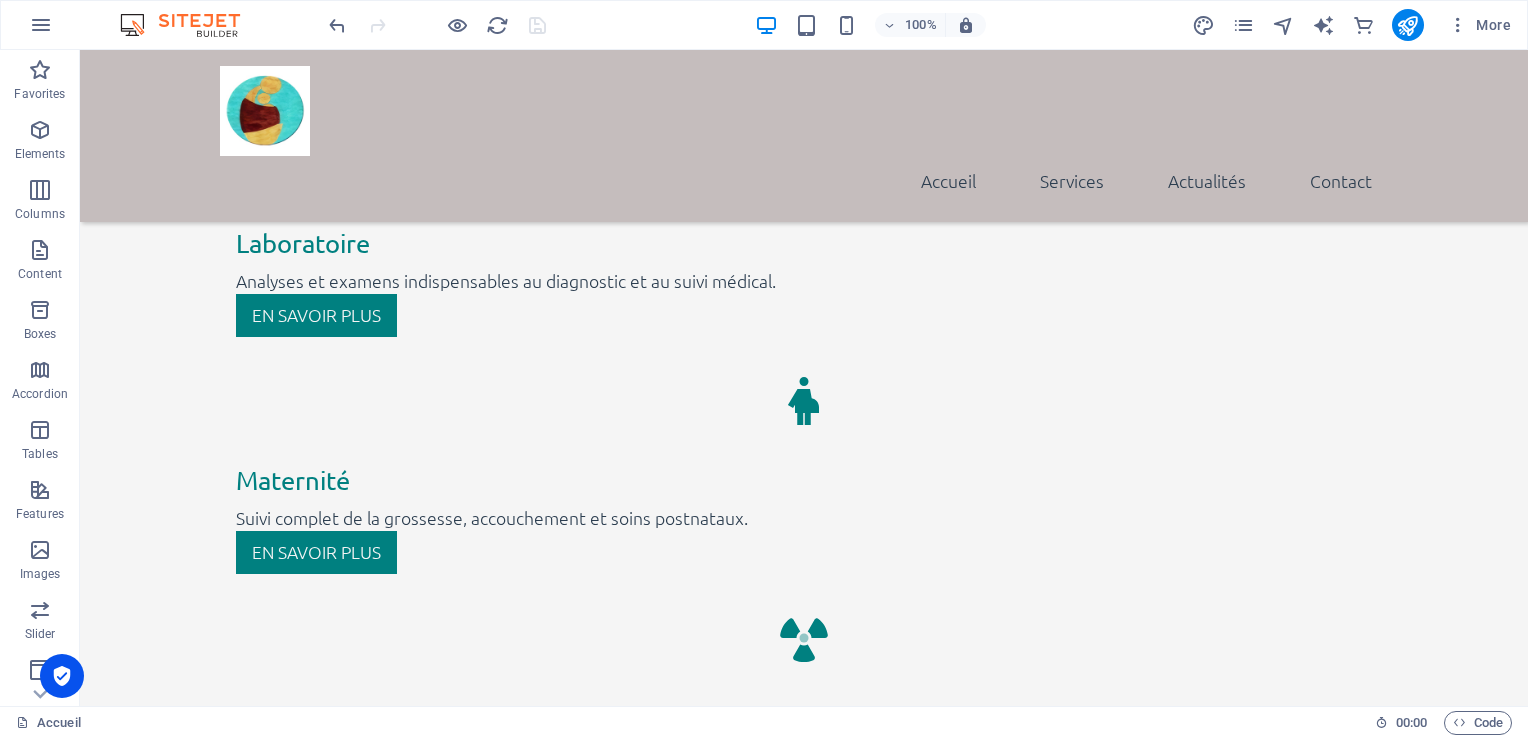 scroll, scrollTop: 3252, scrollLeft: 0, axis: vertical 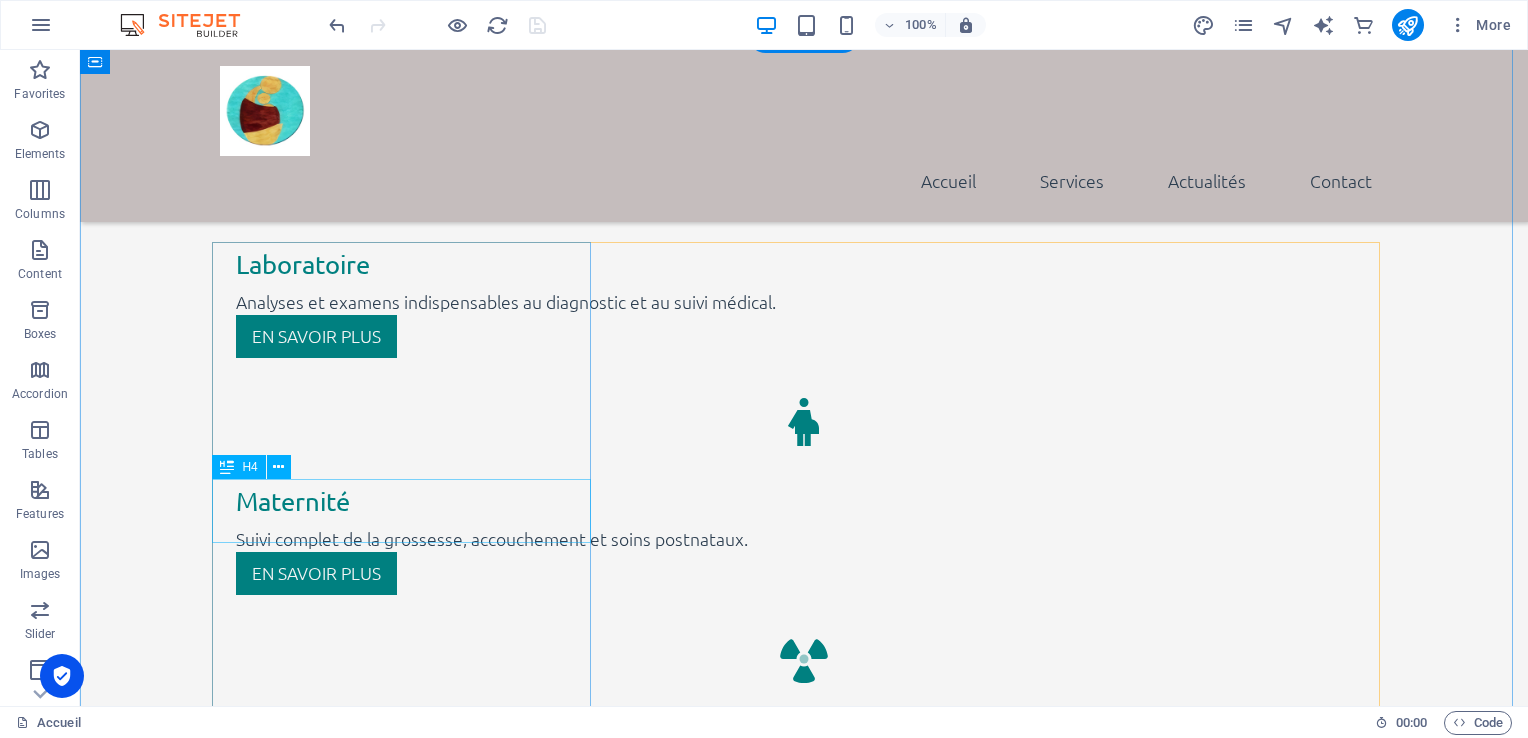 click on "Lorum ipsum" at bounding box center [804, 3073] 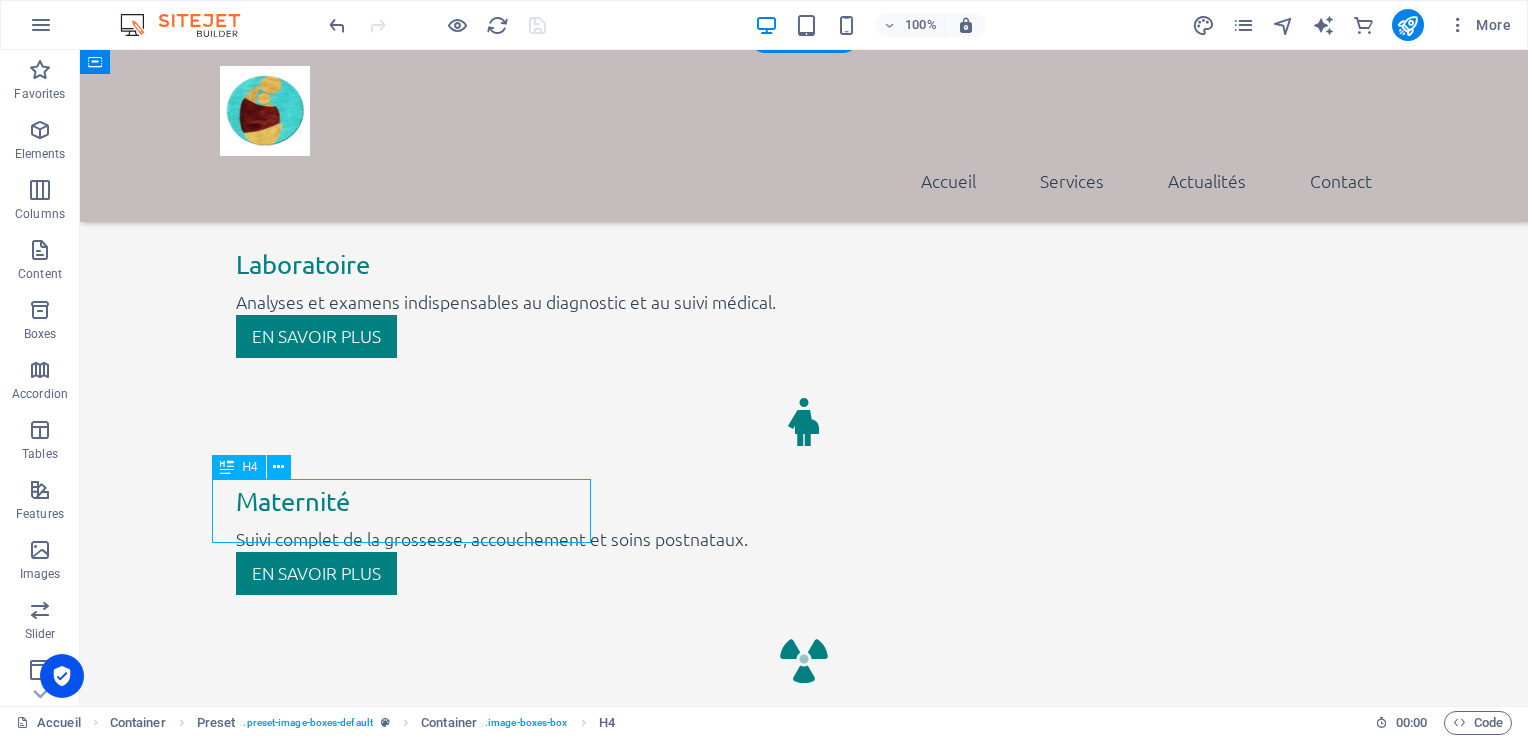 click on "Lorum ipsum" at bounding box center [804, 3073] 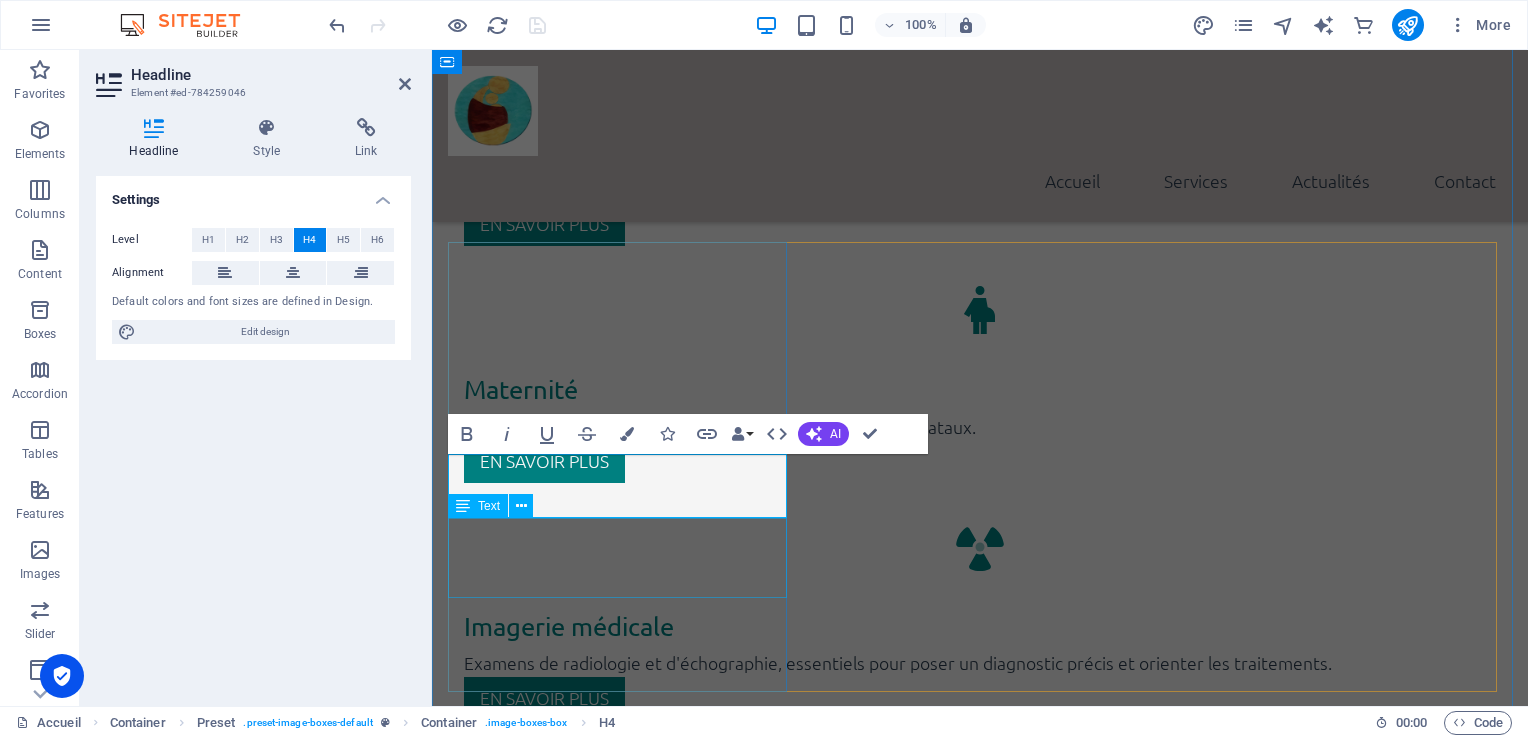 type 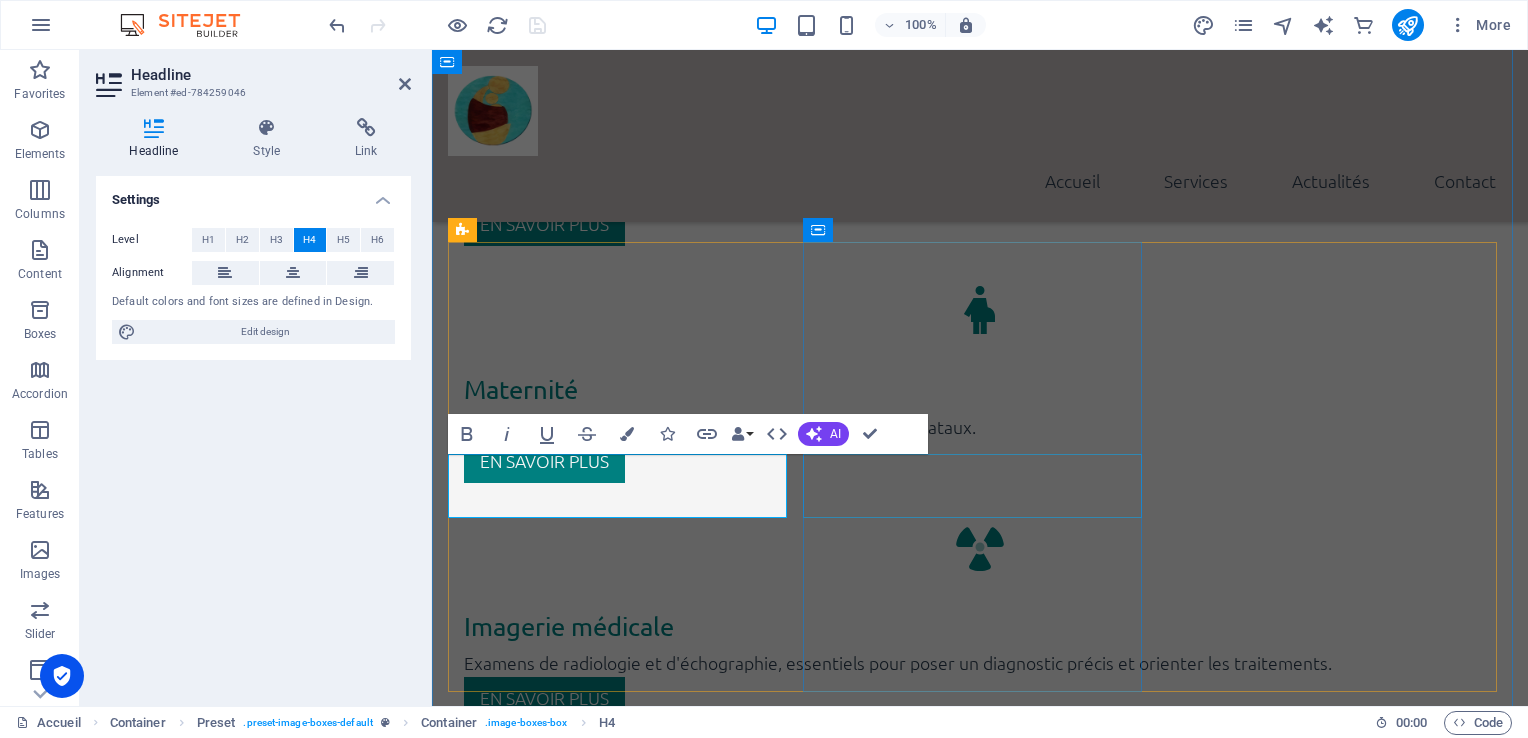 click on "Lorum ipsum" at bounding box center [980, 3755] 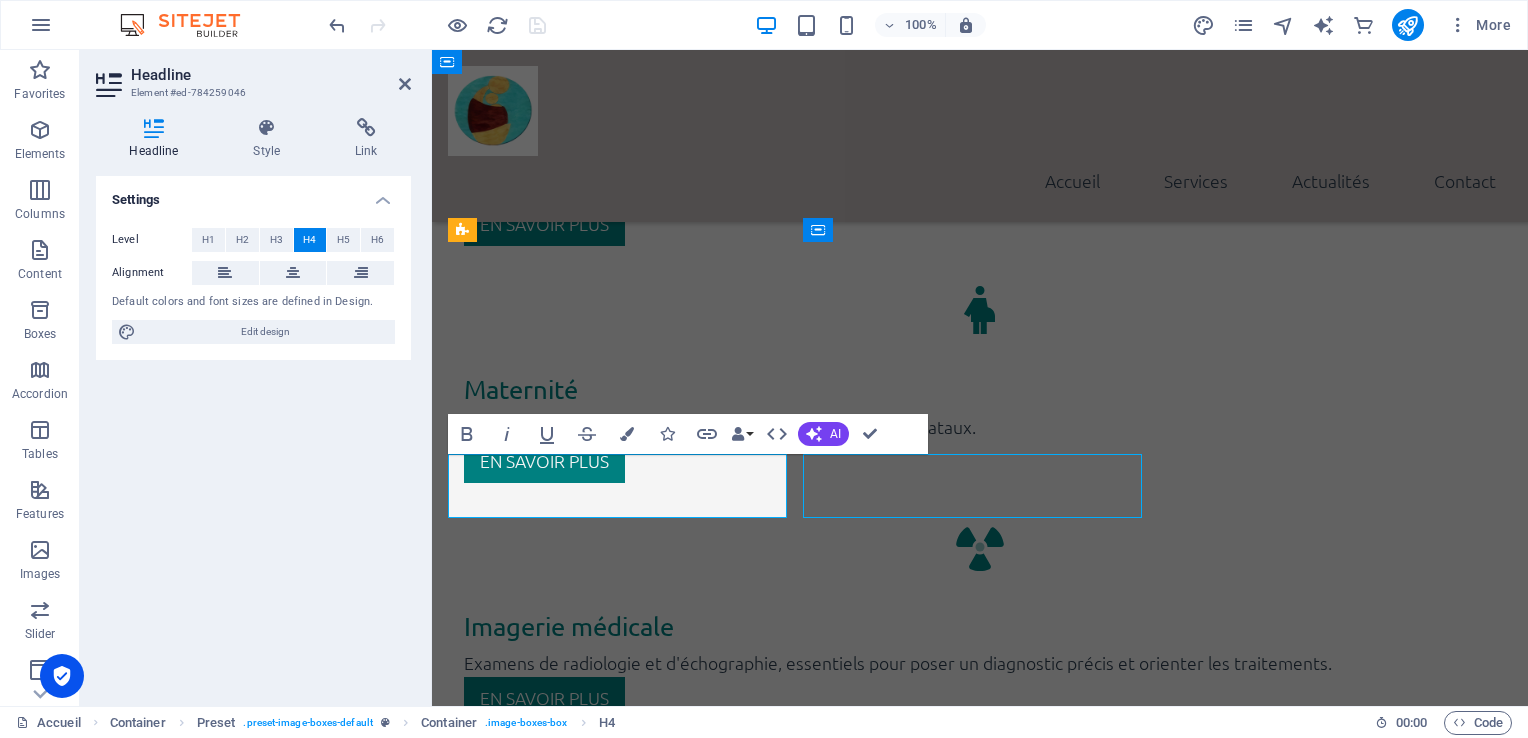scroll, scrollTop: 3252, scrollLeft: 0, axis: vertical 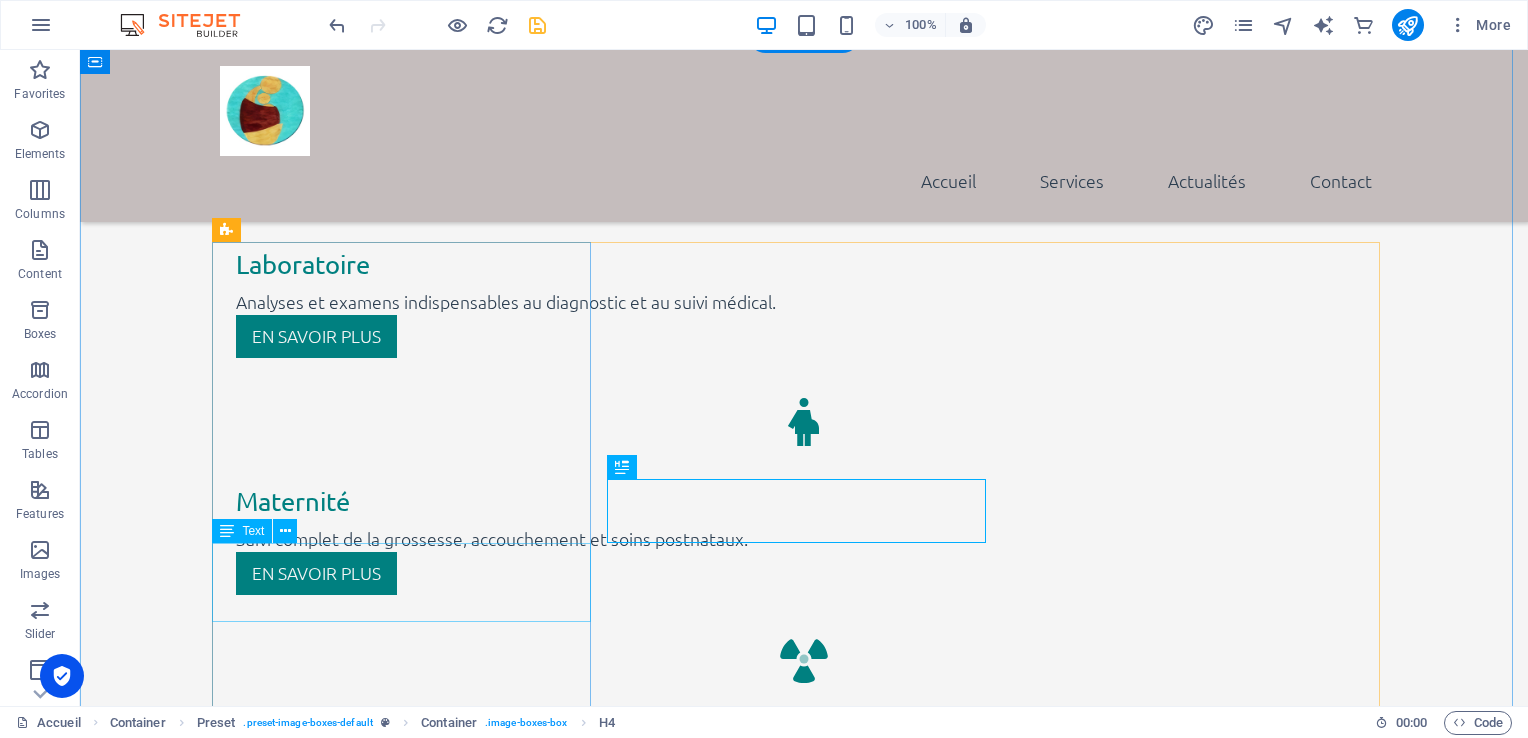 click on "Lorem ipsum dolor sit amet, consectetur adipisicing elit. Veritatis, dolorem!" at bounding box center [804, 3118] 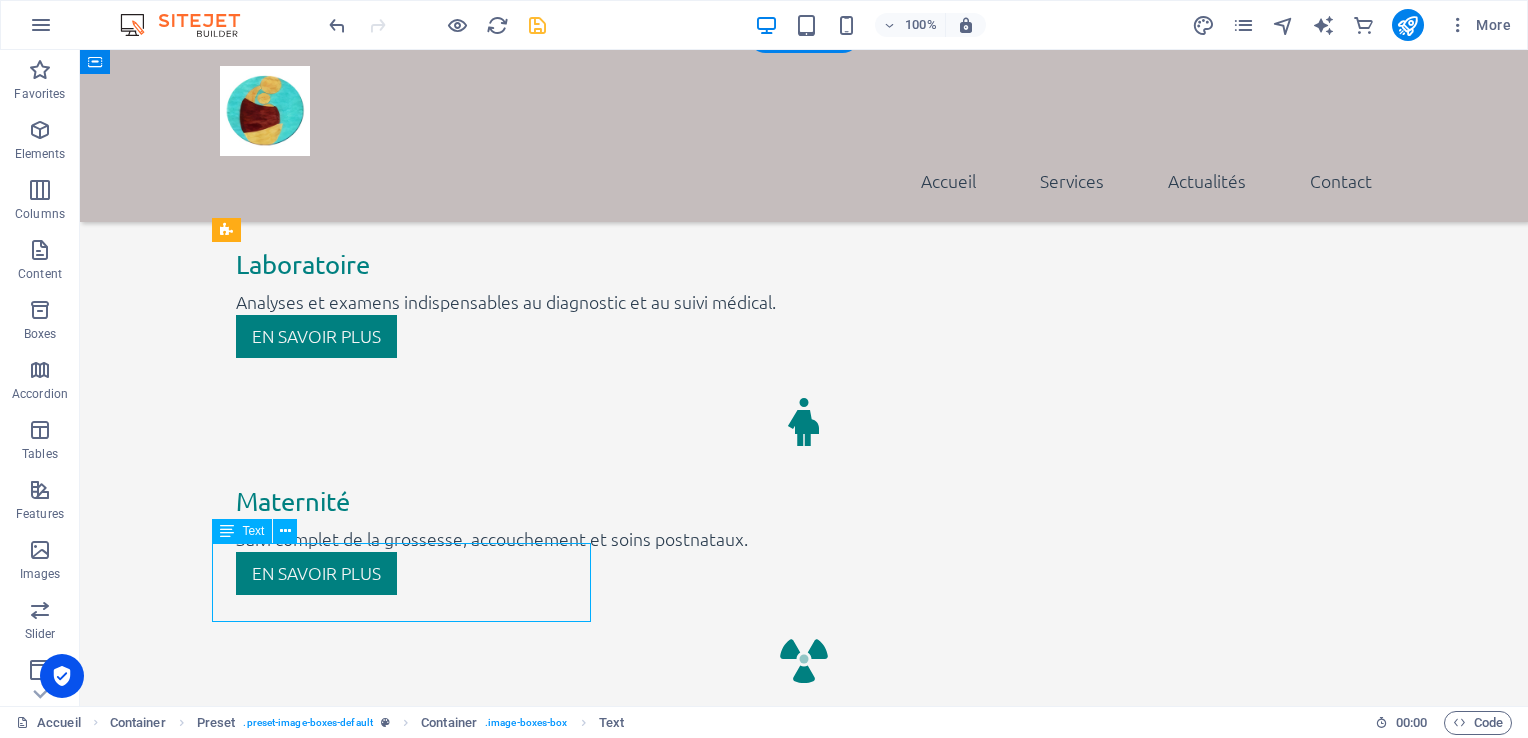 click on "Lorem ipsum dolor sit amet, consectetur adipisicing elit. Veritatis, dolorem!" at bounding box center [804, 3118] 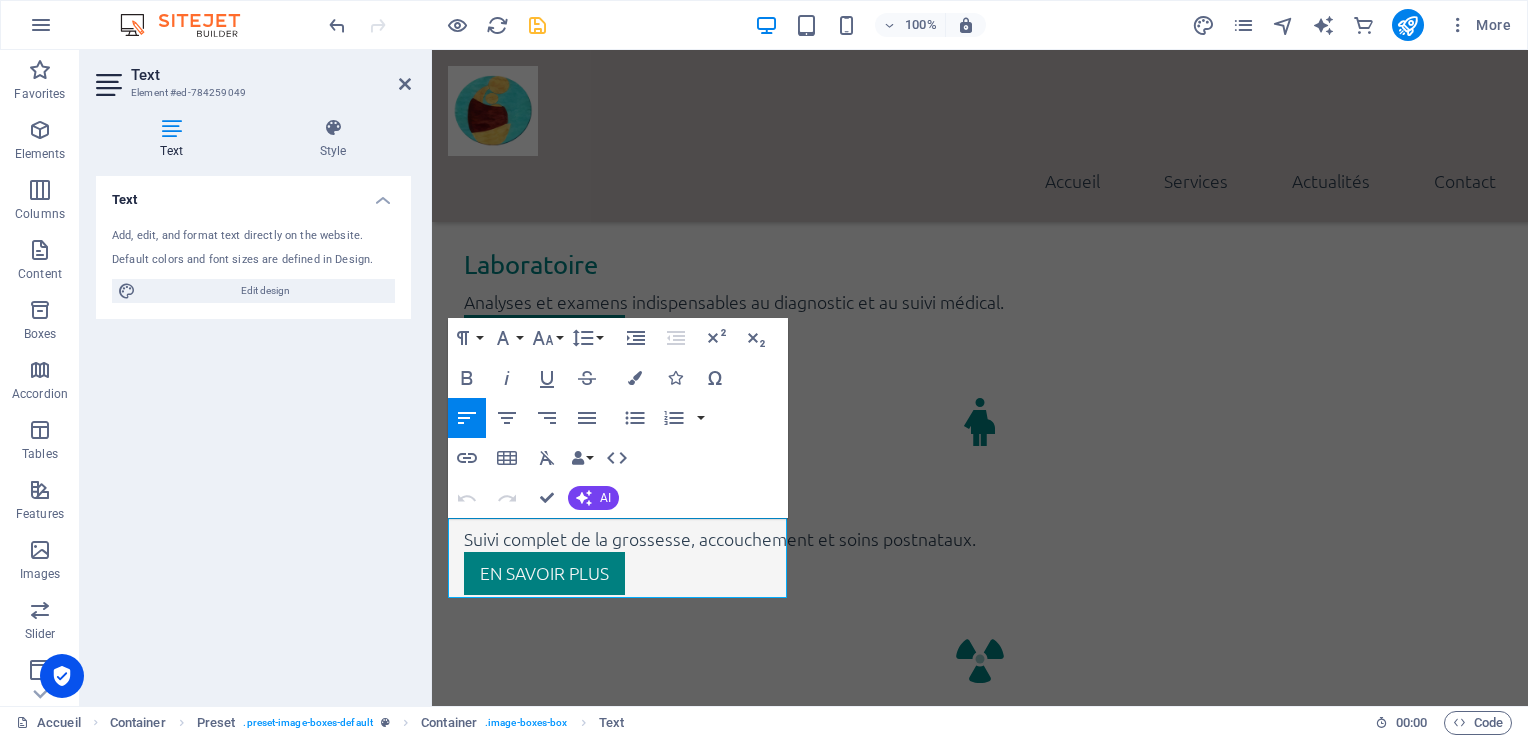 scroll, scrollTop: 3364, scrollLeft: 0, axis: vertical 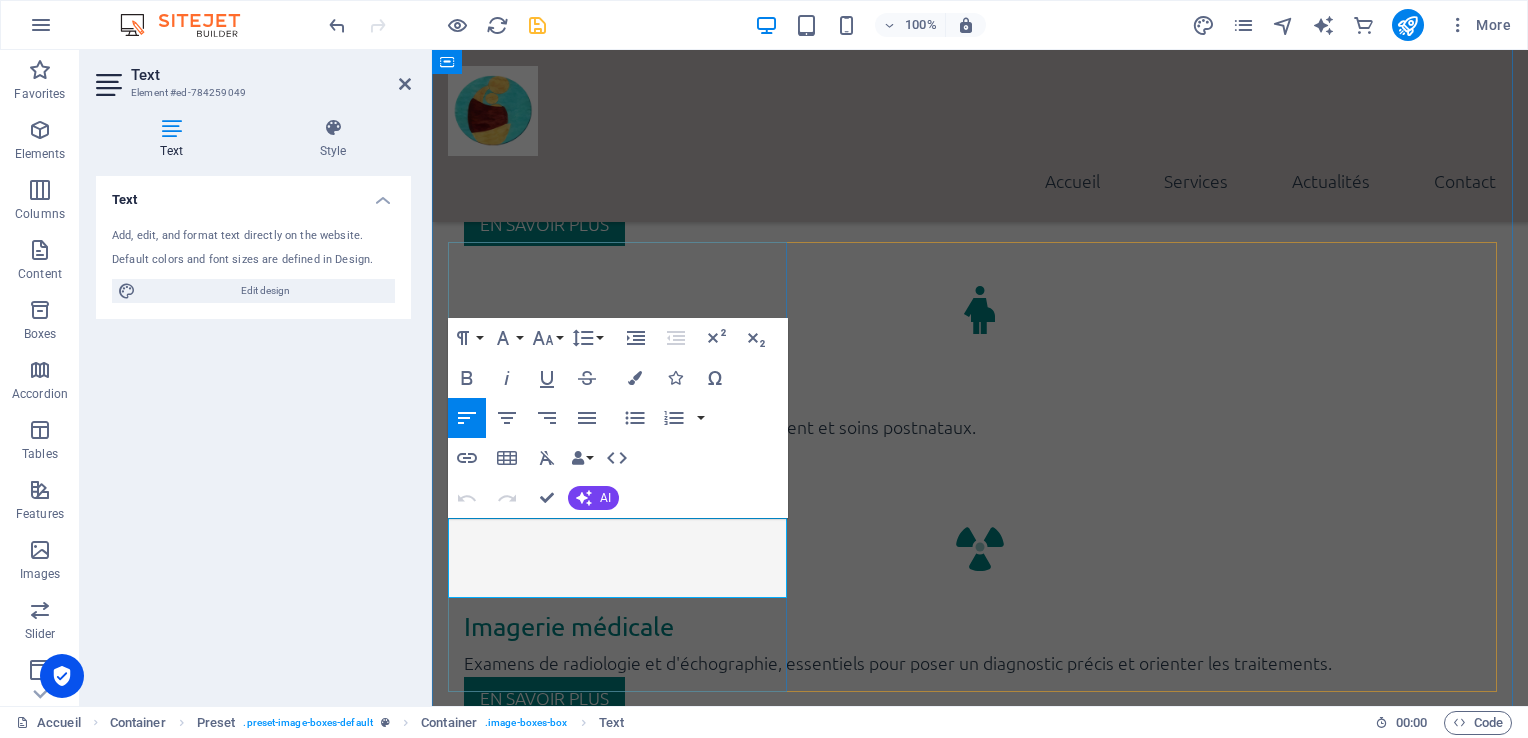 drag, startPoint x: 481, startPoint y: 534, endPoint x: 646, endPoint y: 586, distance: 173 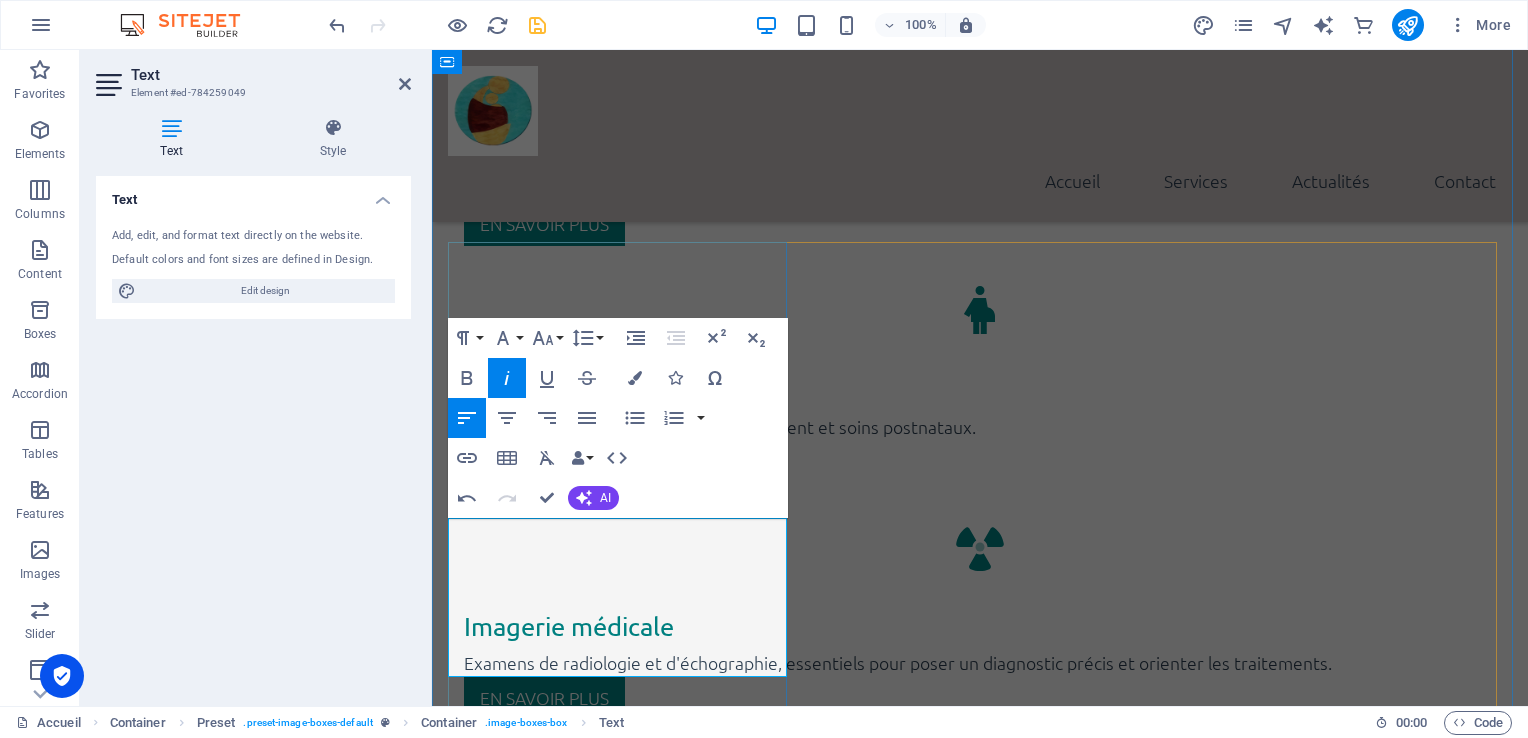 drag, startPoint x: 480, startPoint y: 589, endPoint x: 566, endPoint y: 654, distance: 107.80074 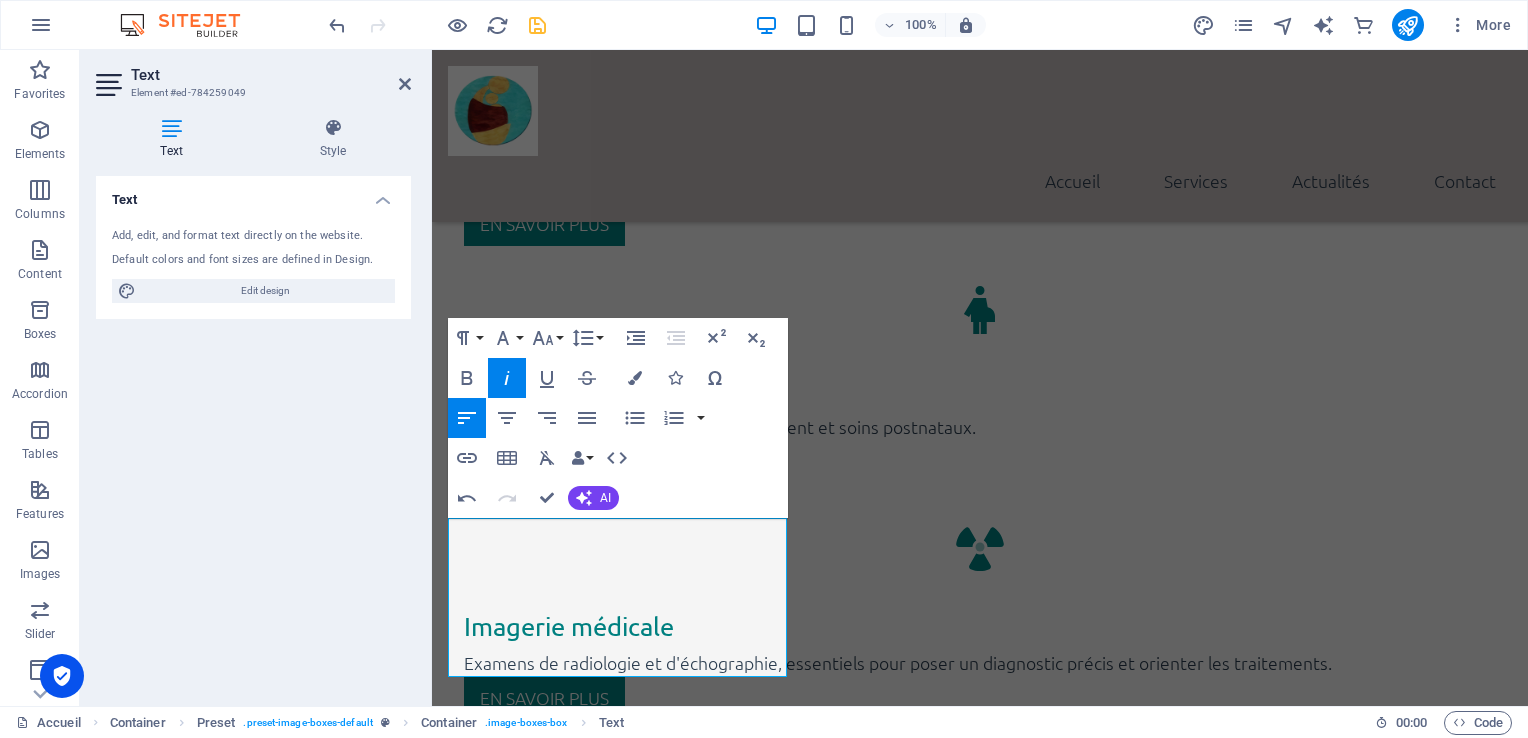 click 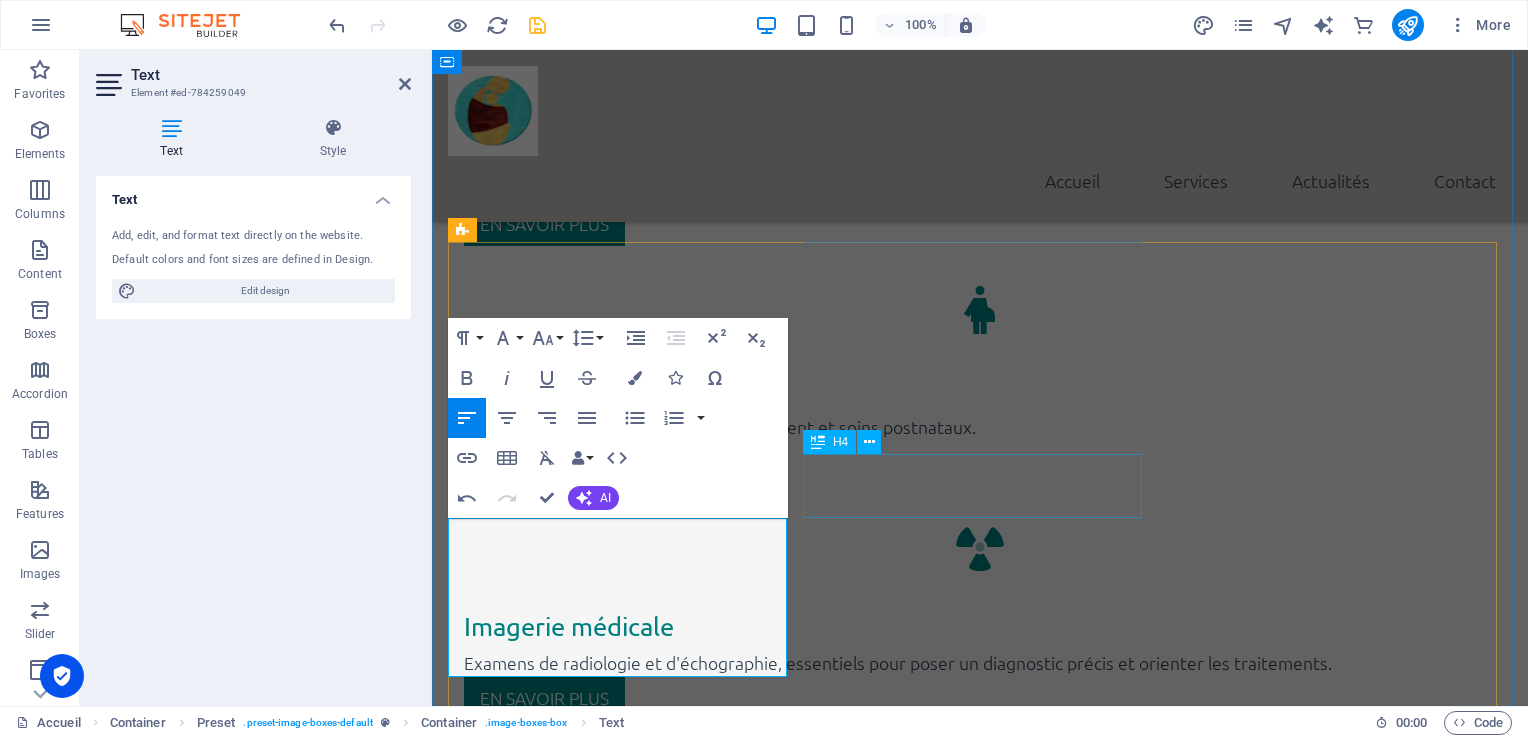 click on "Lorum ipsum" at bounding box center (980, 3781) 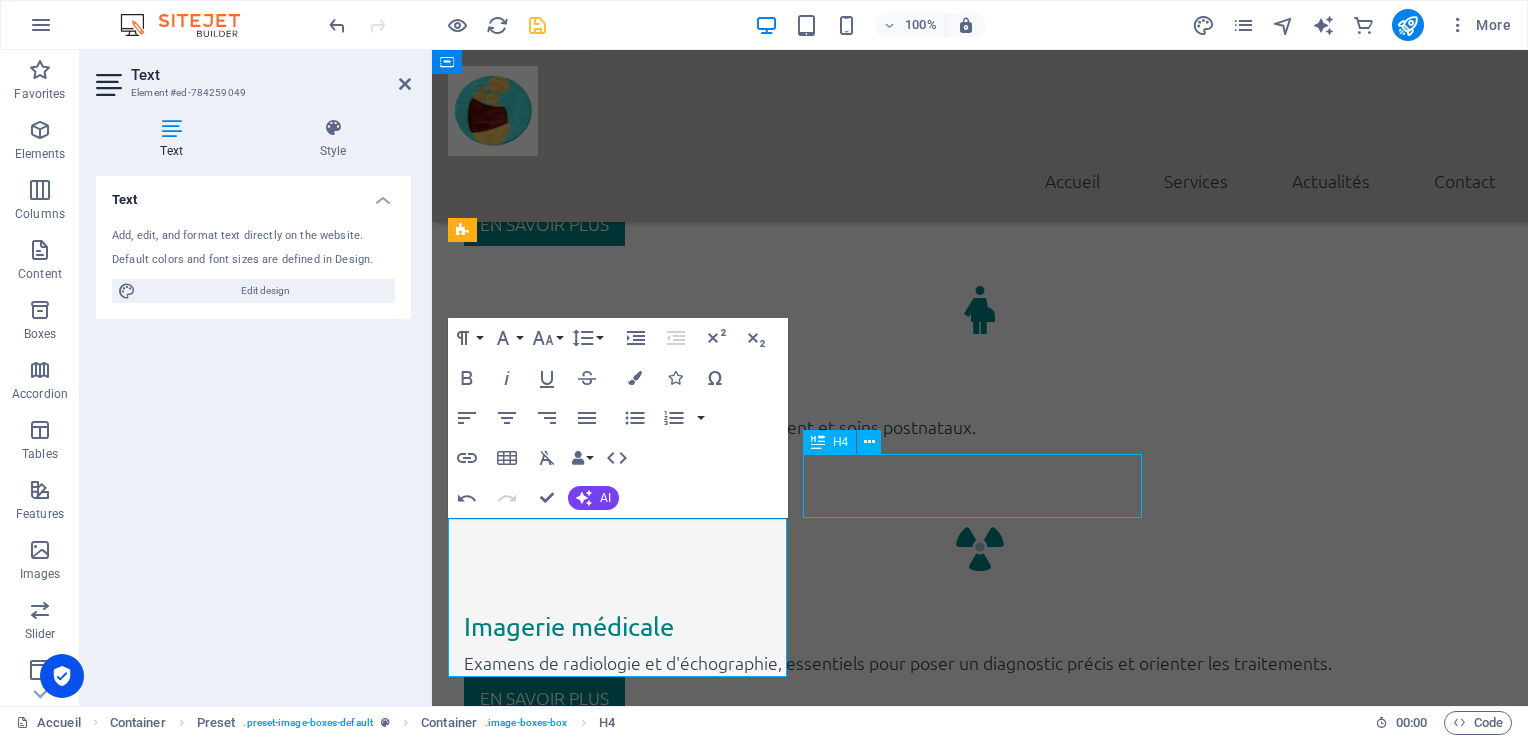 scroll, scrollTop: 3252, scrollLeft: 0, axis: vertical 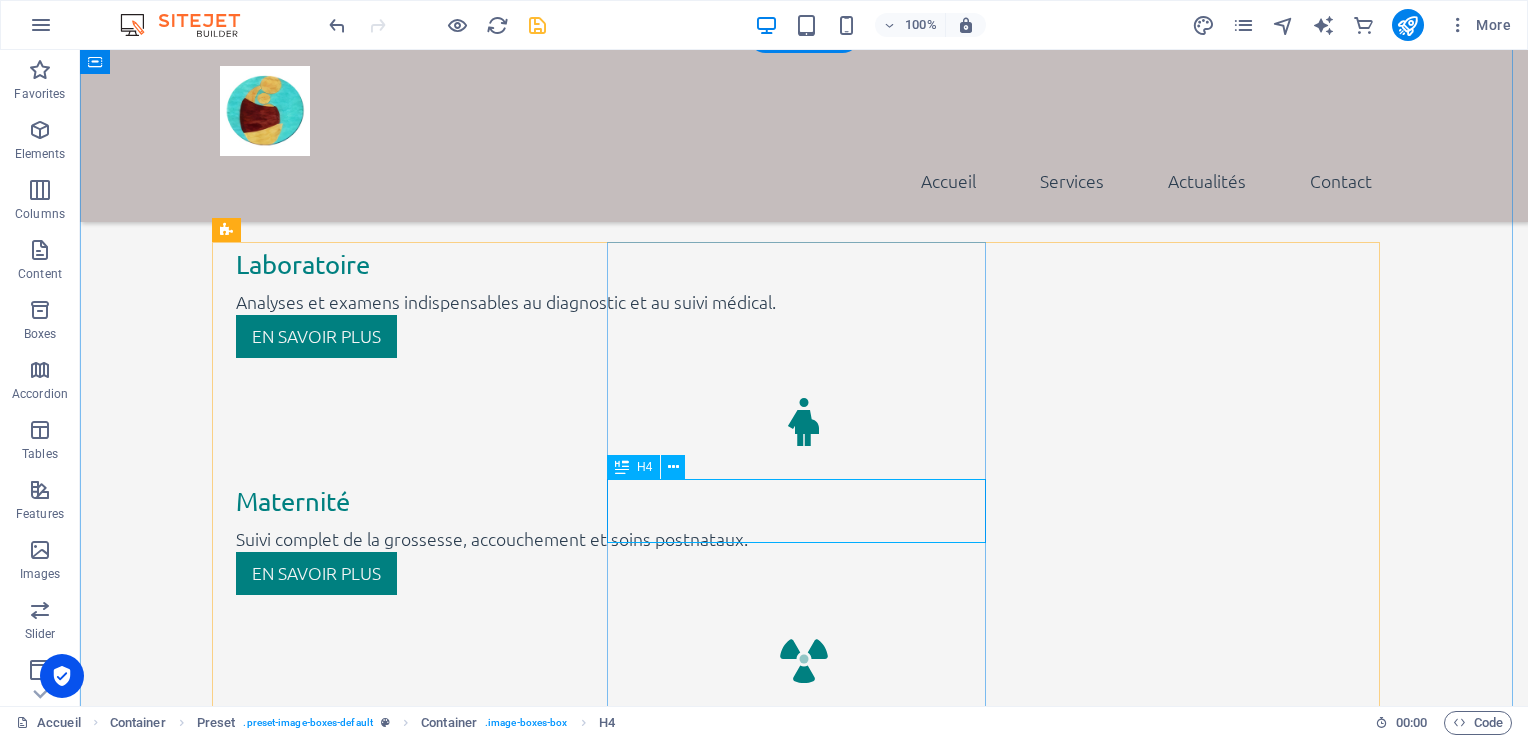 click on "Lorum ipsum" at bounding box center (804, 4024) 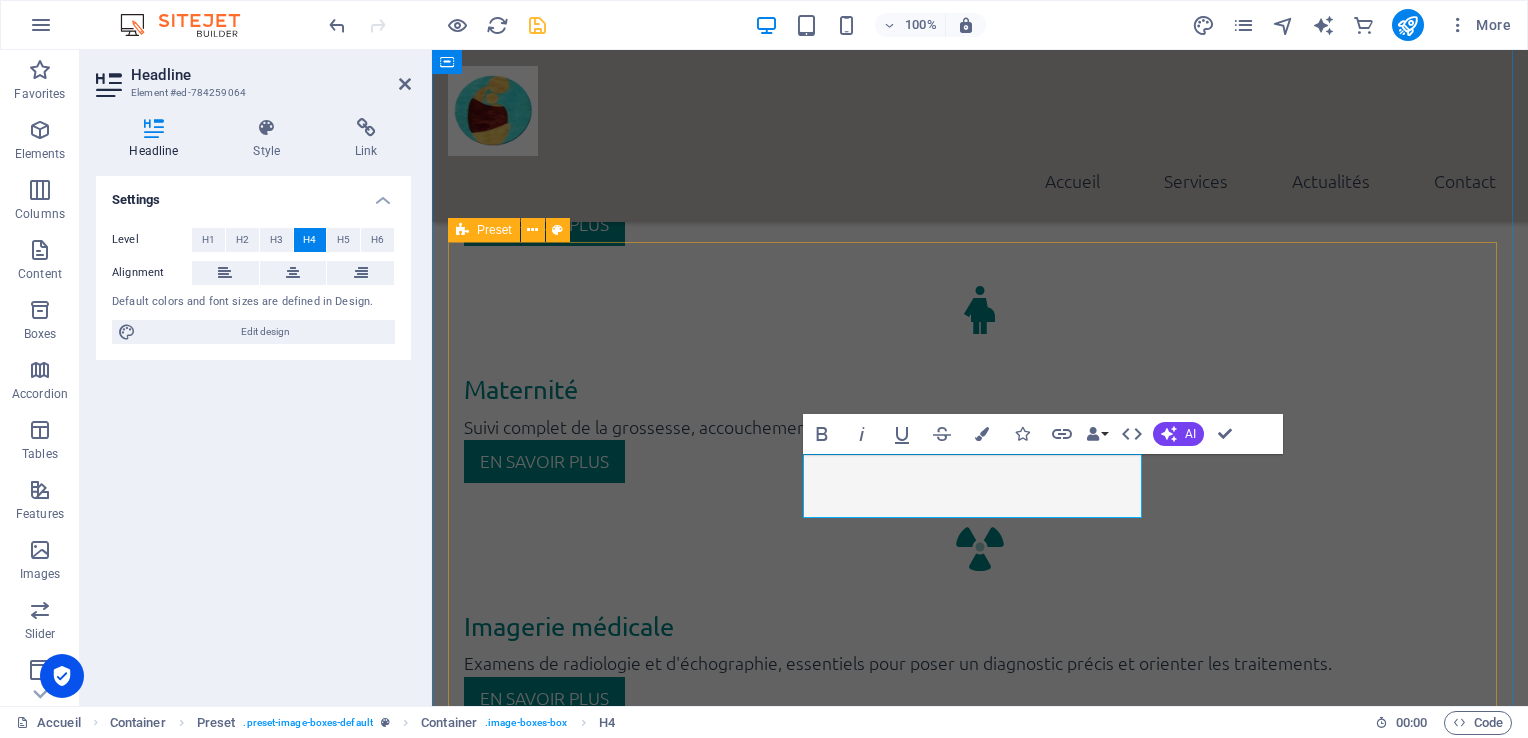 type 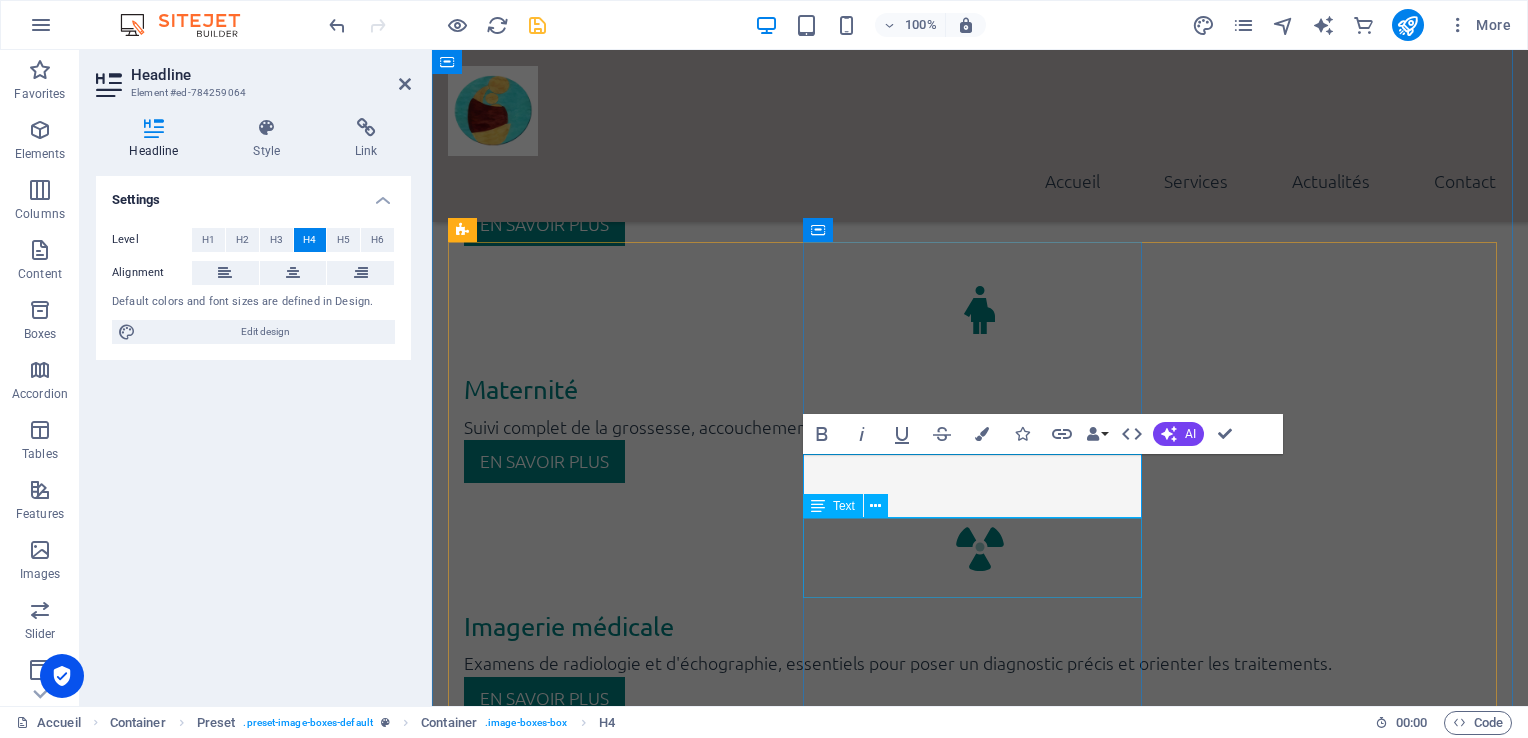 click on "Lorem ipsum dolor sit amet, consectetur adipisicing elit. Veritatis, dolorem!" at bounding box center [980, 3826] 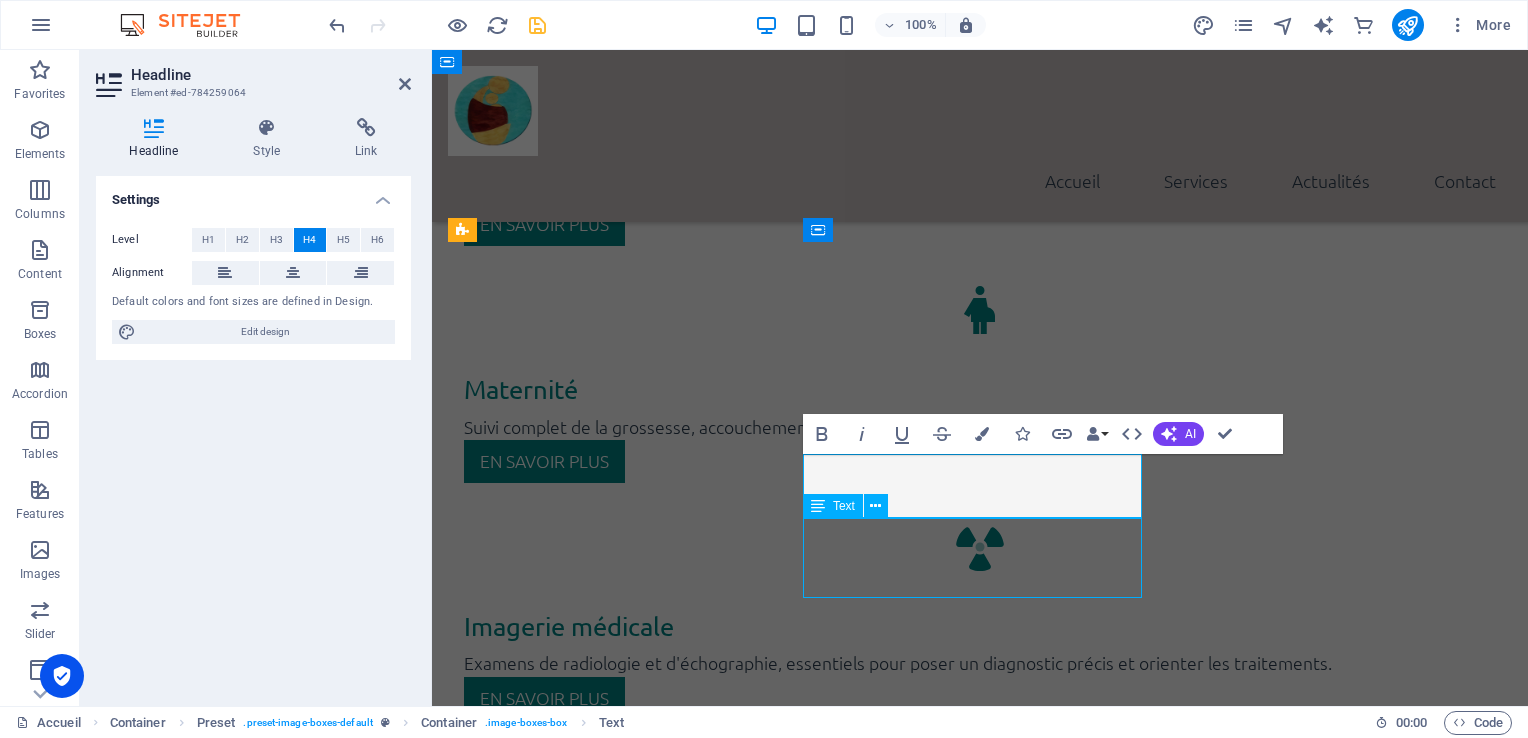 click on "Lorem ipsum dolor sit amet, consectetur adipisicing elit. Veritatis, dolorem!" at bounding box center [980, 3826] 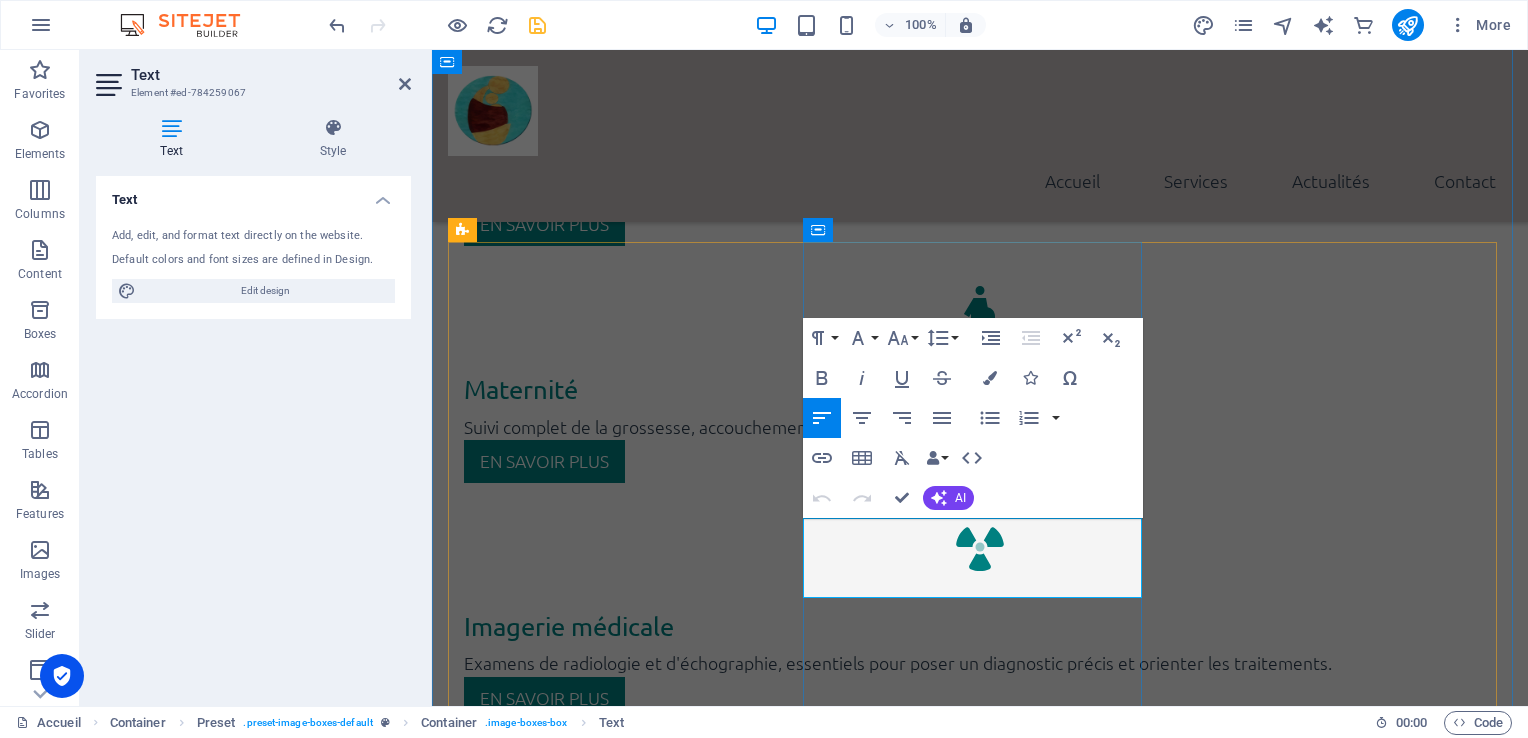 drag, startPoint x: 835, startPoint y: 535, endPoint x: 1012, endPoint y: 586, distance: 184.20097 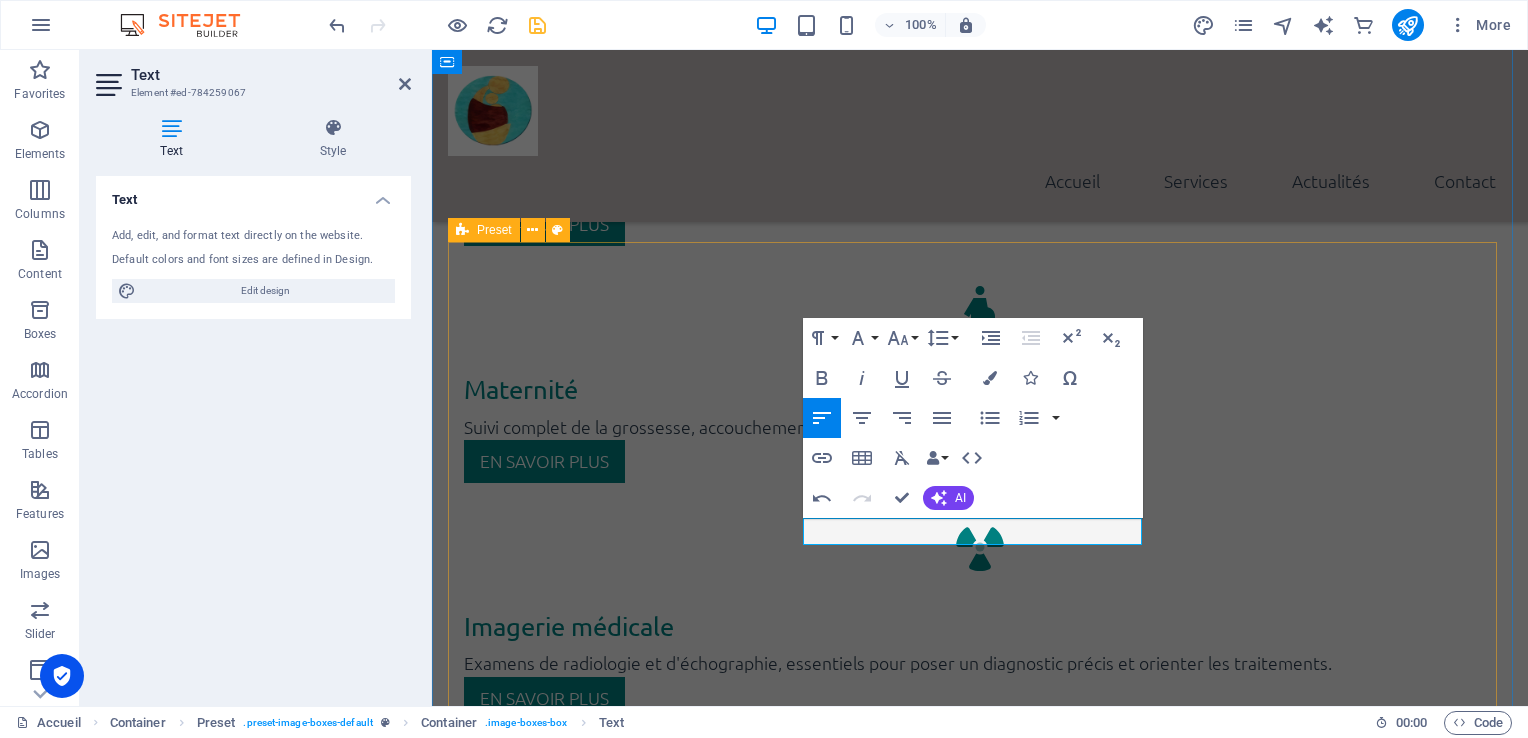 drag, startPoint x: 1099, startPoint y: 533, endPoint x: 789, endPoint y: 550, distance: 310.4658 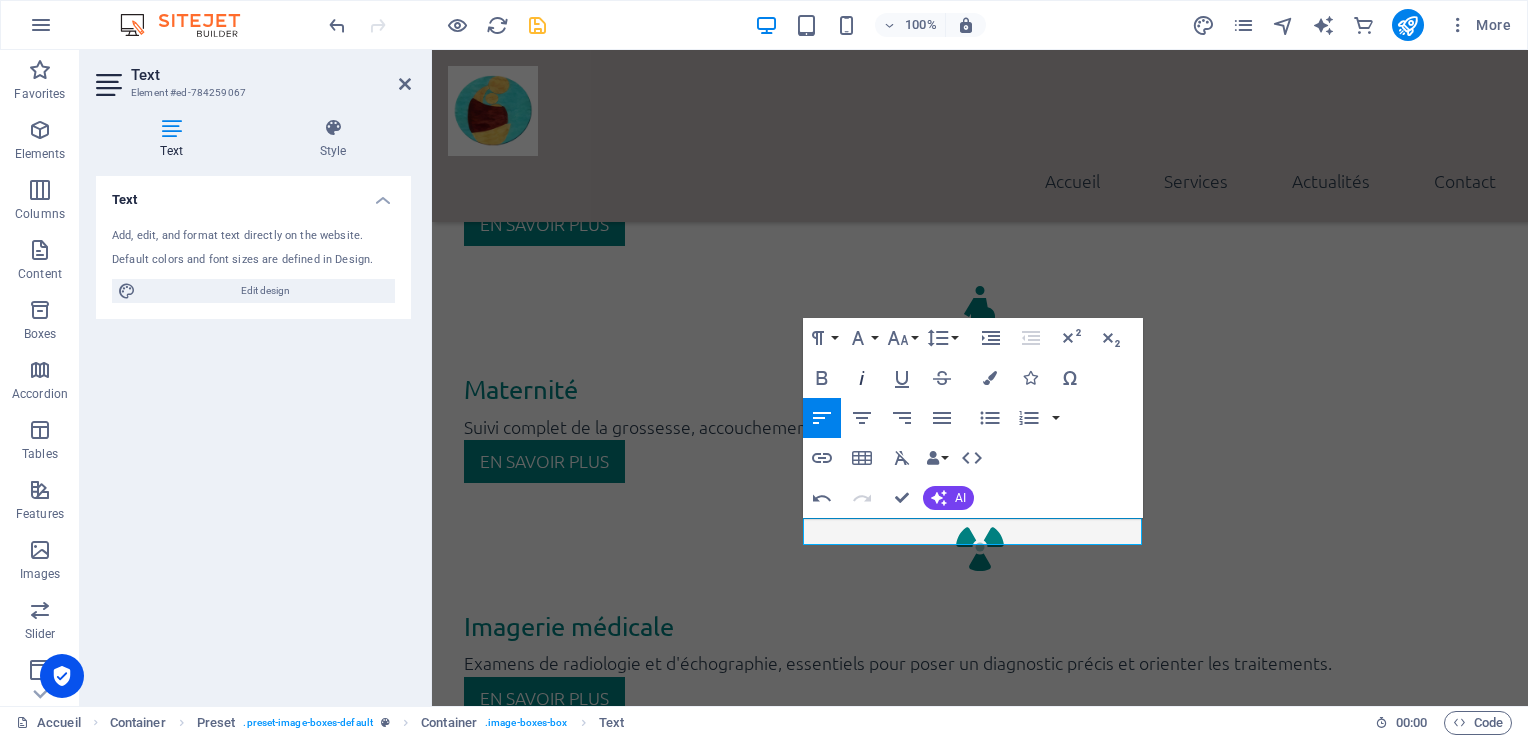 click 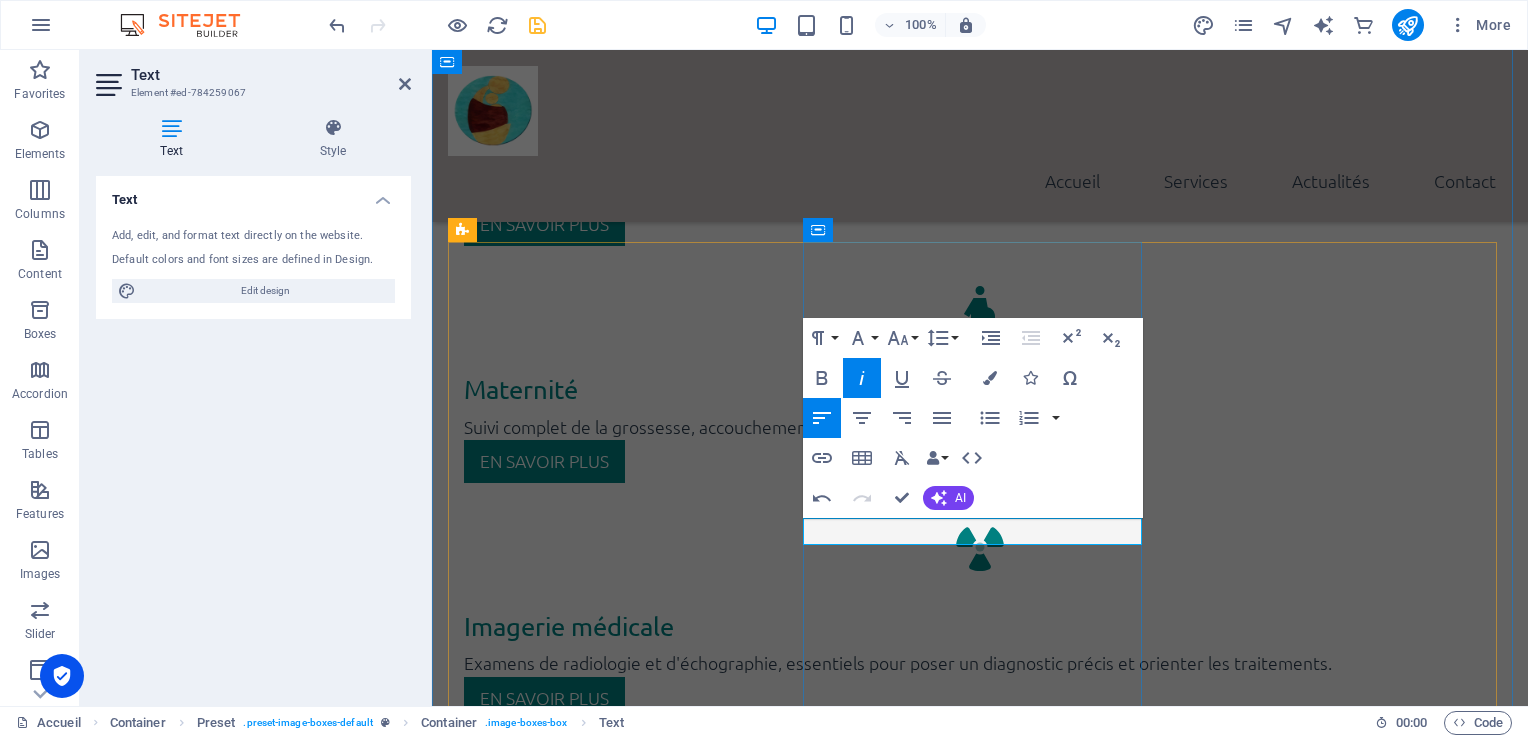 click on "« Ensemble pour mieux soigner. »" at bounding box center [980, 3826] 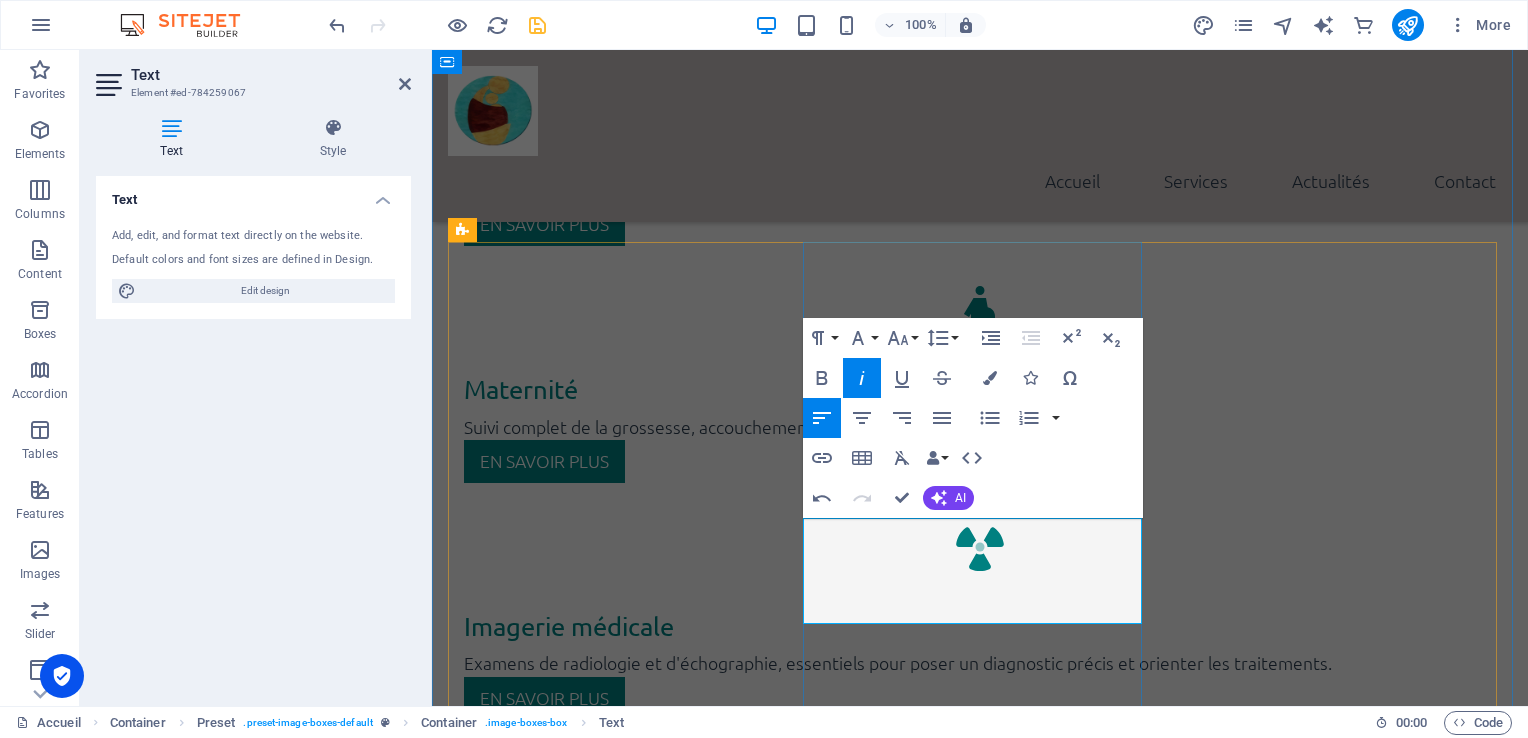 drag, startPoint x: 837, startPoint y: 566, endPoint x: 896, endPoint y: 607, distance: 71.84706 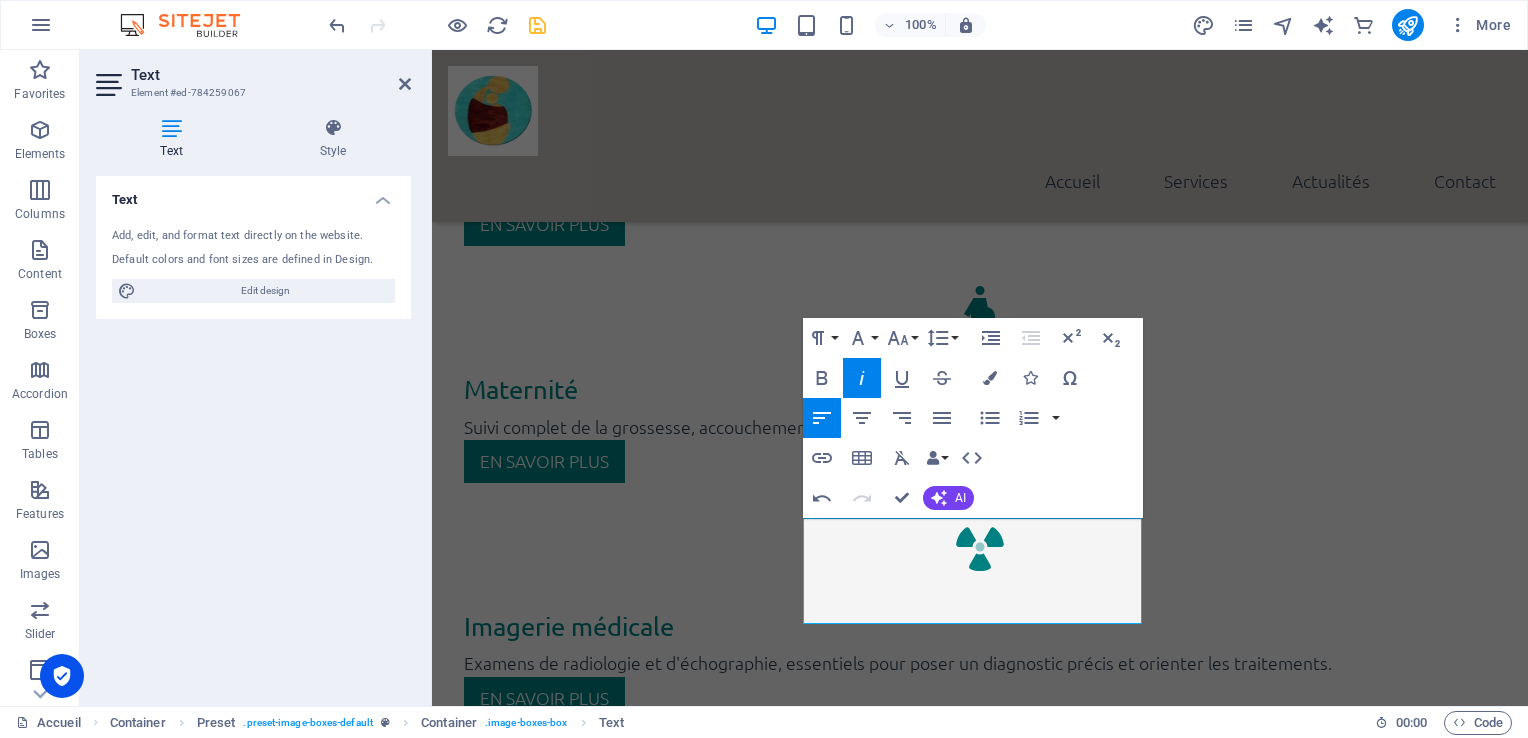 click 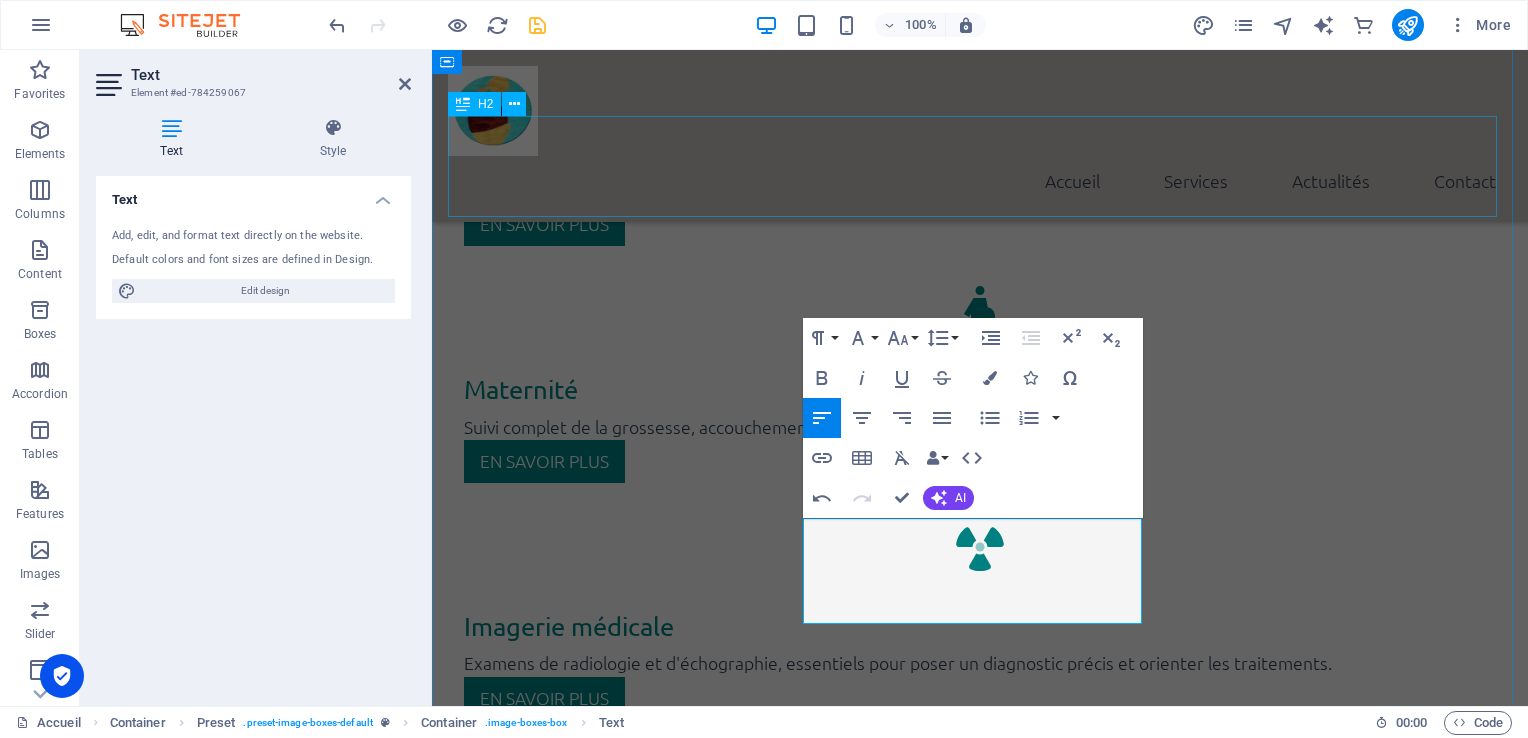 click on "Actualités" at bounding box center (980, 2109) 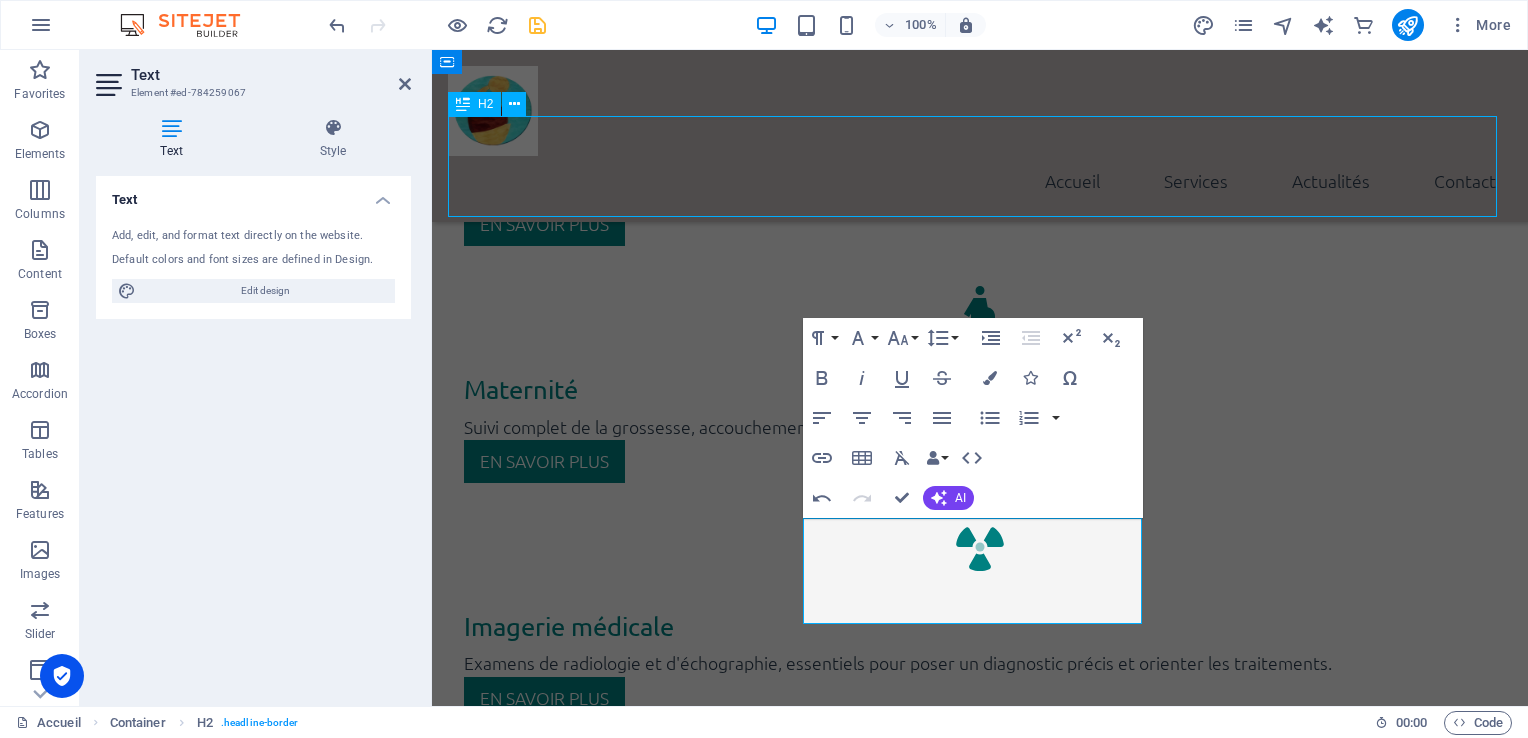 scroll, scrollTop: 3252, scrollLeft: 0, axis: vertical 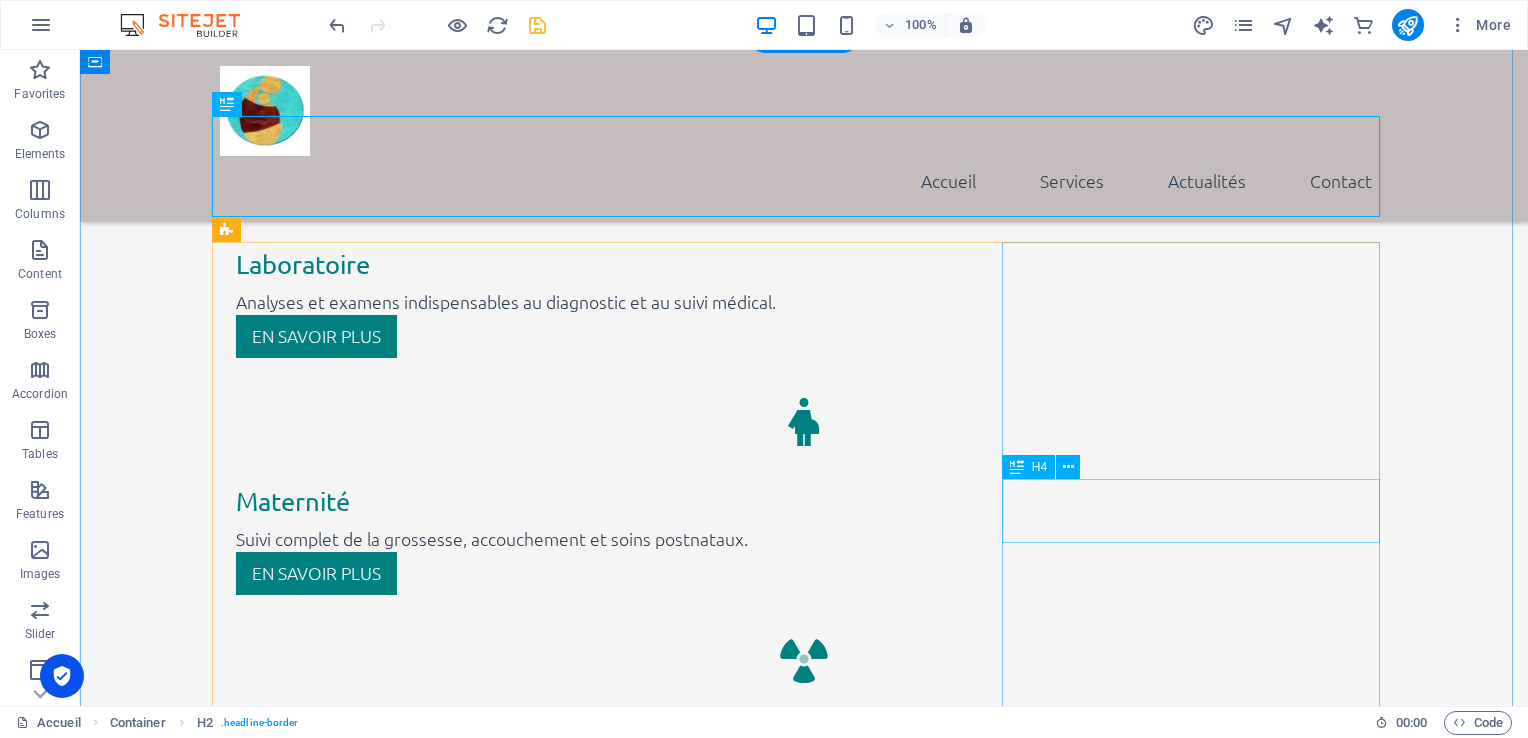 click on "Lorum ipsum" at bounding box center [804, 4974] 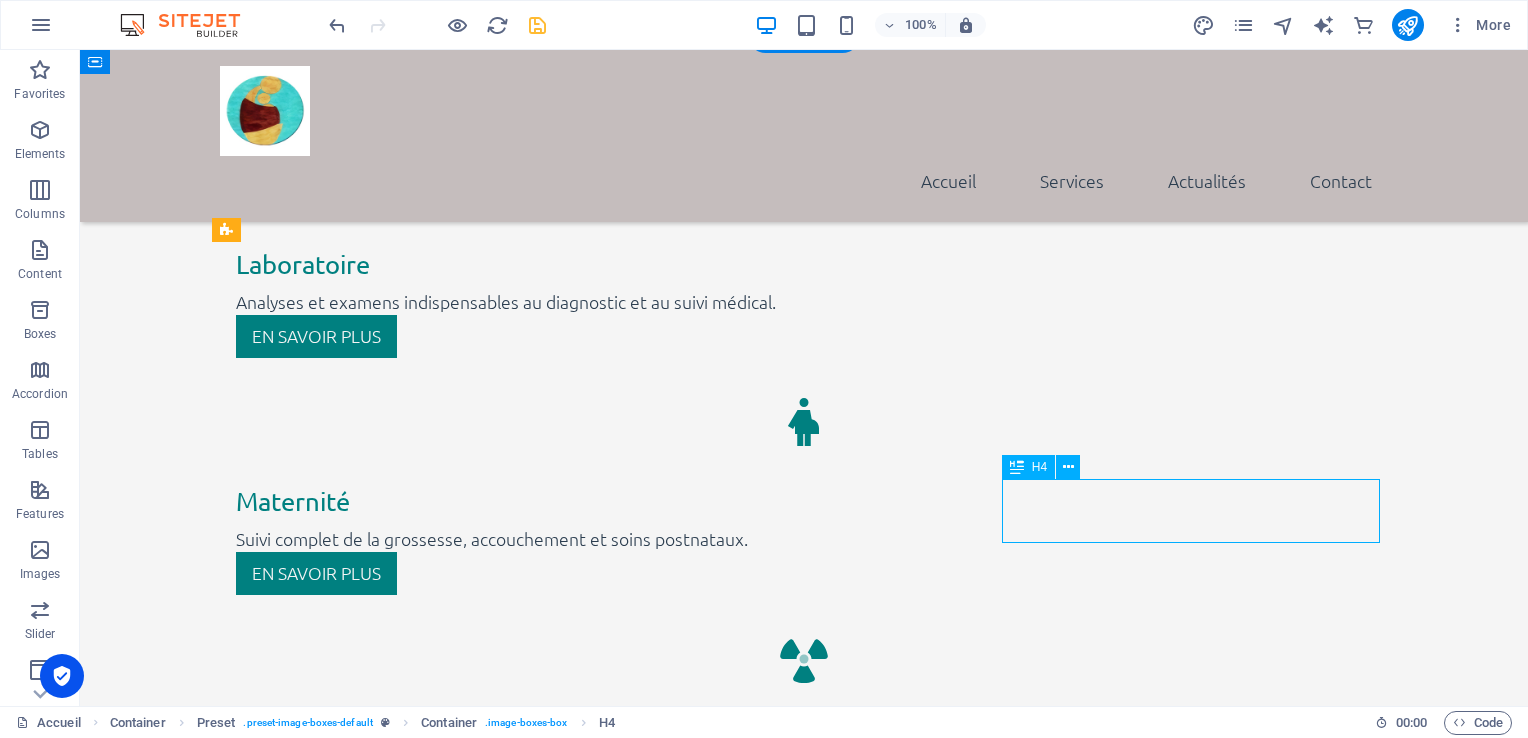 click on "Lorum ipsum" at bounding box center (804, 4974) 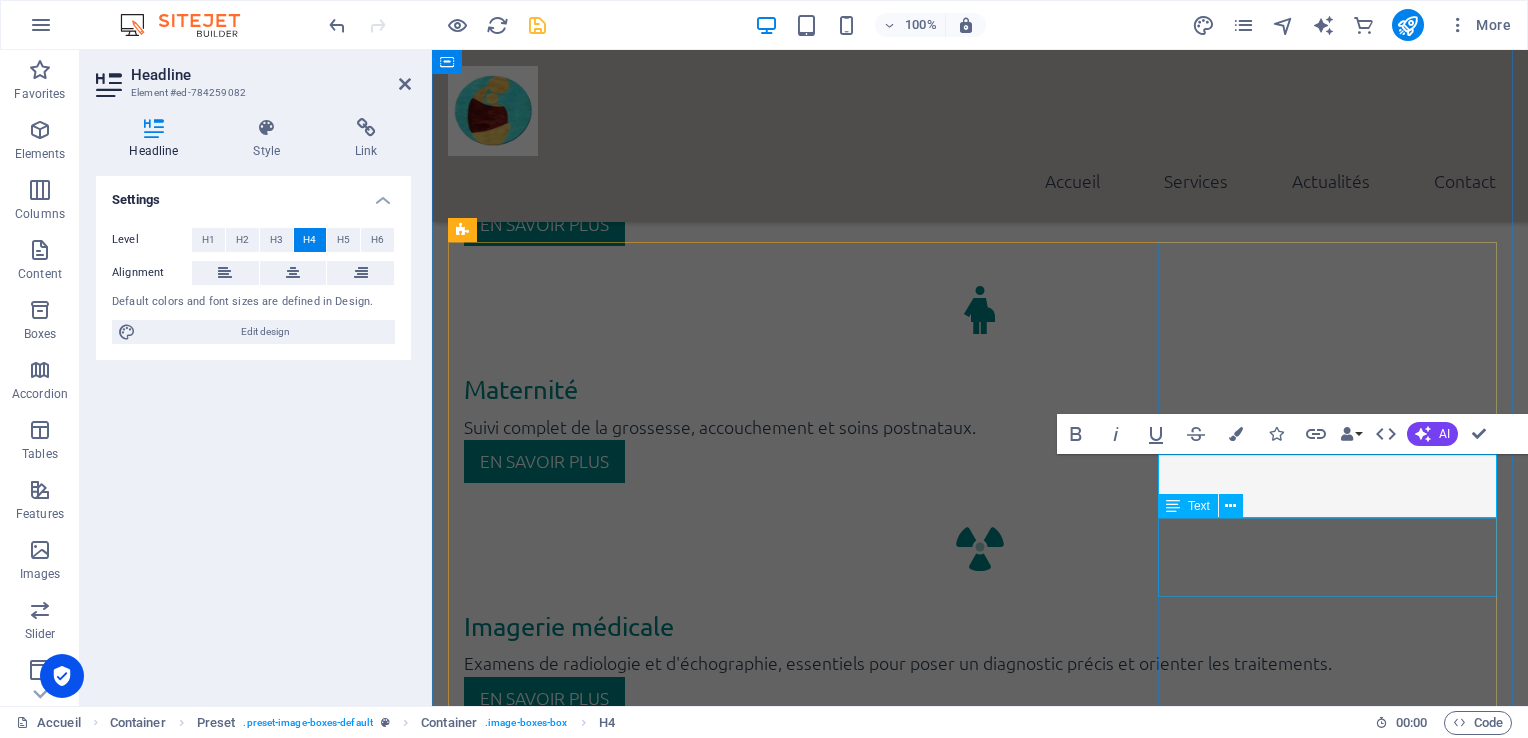 type 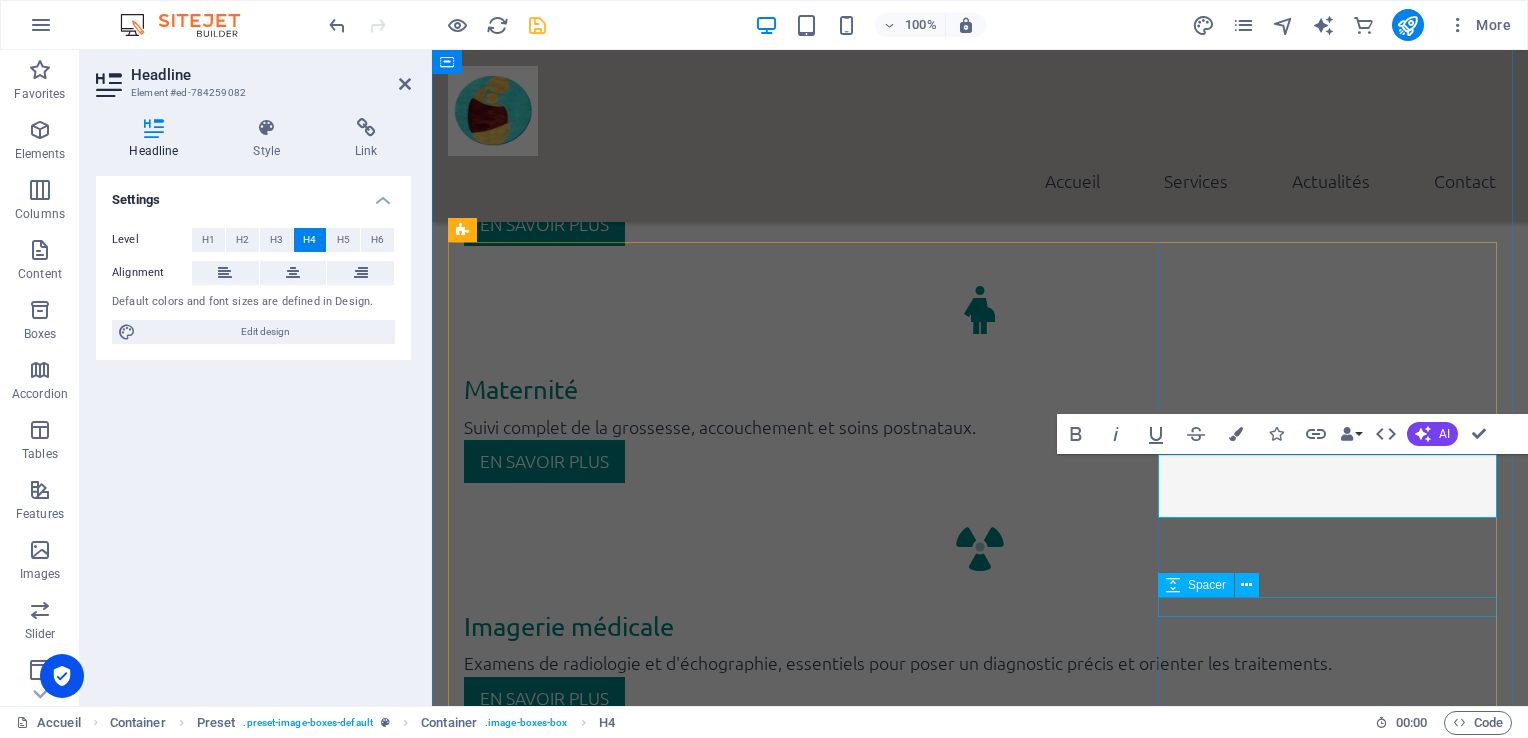 click at bounding box center (980, 4735) 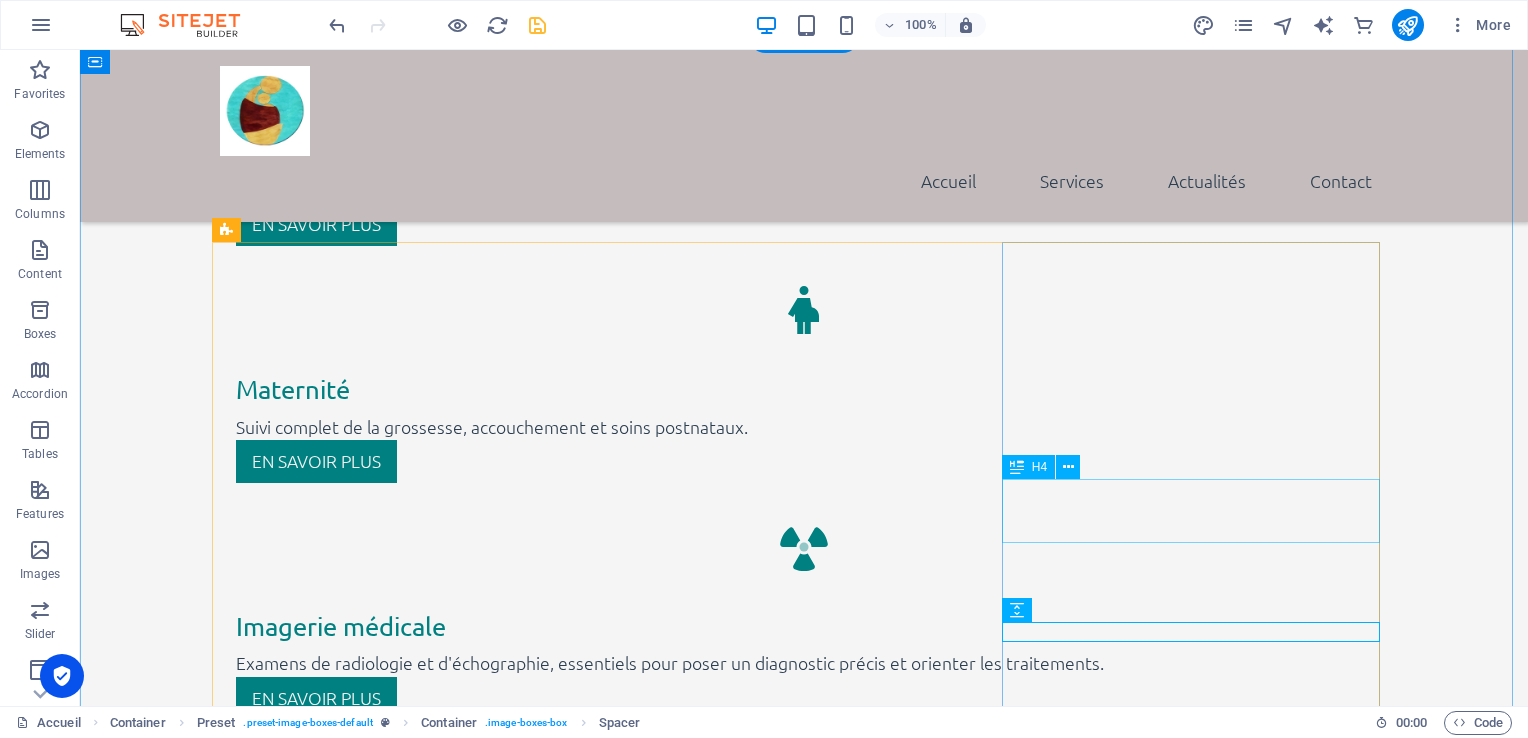 scroll, scrollTop: 3252, scrollLeft: 0, axis: vertical 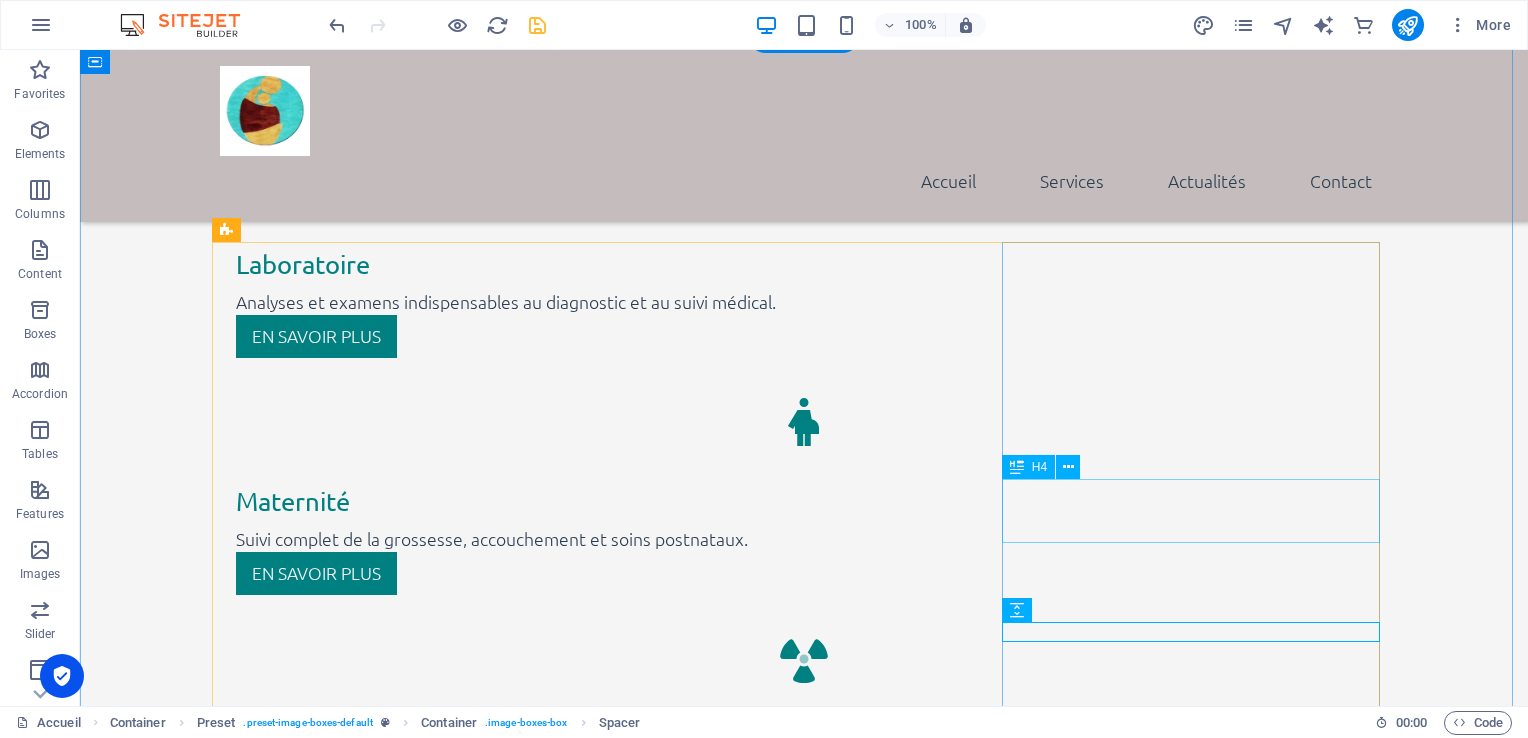 click on "Snté & conseils" at bounding box center [804, 4974] 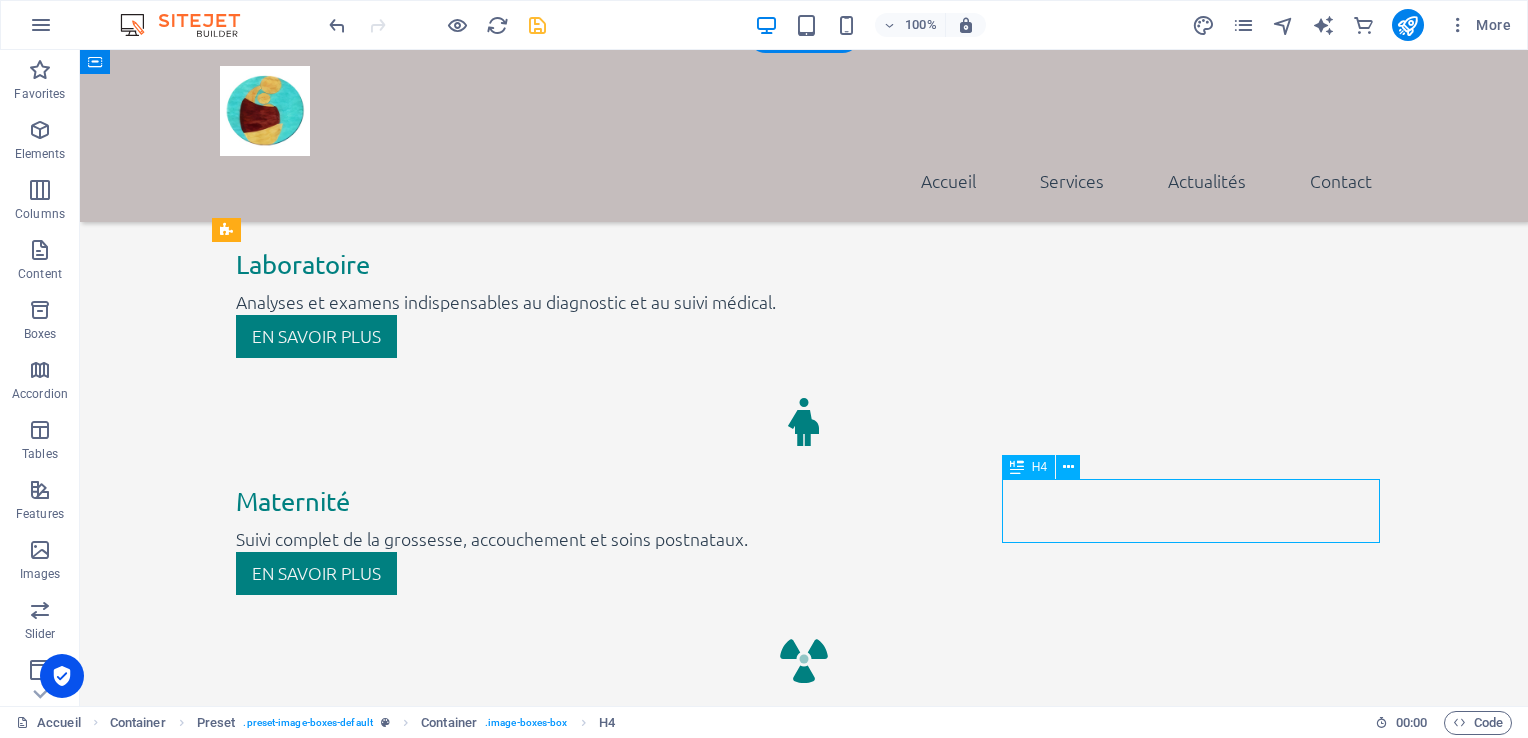 click on "Snté & conseils" at bounding box center [804, 4974] 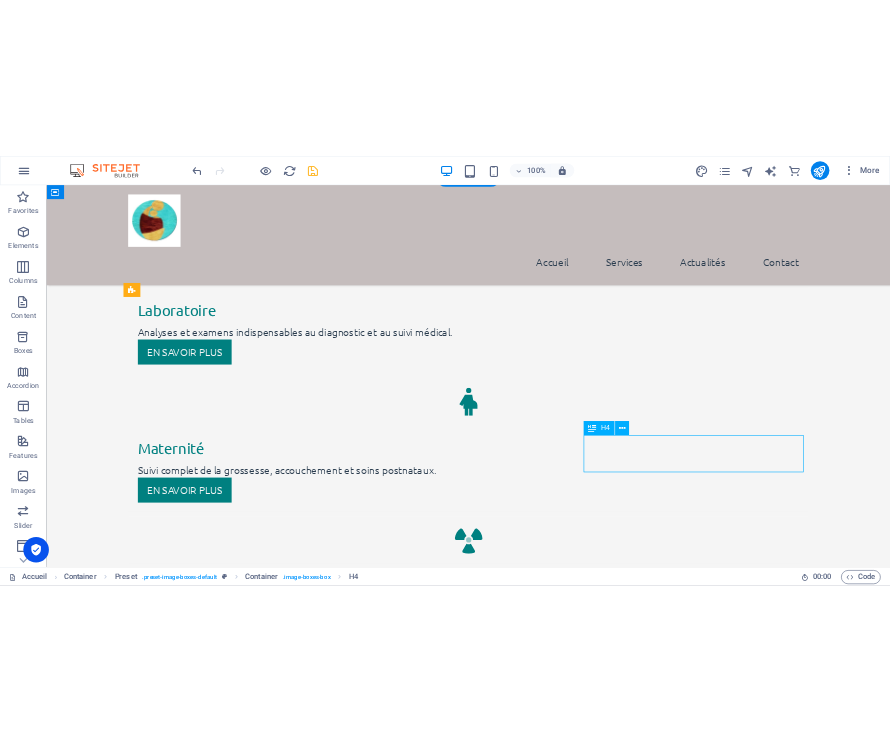 scroll, scrollTop: 3364, scrollLeft: 0, axis: vertical 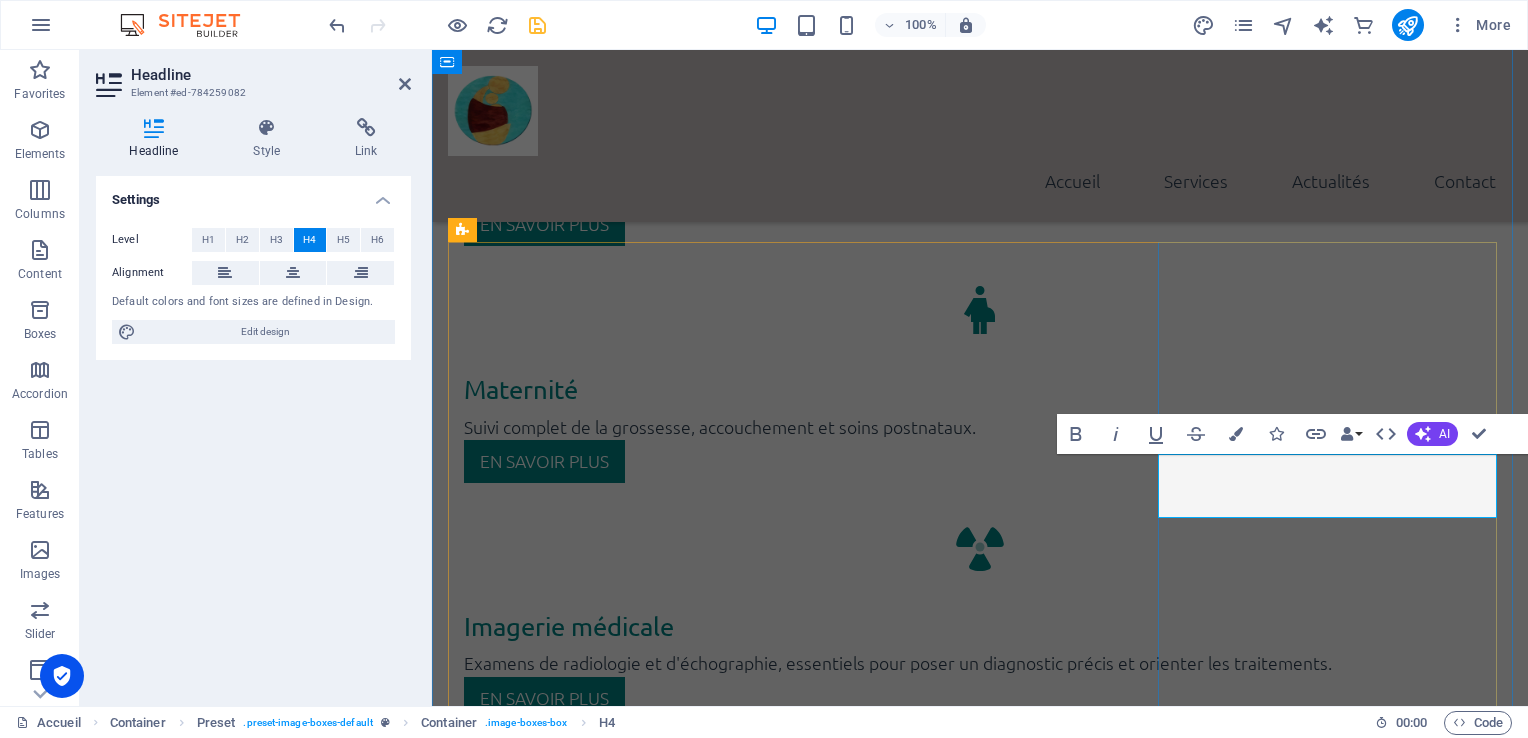 click on "Snté & conseils" at bounding box center (980, 4683) 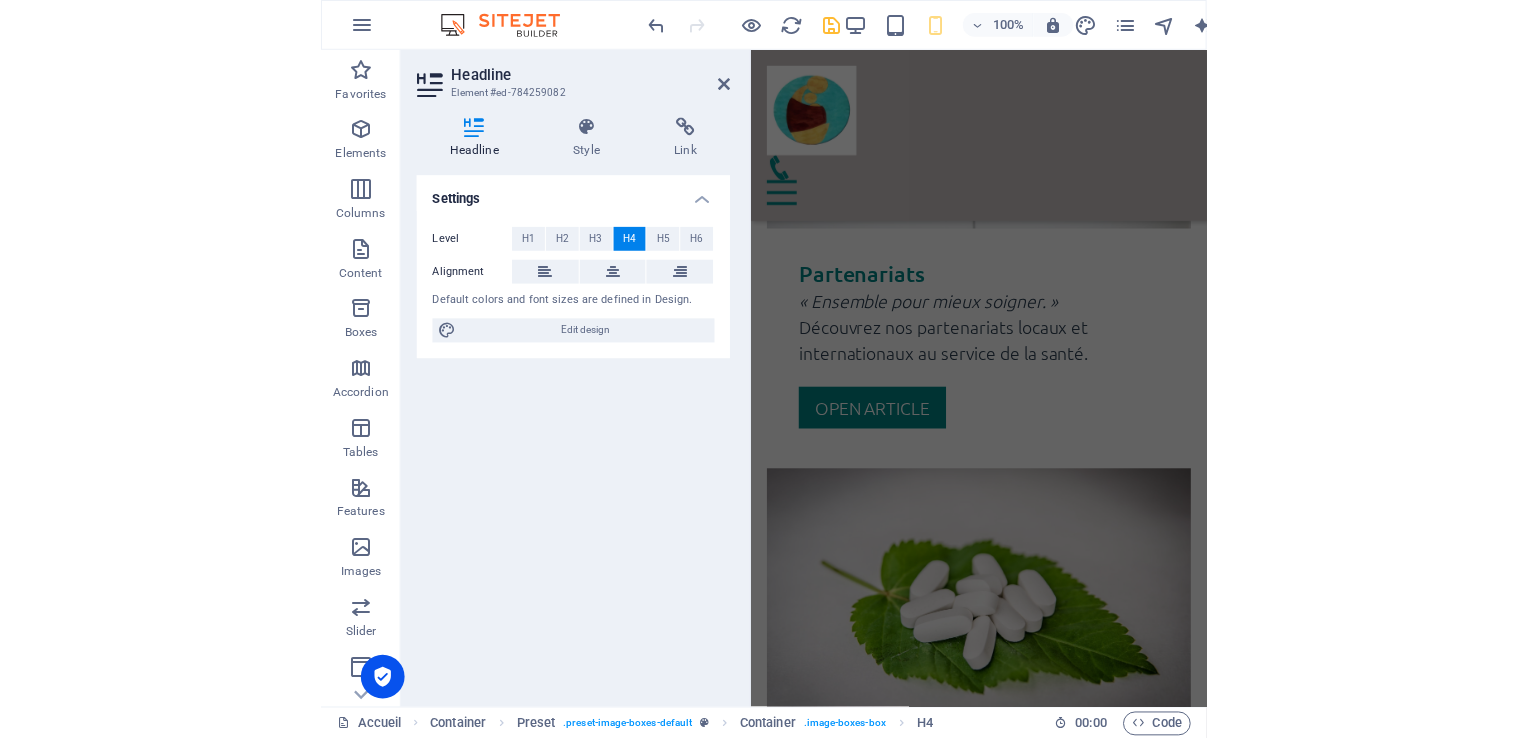 scroll, scrollTop: 3488, scrollLeft: 0, axis: vertical 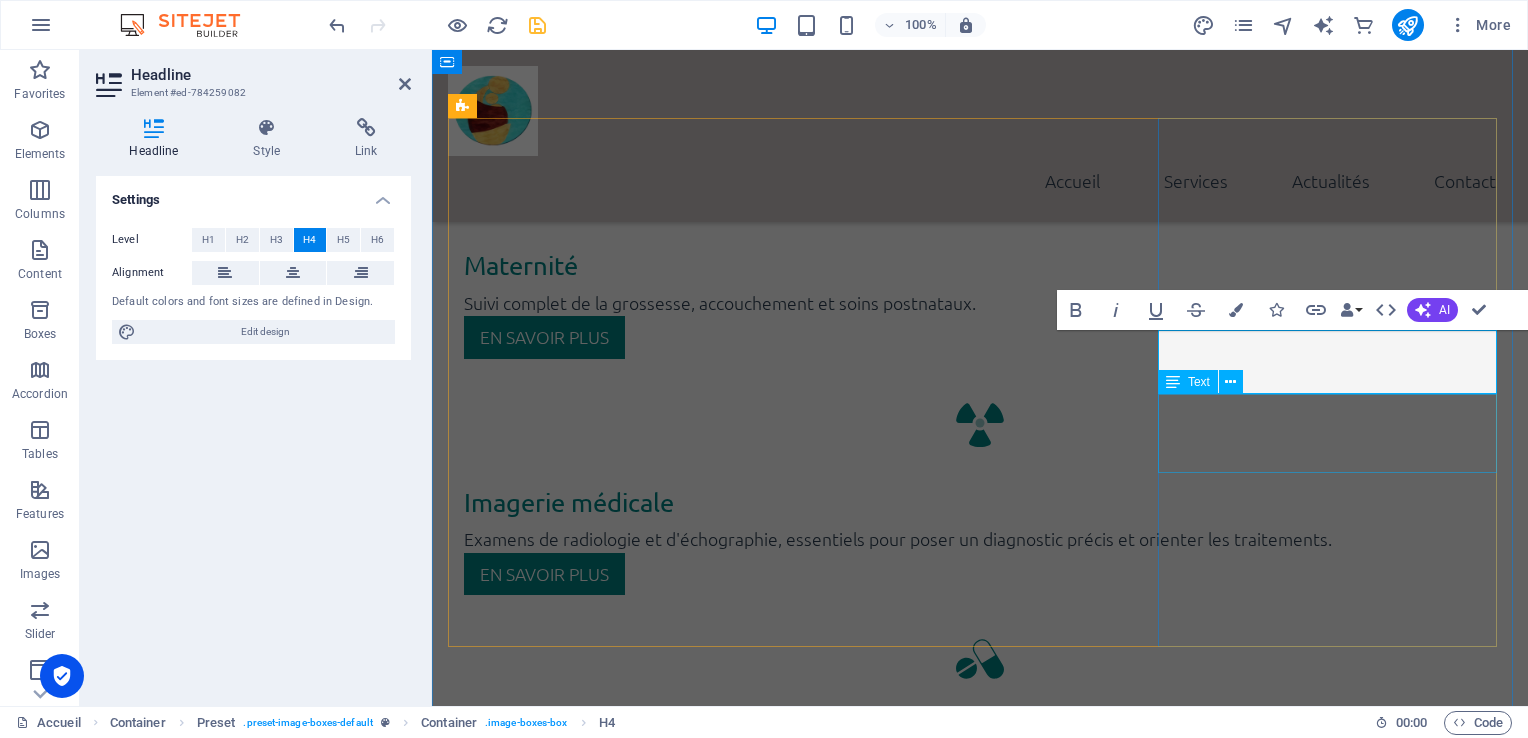 click on "Lorem ipsum dolor sit amet, consectetur adipisicing elit. Veritatis, dolorem!" at bounding box center [980, 4588] 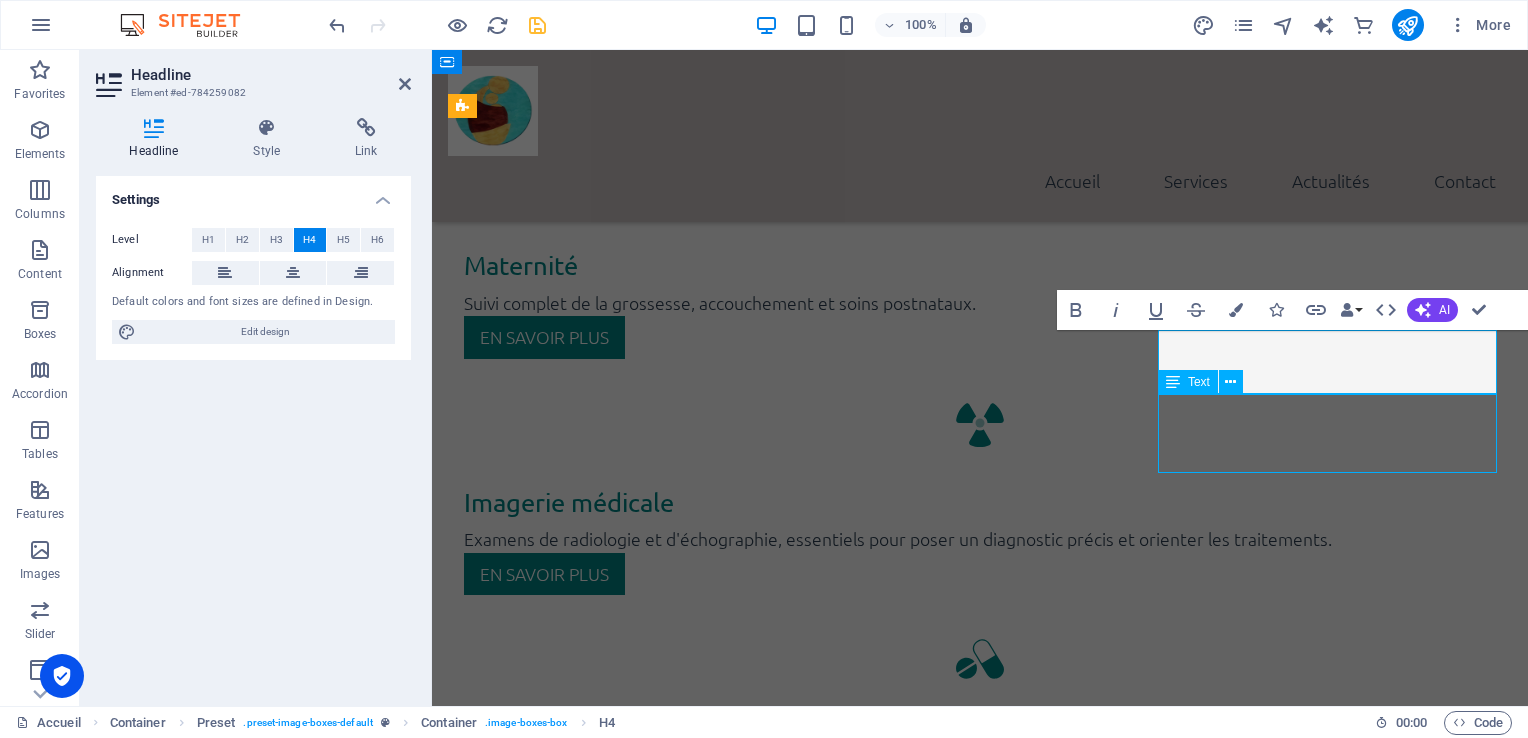 click on "Lorem ipsum dolor sit amet, consectetur adipisicing elit. Veritatis, dolorem!" at bounding box center (980, 4588) 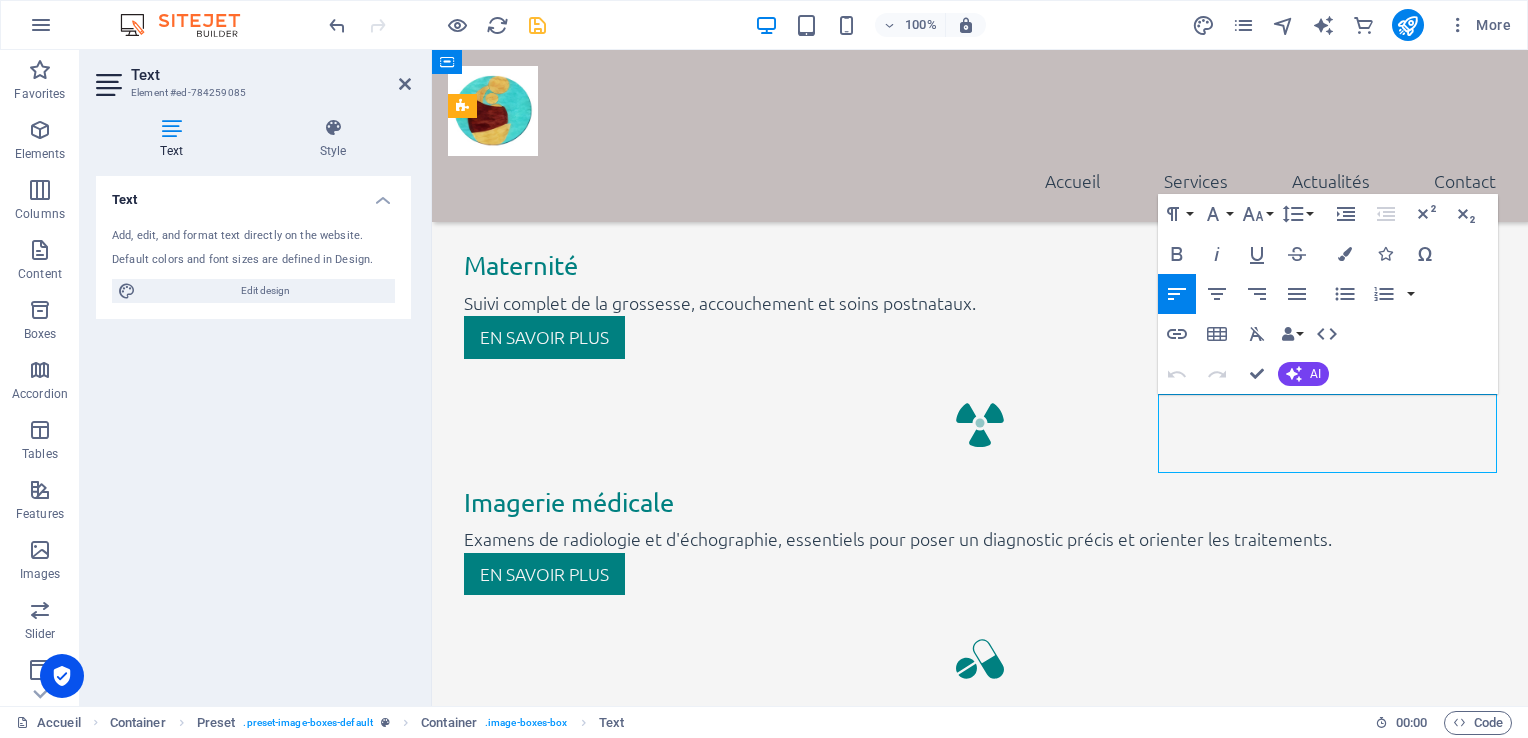 drag, startPoint x: 1187, startPoint y: 412, endPoint x: 1307, endPoint y: 463, distance: 130.38788 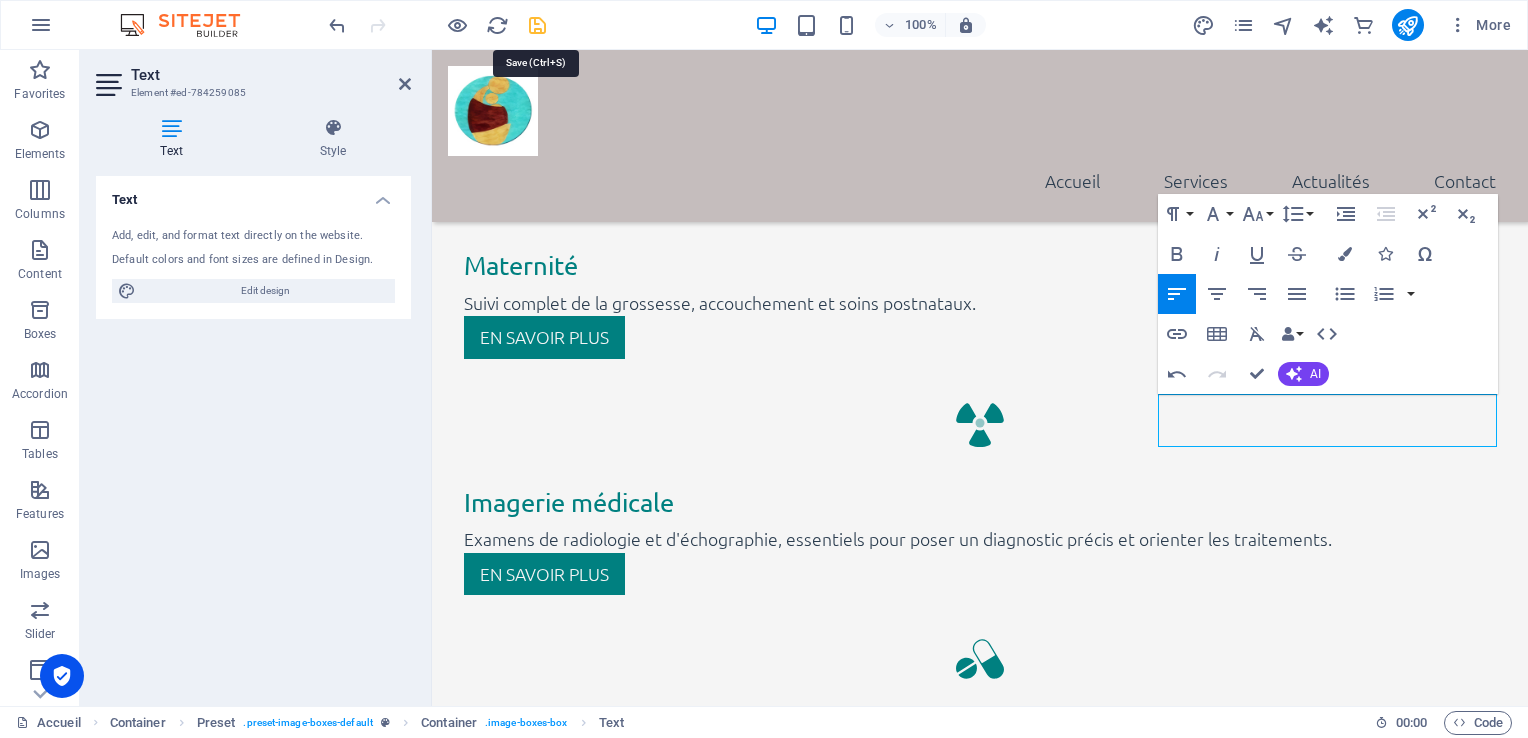 click at bounding box center [537, 25] 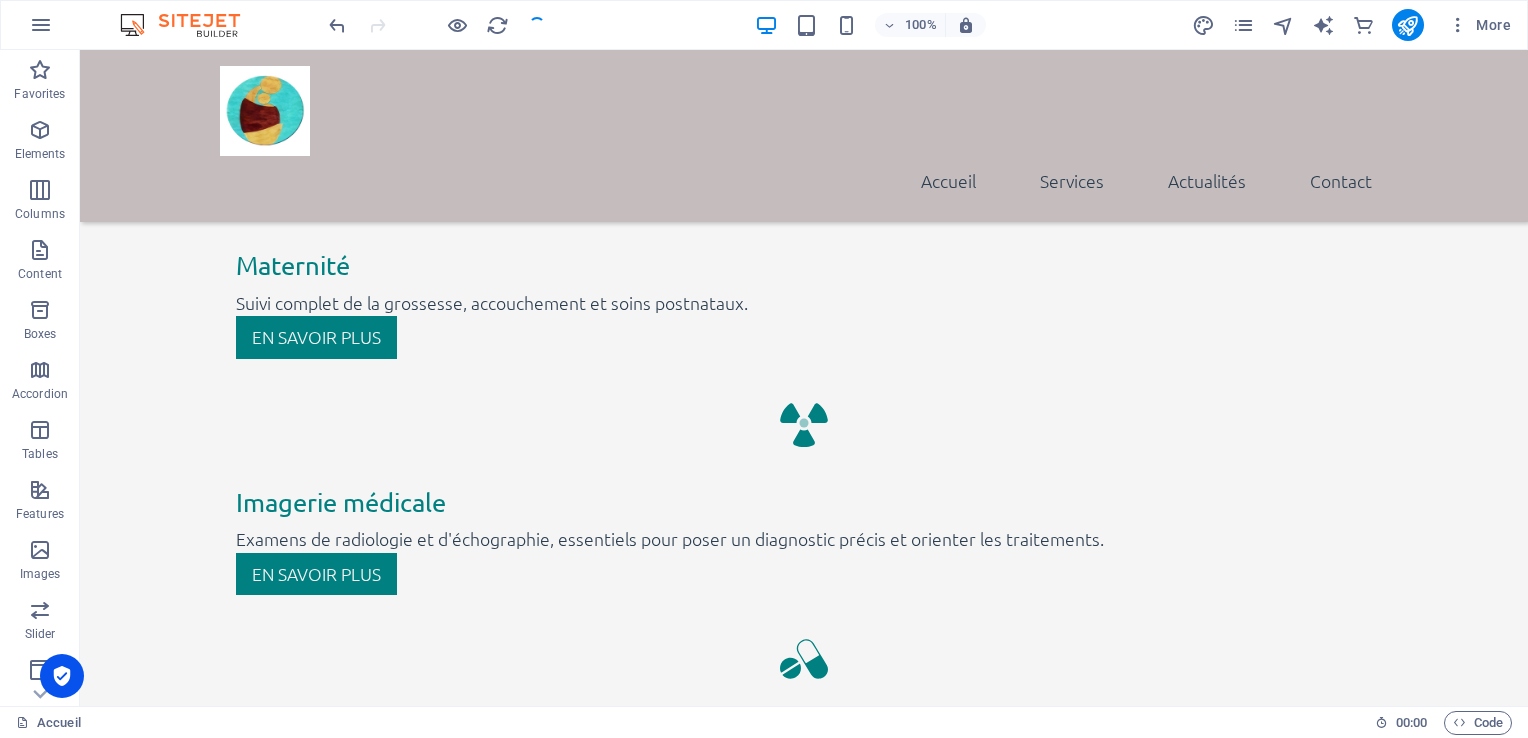 scroll, scrollTop: 3376, scrollLeft: 0, axis: vertical 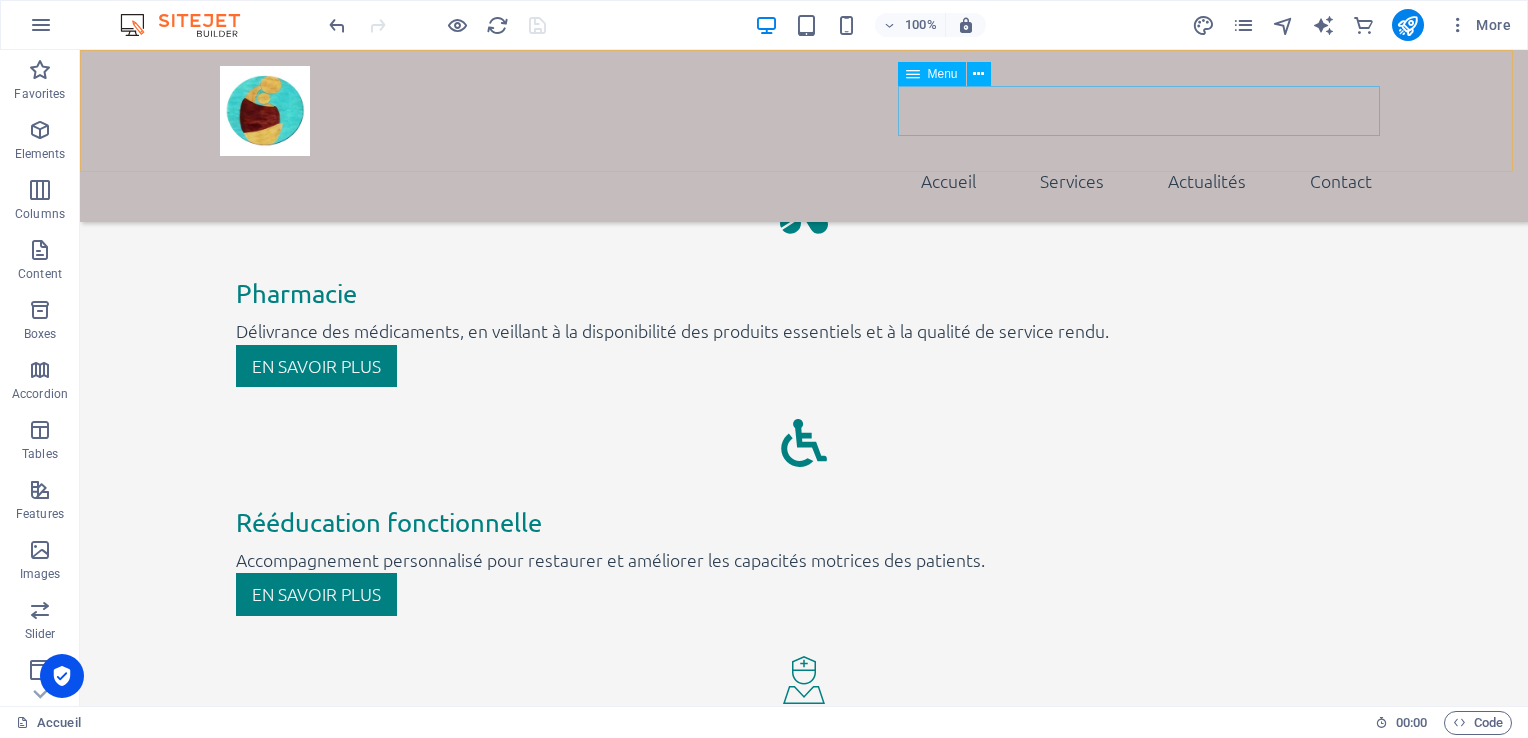 click on "Accueil Services Actualités Contact" at bounding box center [804, 181] 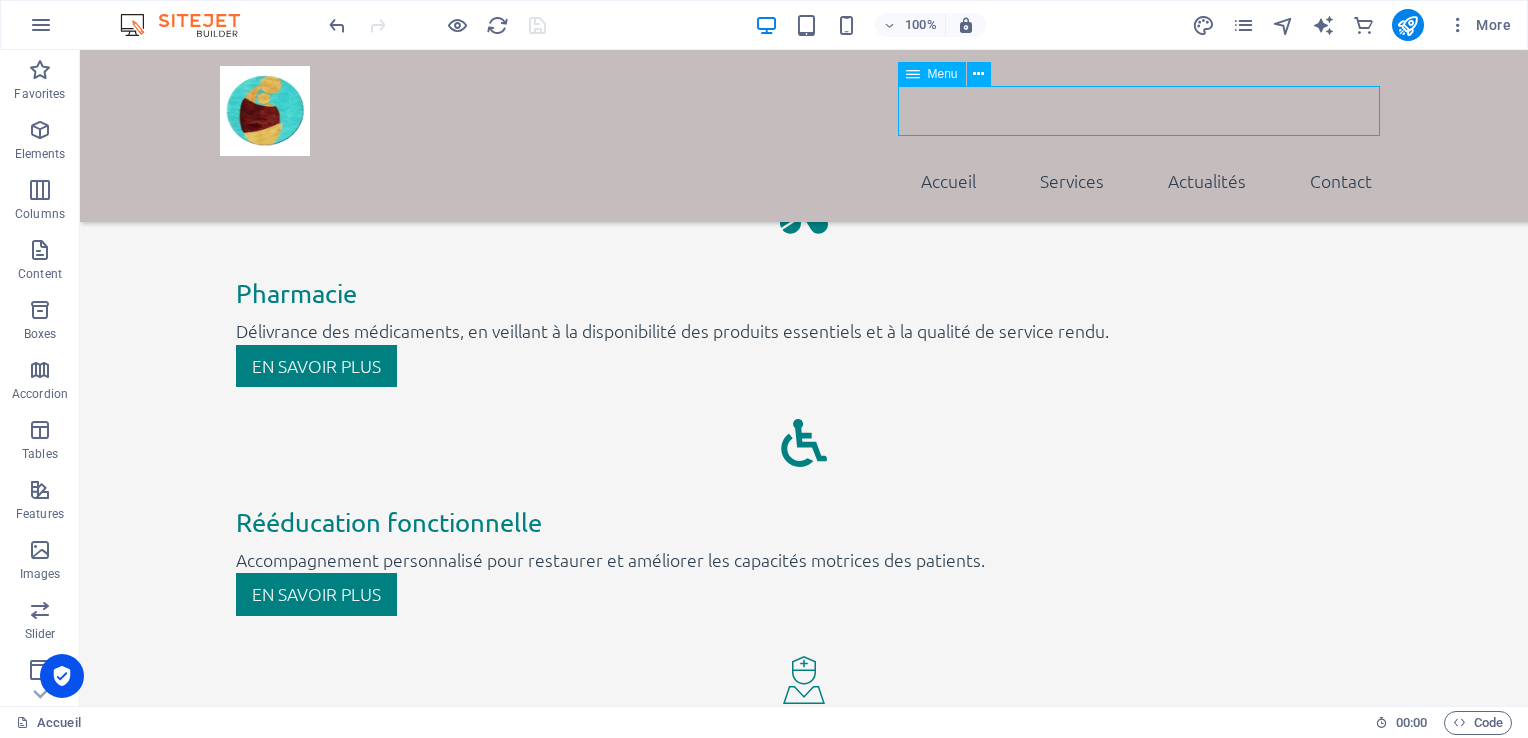 click on "Accueil Services Actualités Contact" at bounding box center [804, 181] 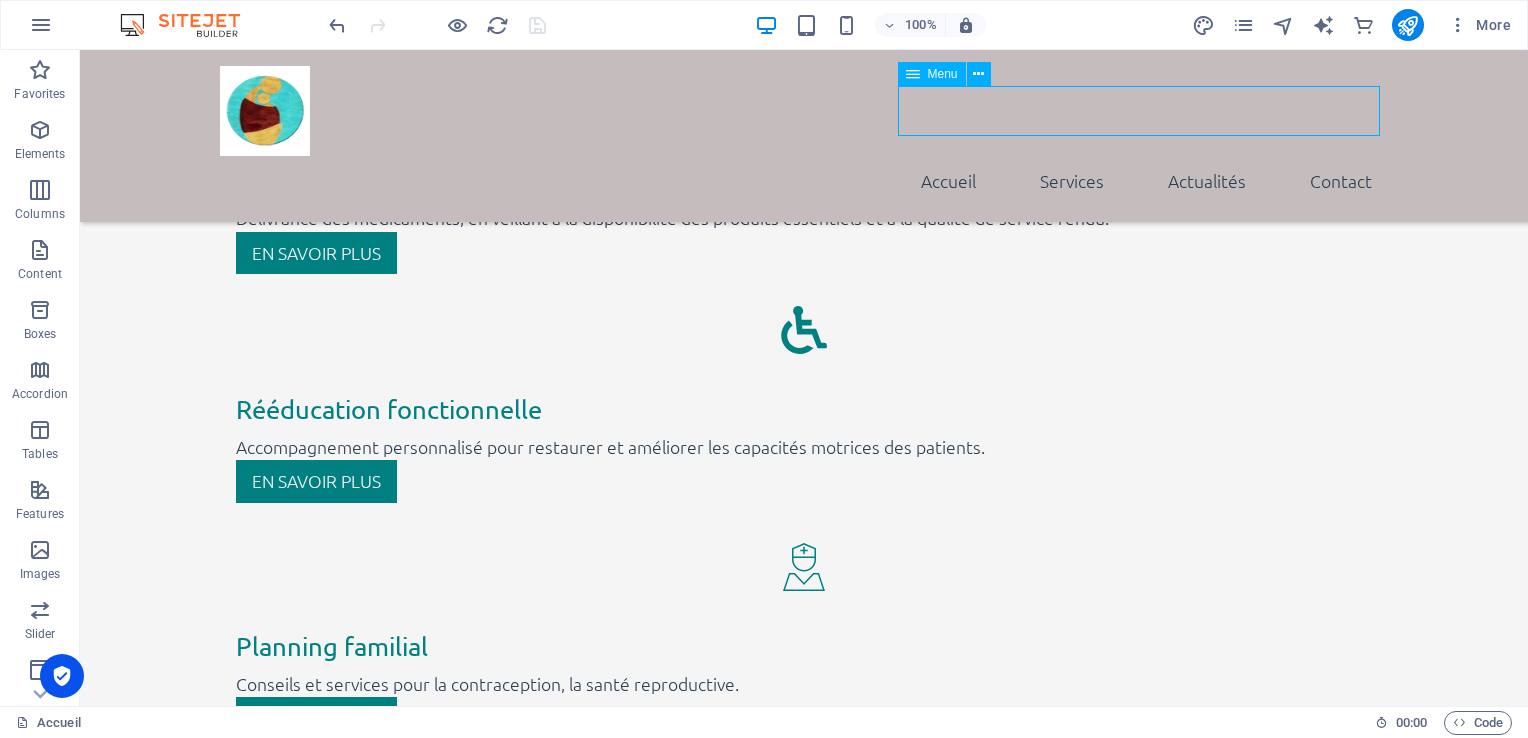 select 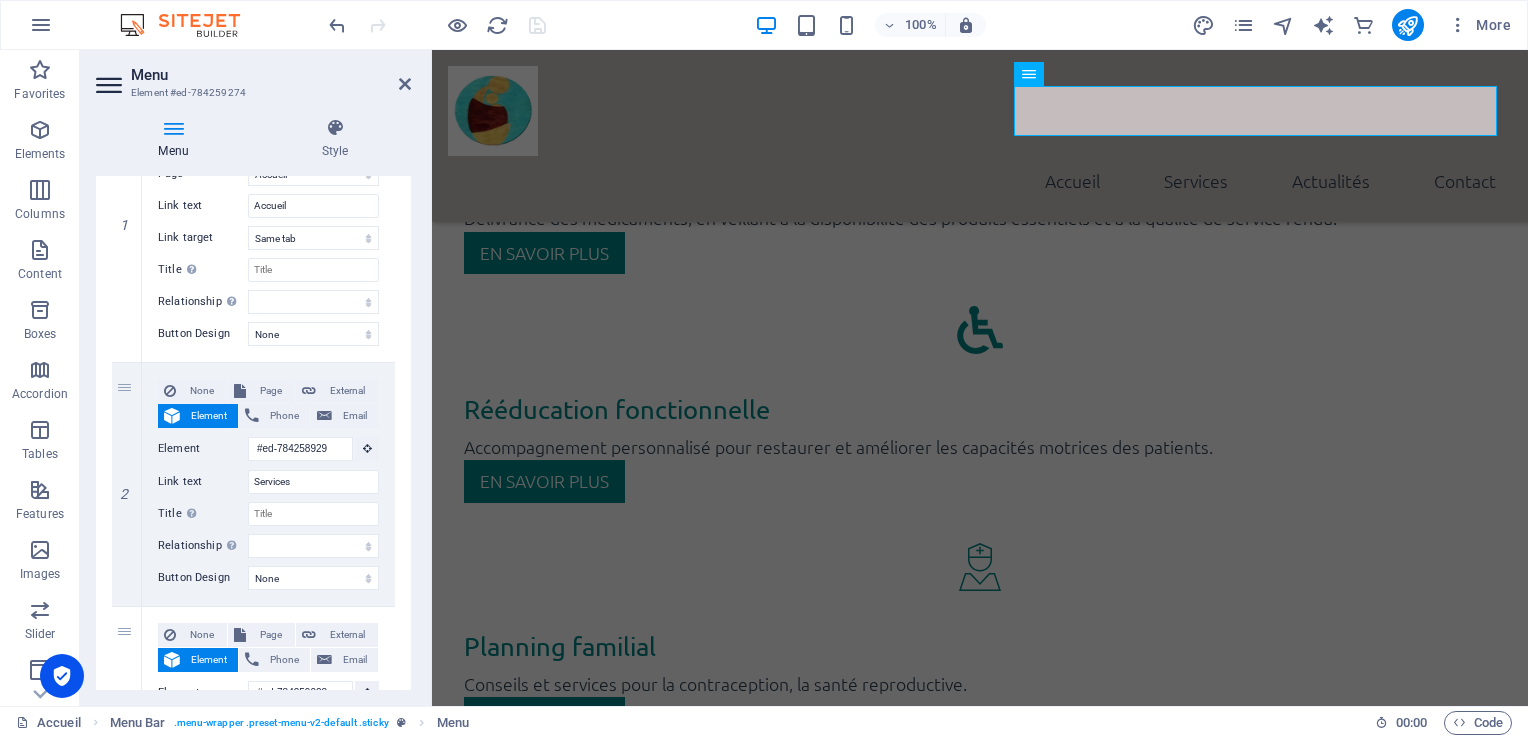 scroll, scrollTop: 276, scrollLeft: 0, axis: vertical 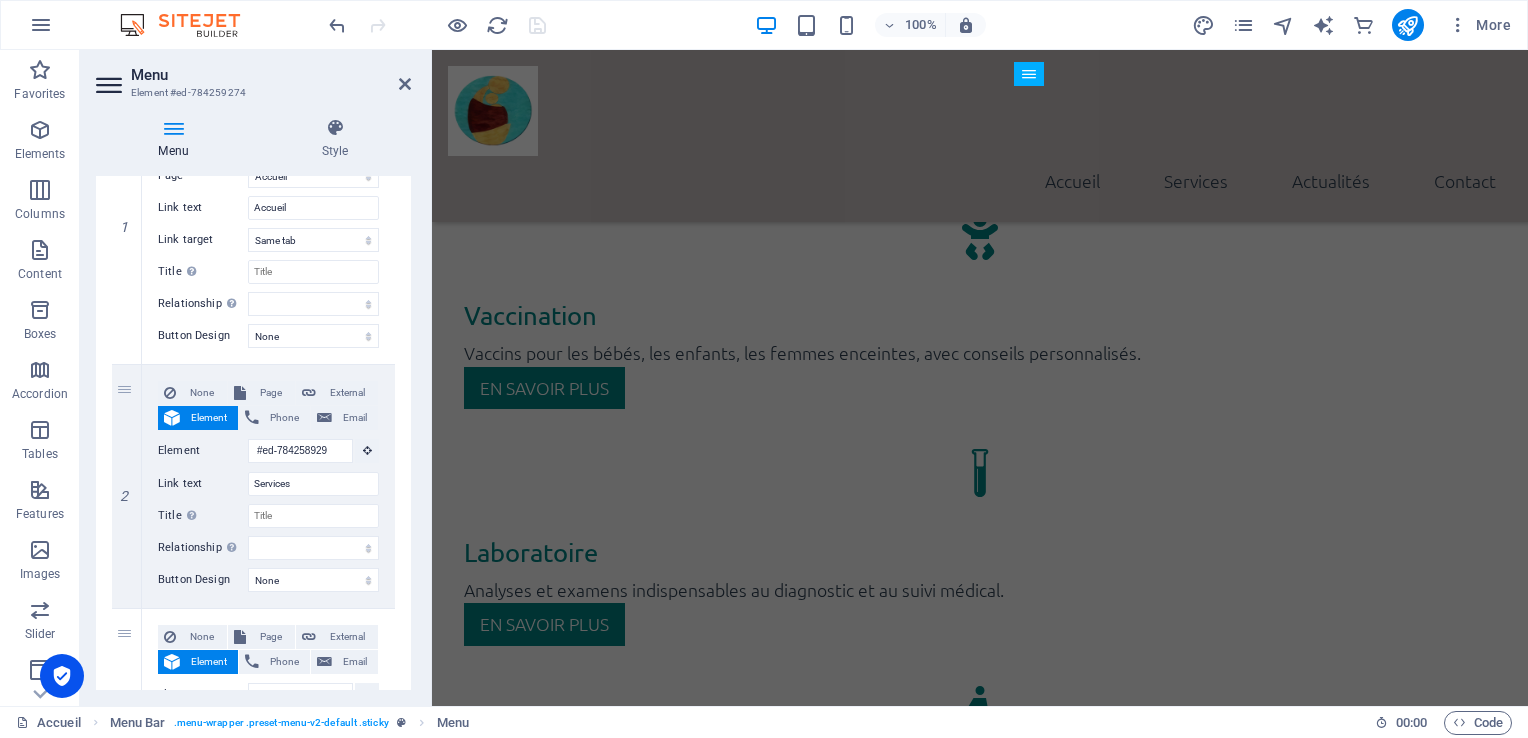 drag, startPoint x: 405, startPoint y: 412, endPoint x: 405, endPoint y: 346, distance: 66 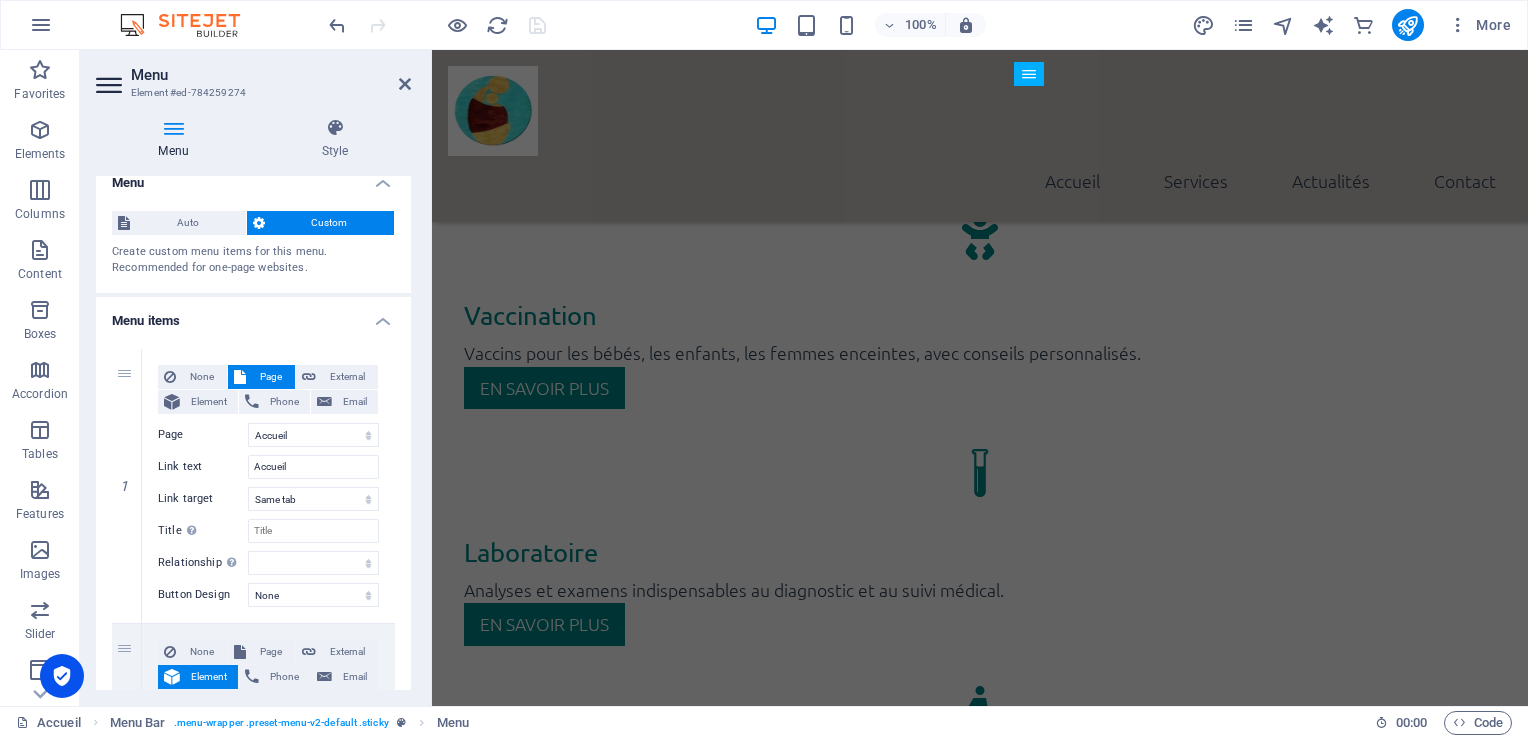 scroll, scrollTop: 0, scrollLeft: 0, axis: both 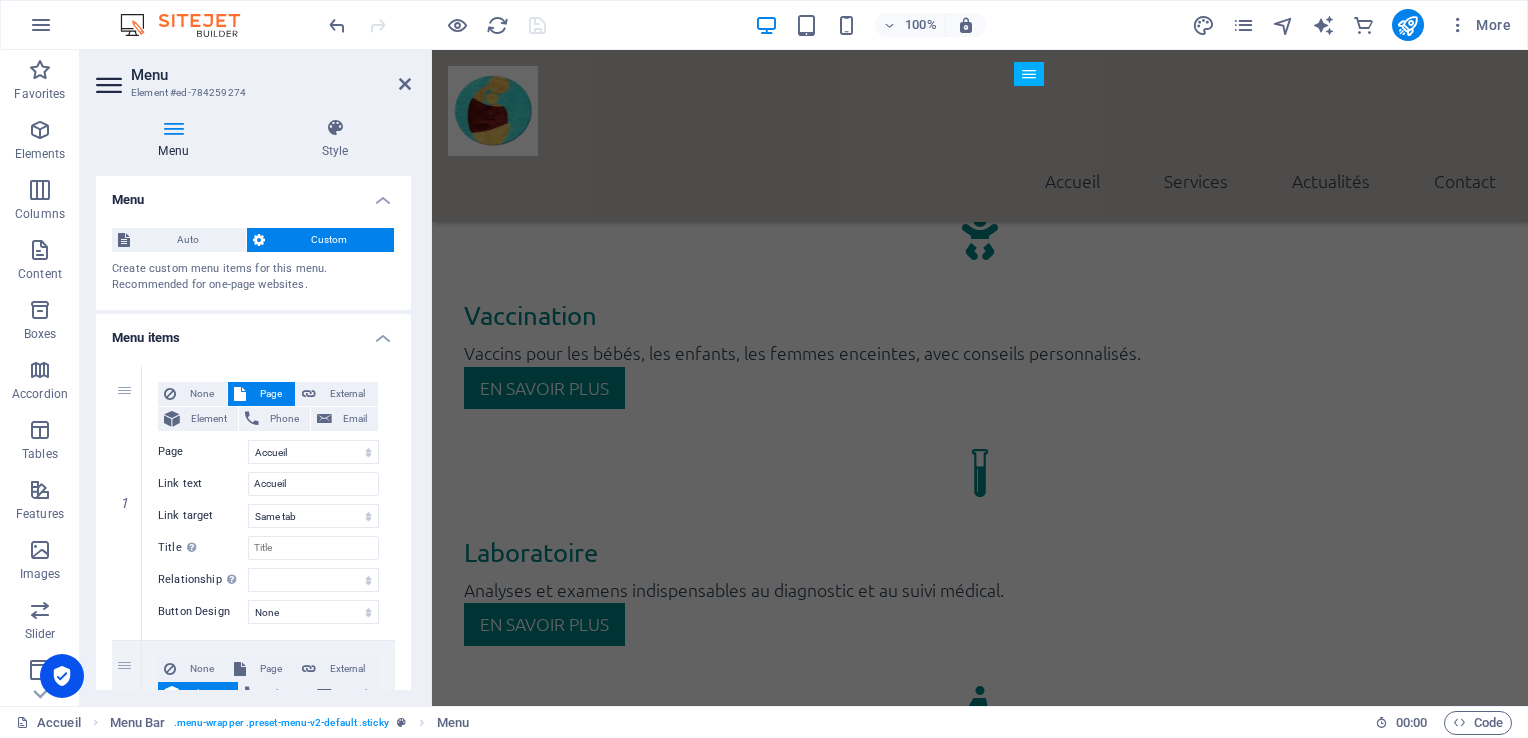 click at bounding box center (173, 128) 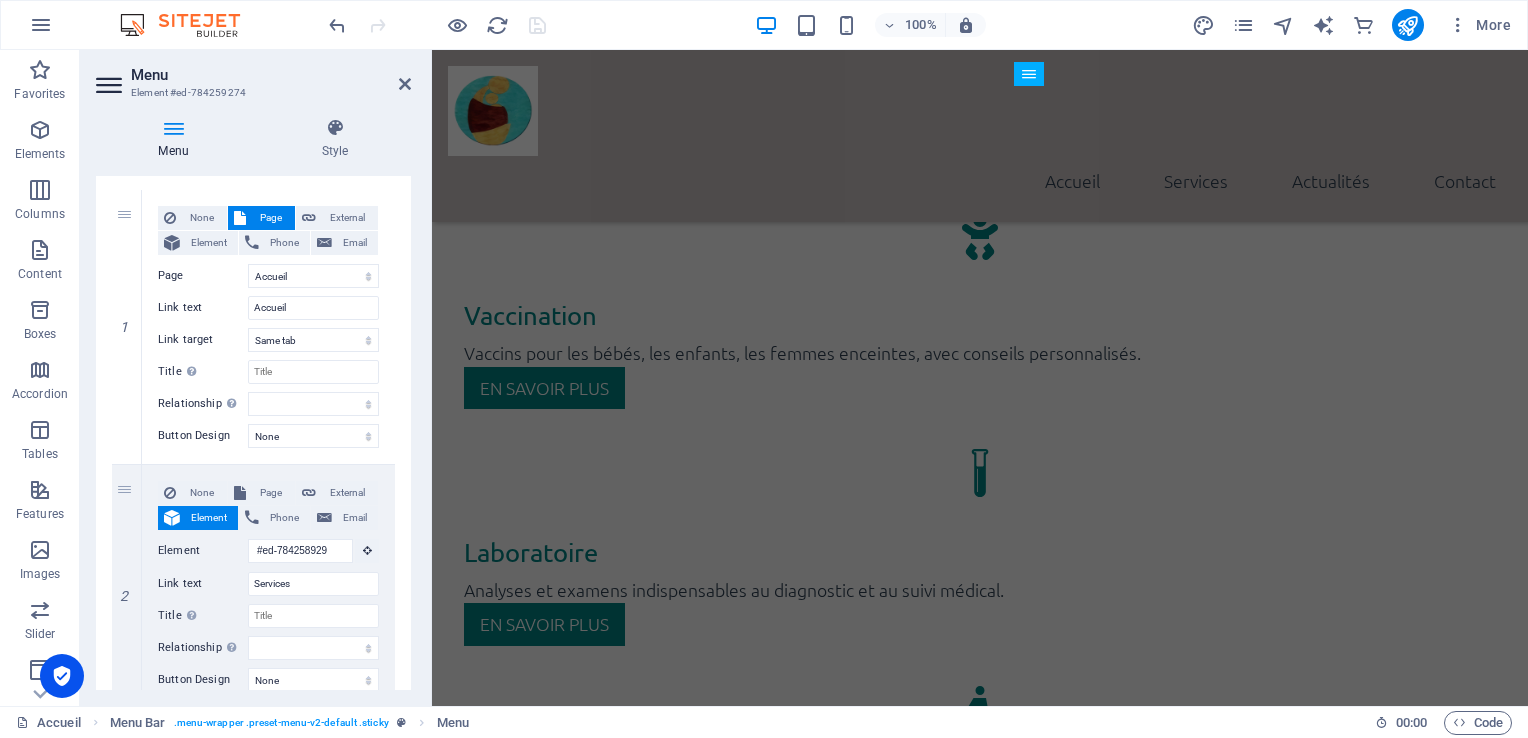scroll, scrollTop: 176, scrollLeft: 0, axis: vertical 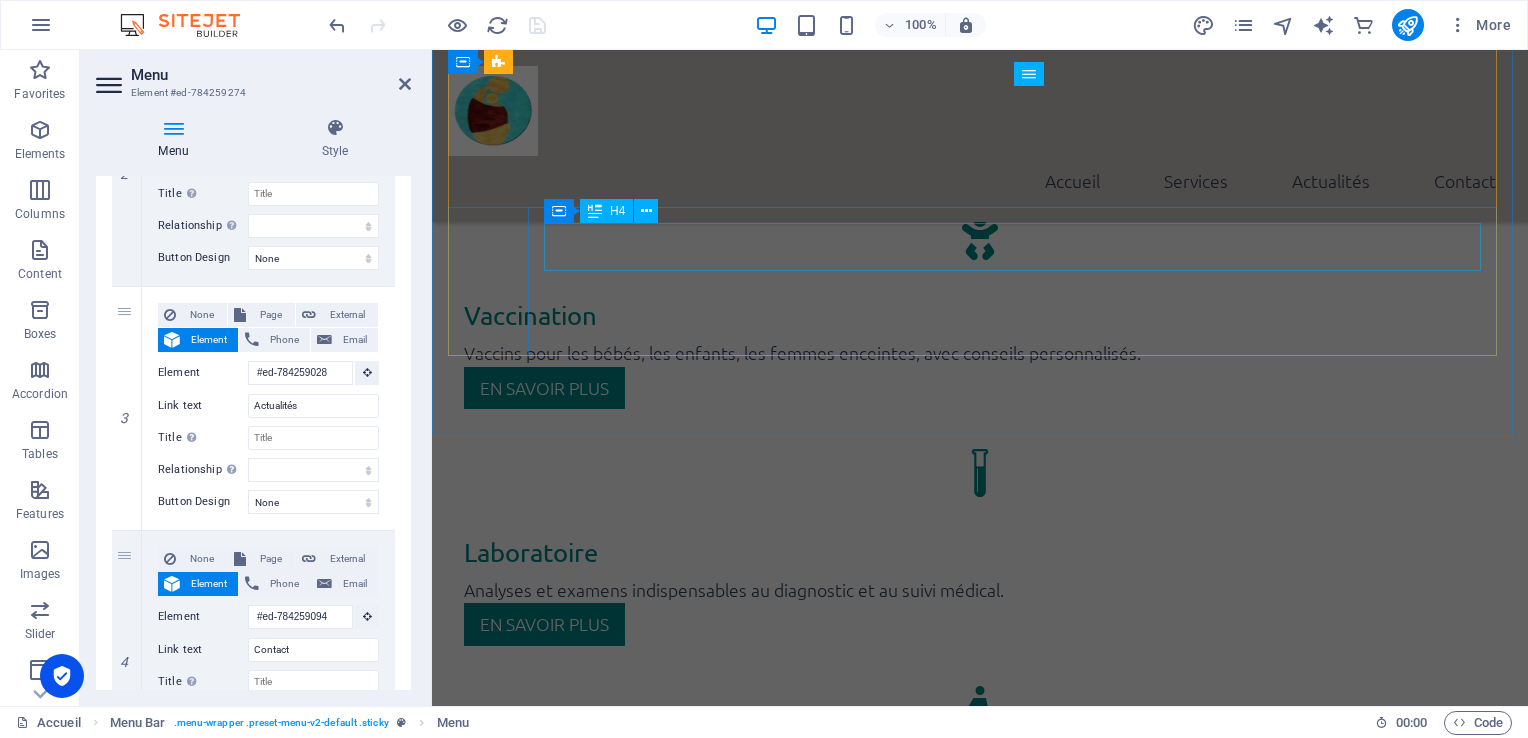 click on "Consultation externe" at bounding box center (980, 2202) 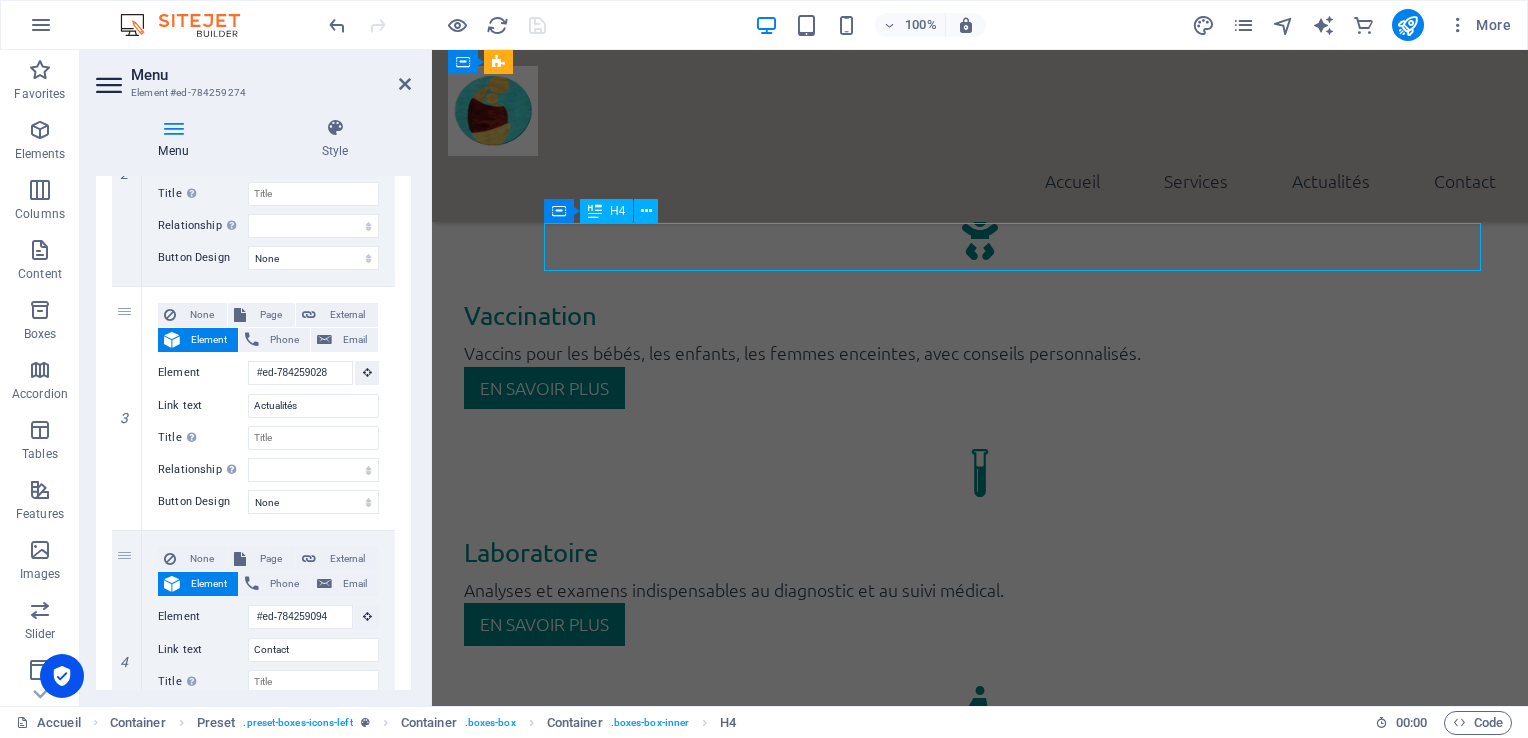 scroll, scrollTop: 2882, scrollLeft: 0, axis: vertical 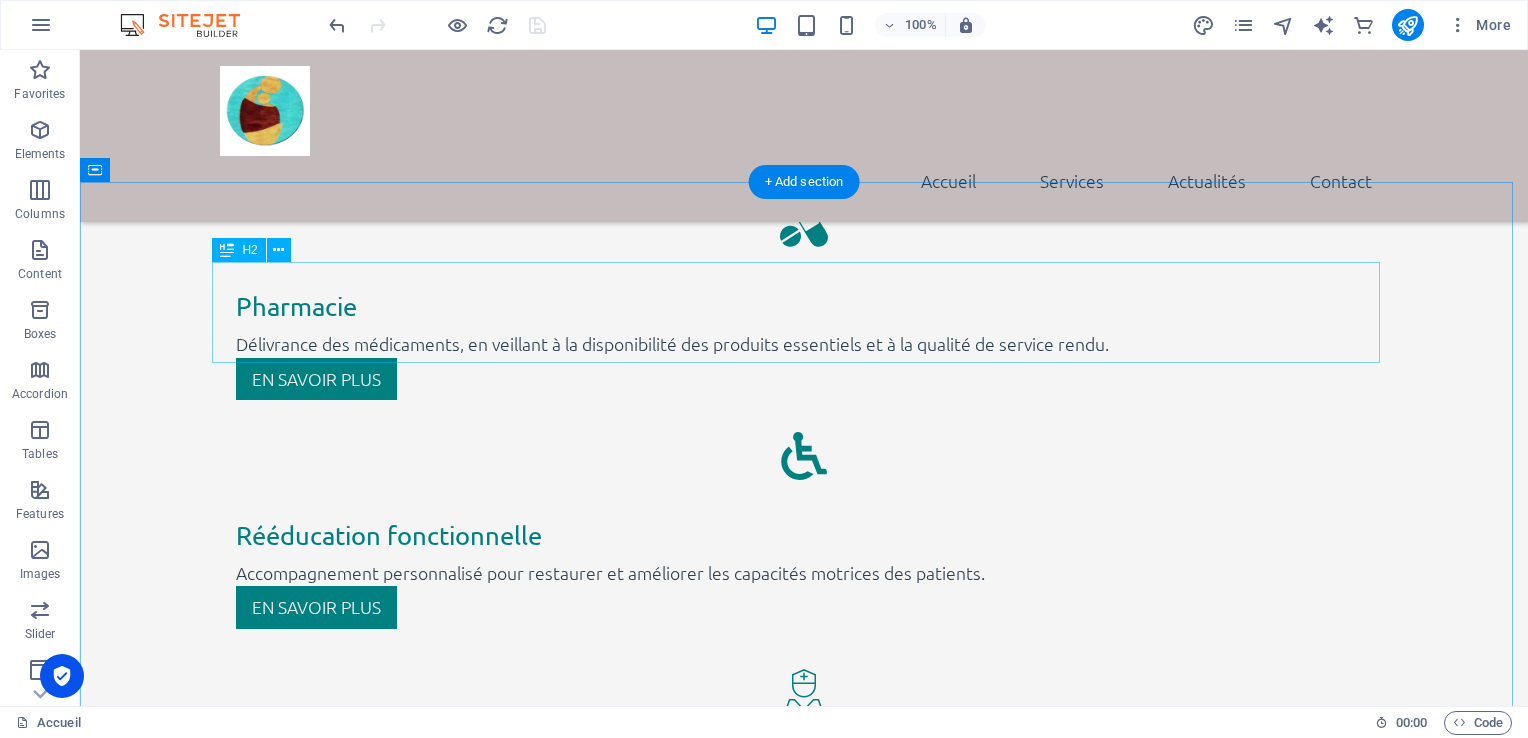 click on "Write us" at bounding box center (804, 4657) 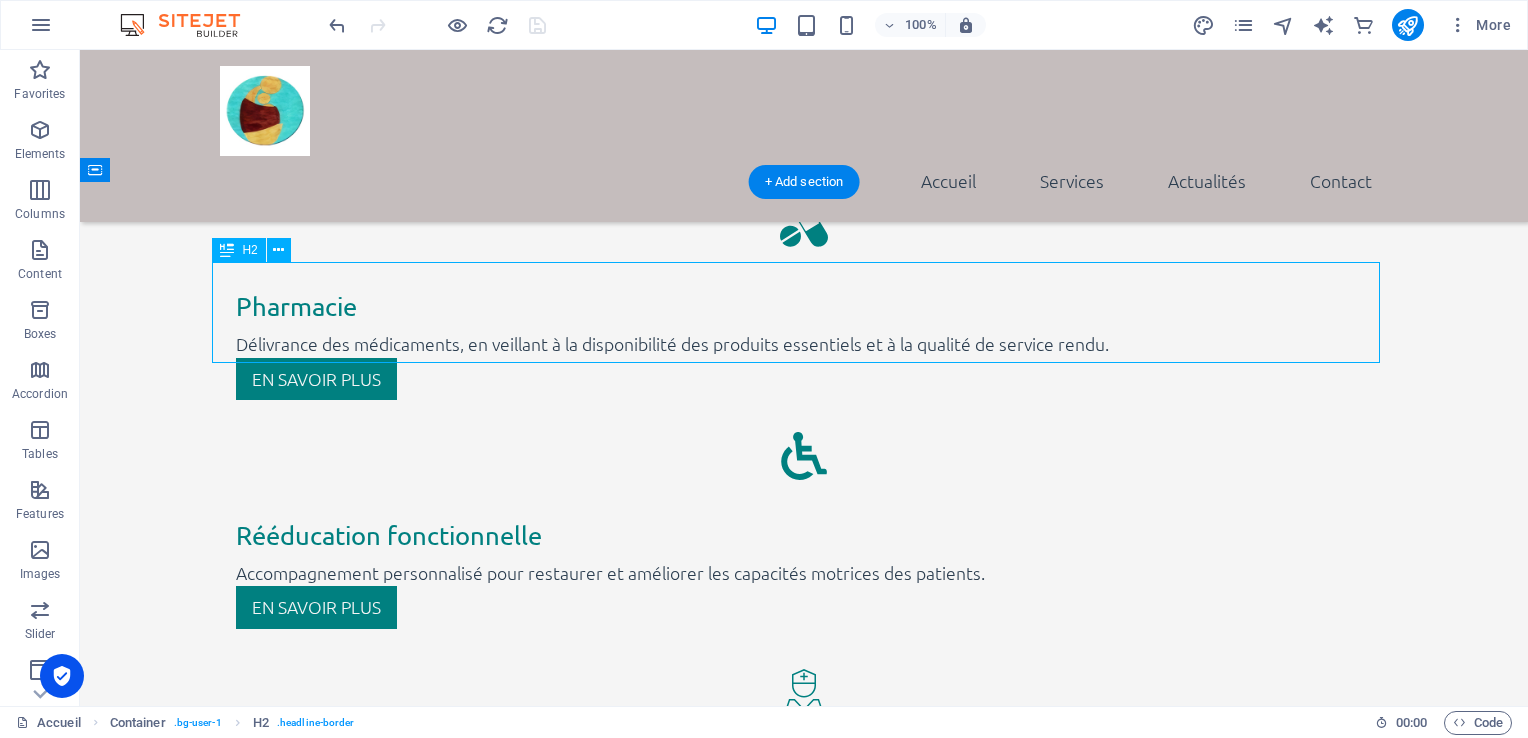 click on "Write us" at bounding box center [804, 4657] 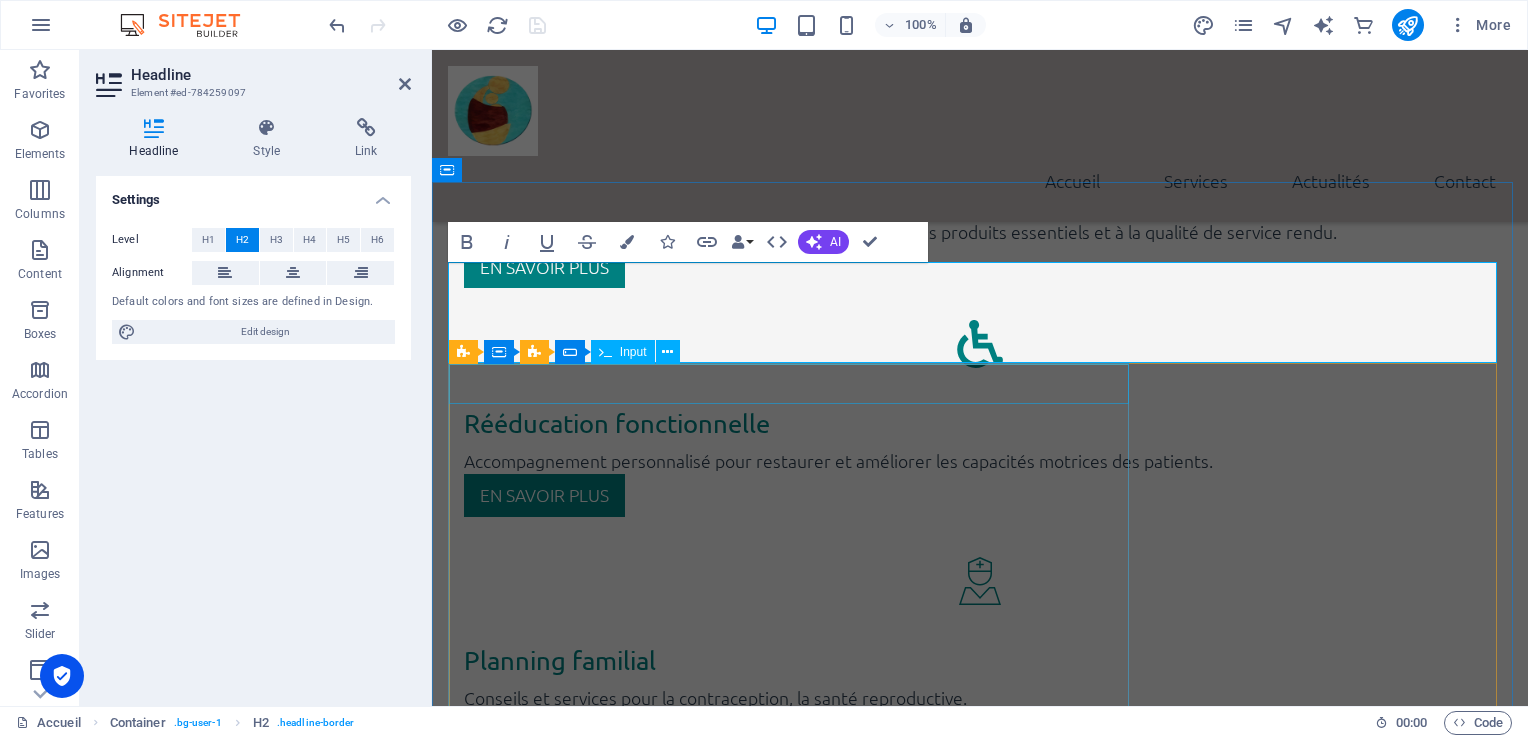 click on "Name" at bounding box center [980, 4434] 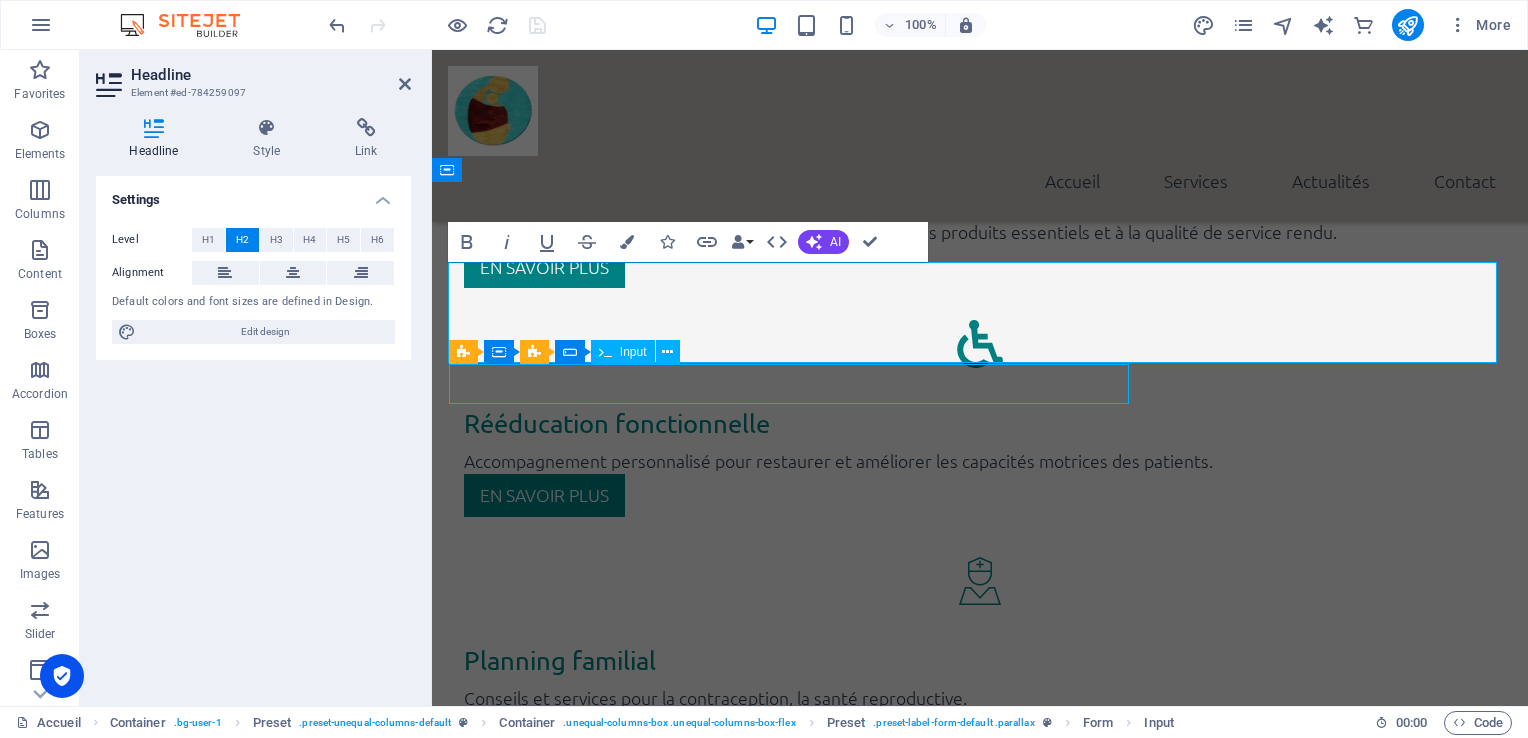 scroll, scrollTop: 3920, scrollLeft: 0, axis: vertical 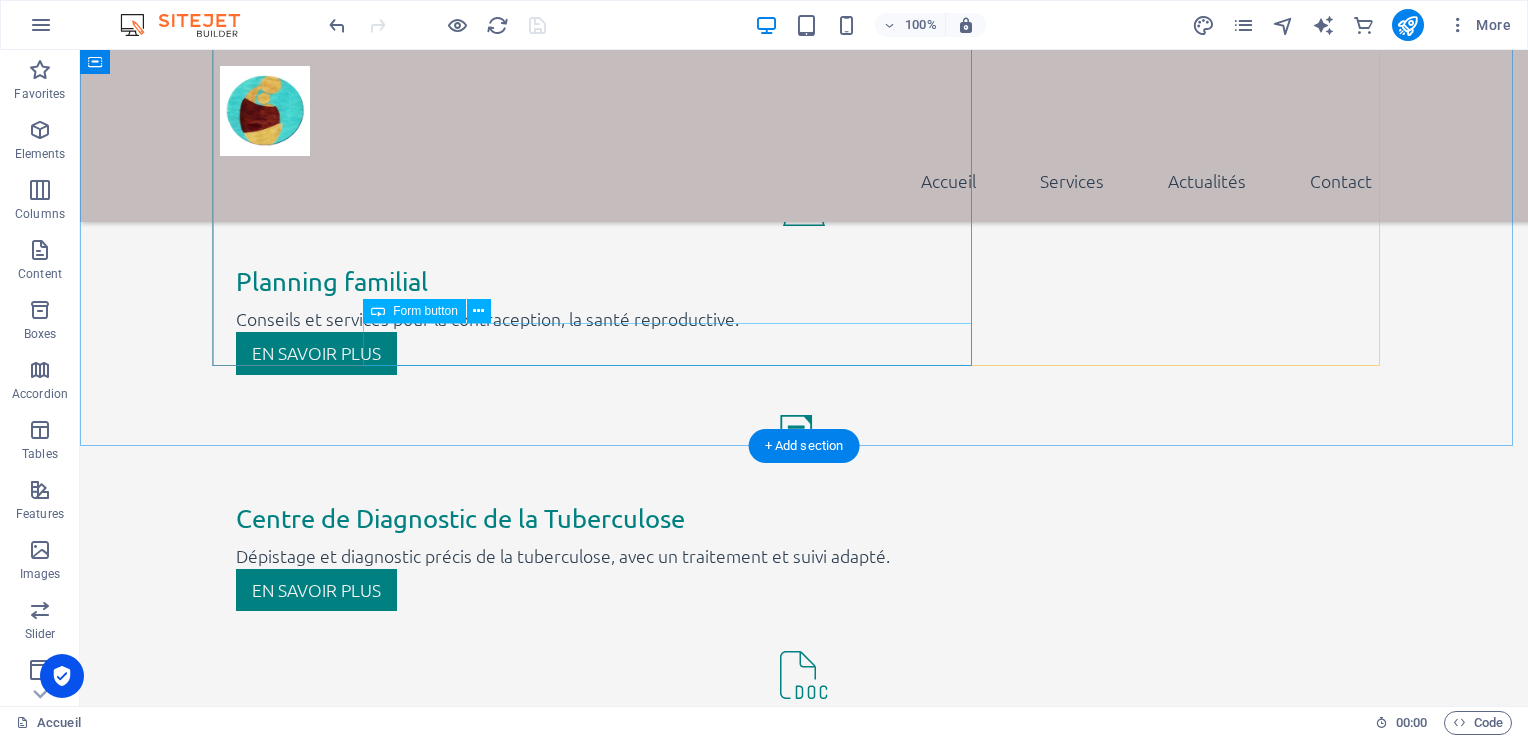click on "Send" at bounding box center [879, 4711] 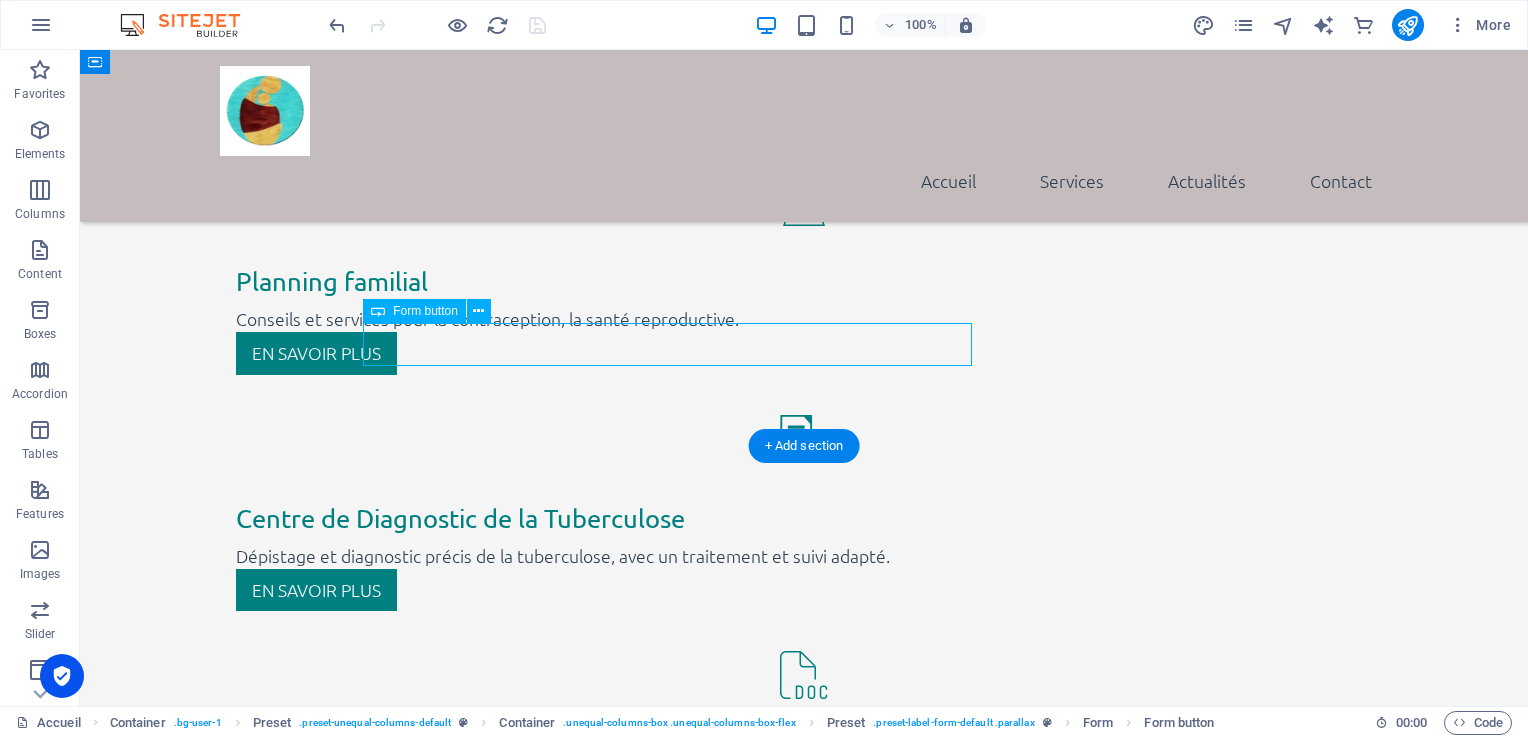 click on "Send" at bounding box center (879, 4711) 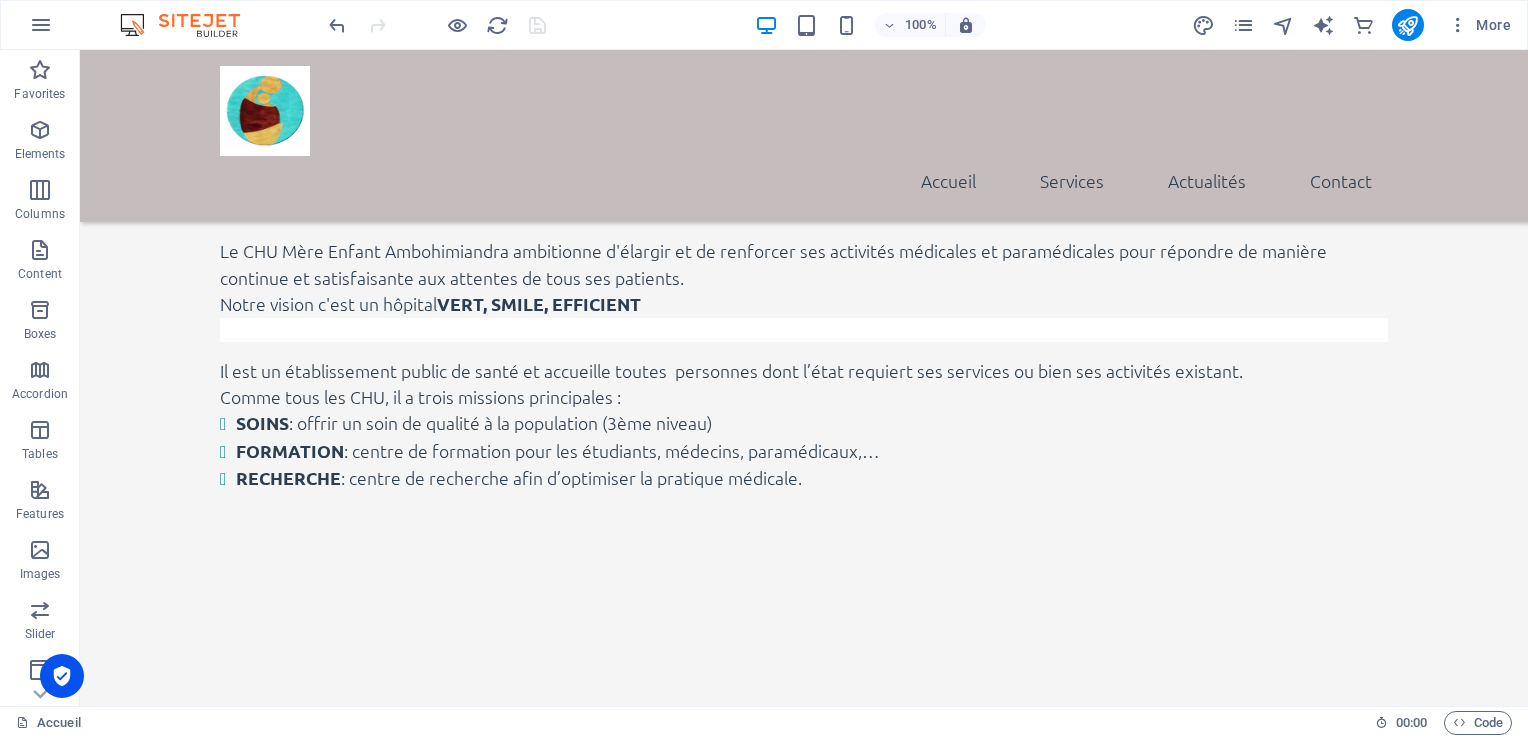 scroll, scrollTop: 2026, scrollLeft: 0, axis: vertical 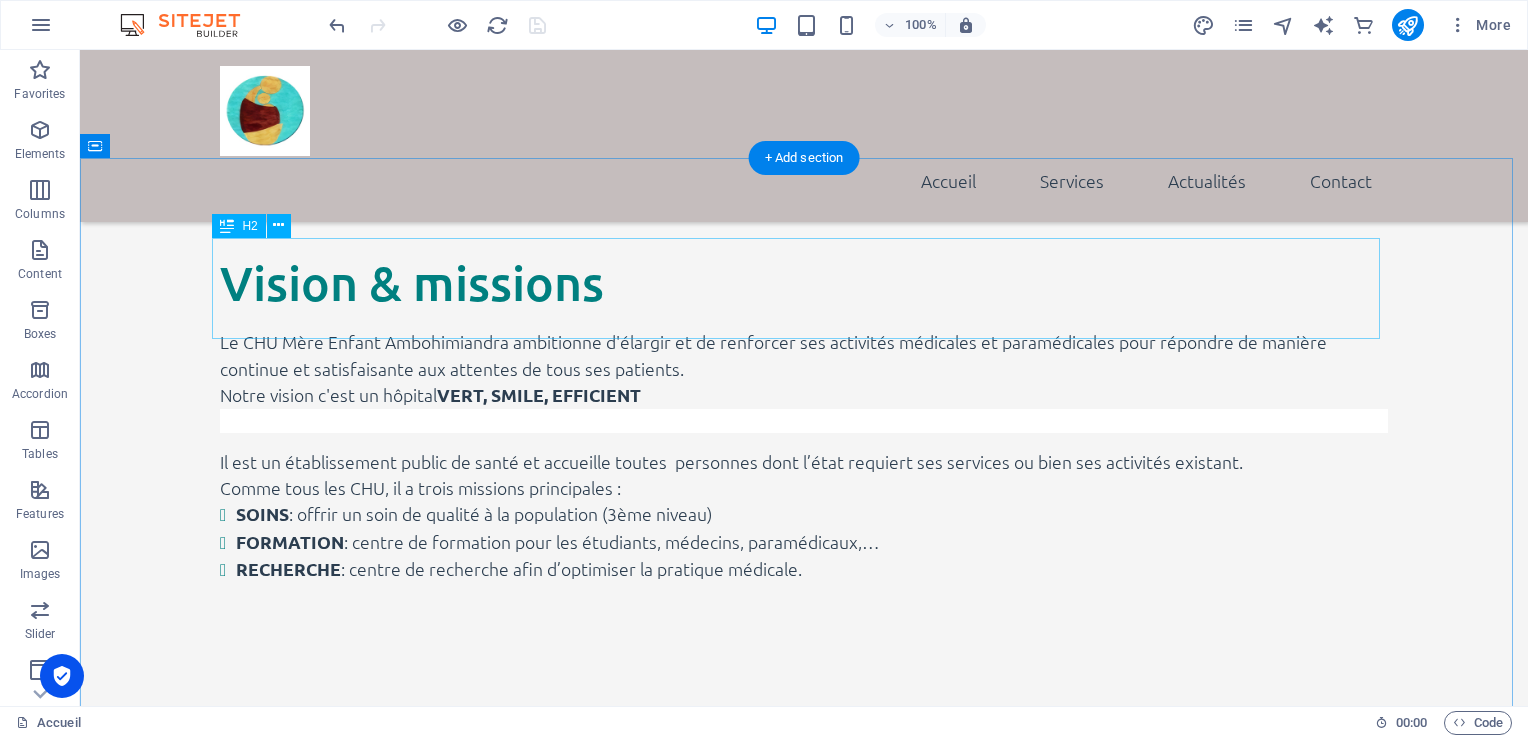click on "Services" at bounding box center (804, 834) 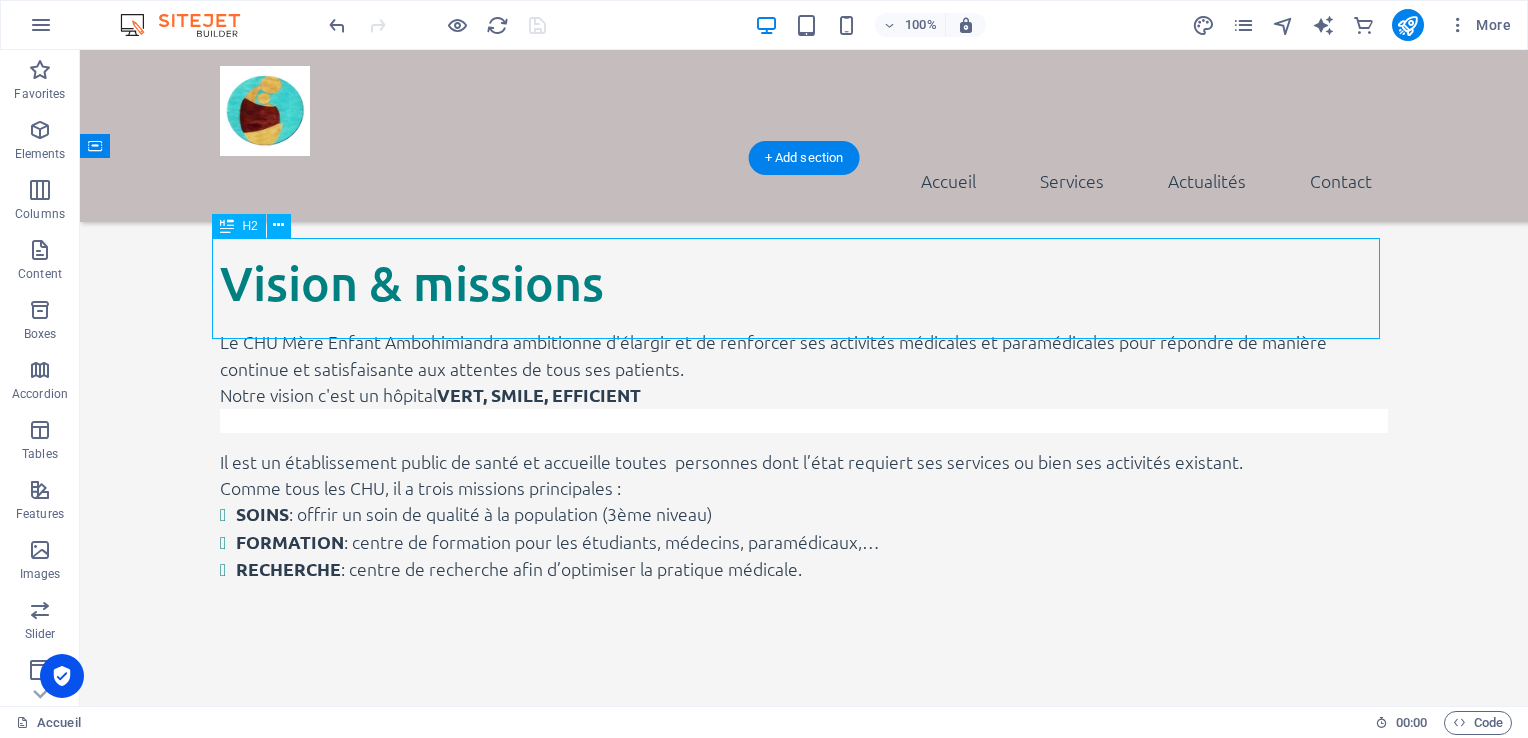 click on "Services" at bounding box center (804, 834) 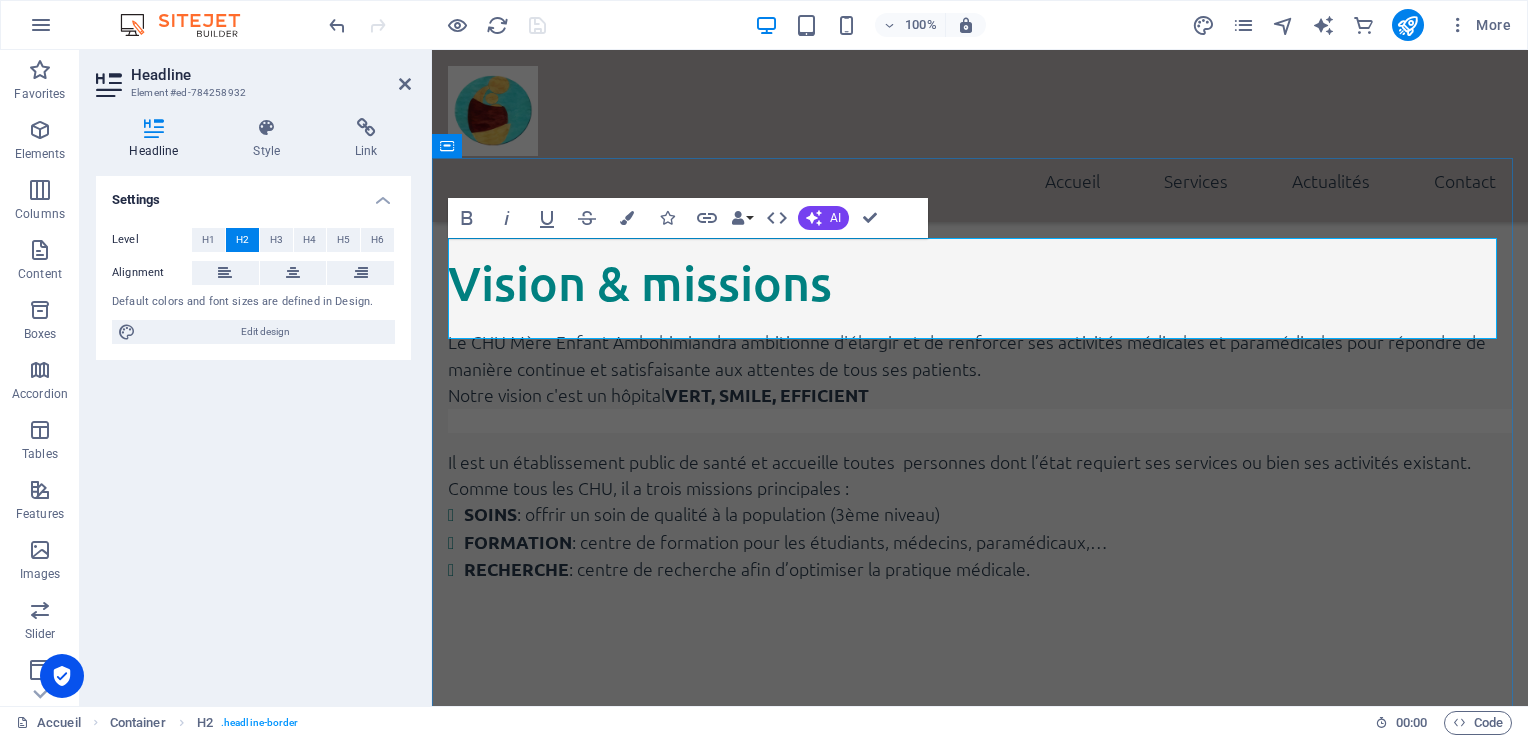 click on "Services" at bounding box center (980, 834) 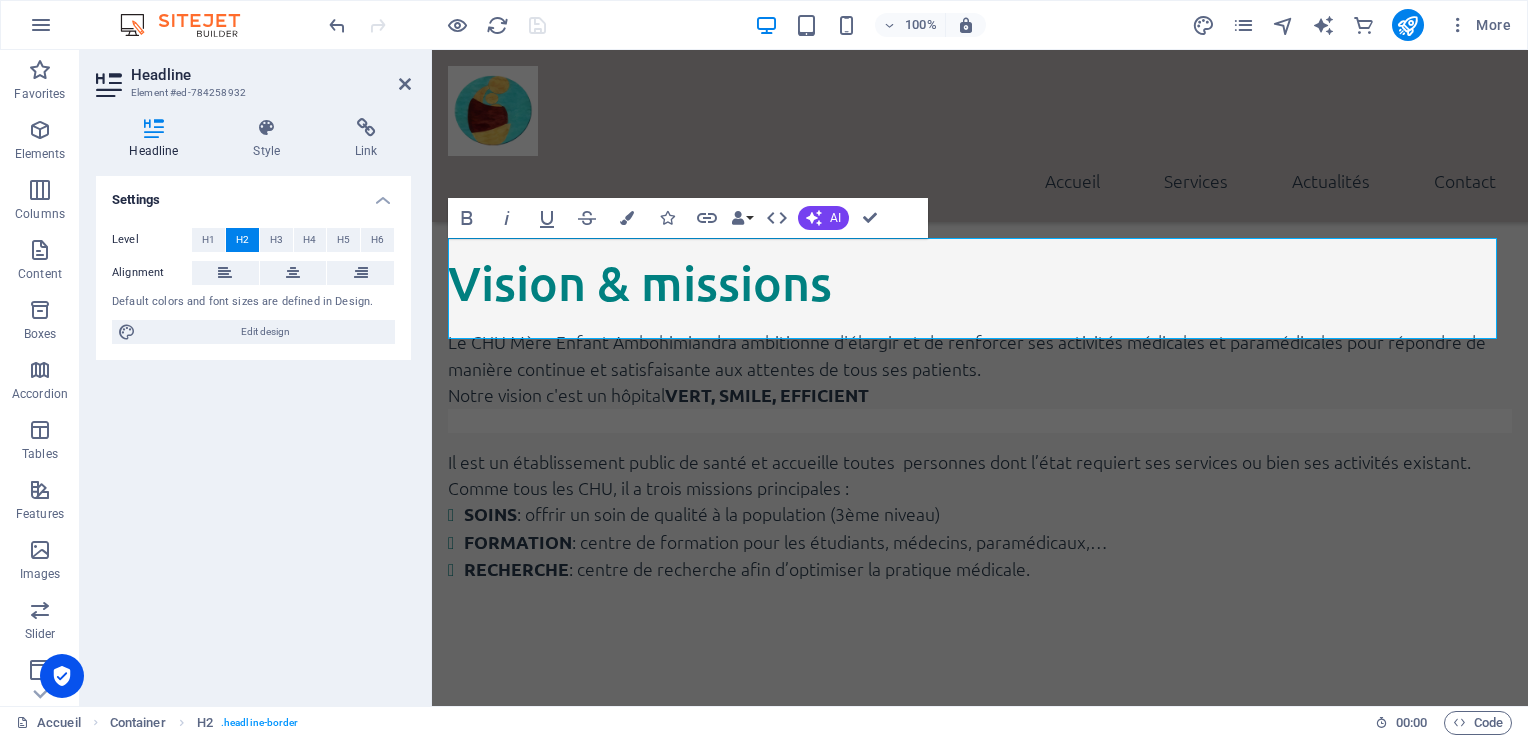 click on "Headline Element #ed-784258932" at bounding box center (253, 76) 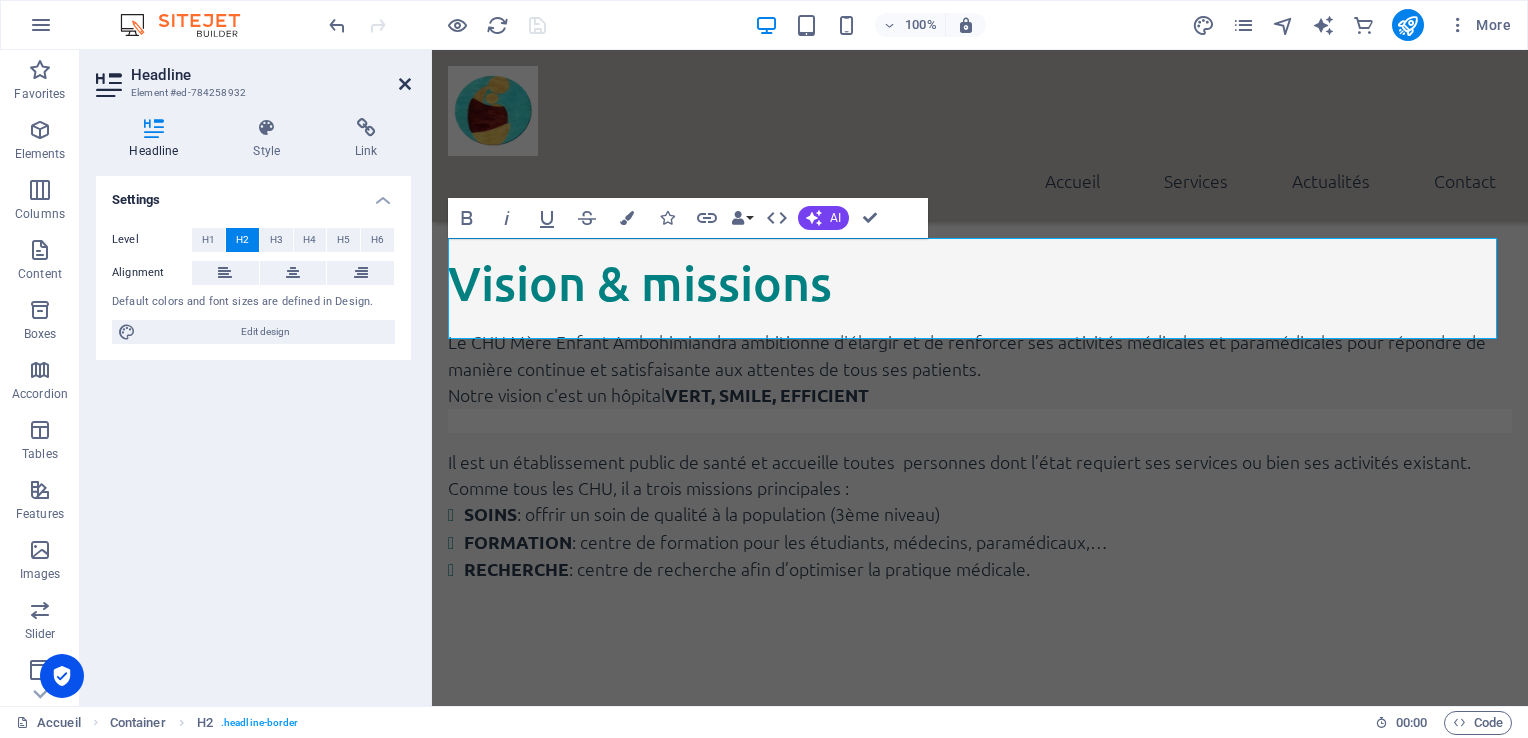 click at bounding box center [405, 84] 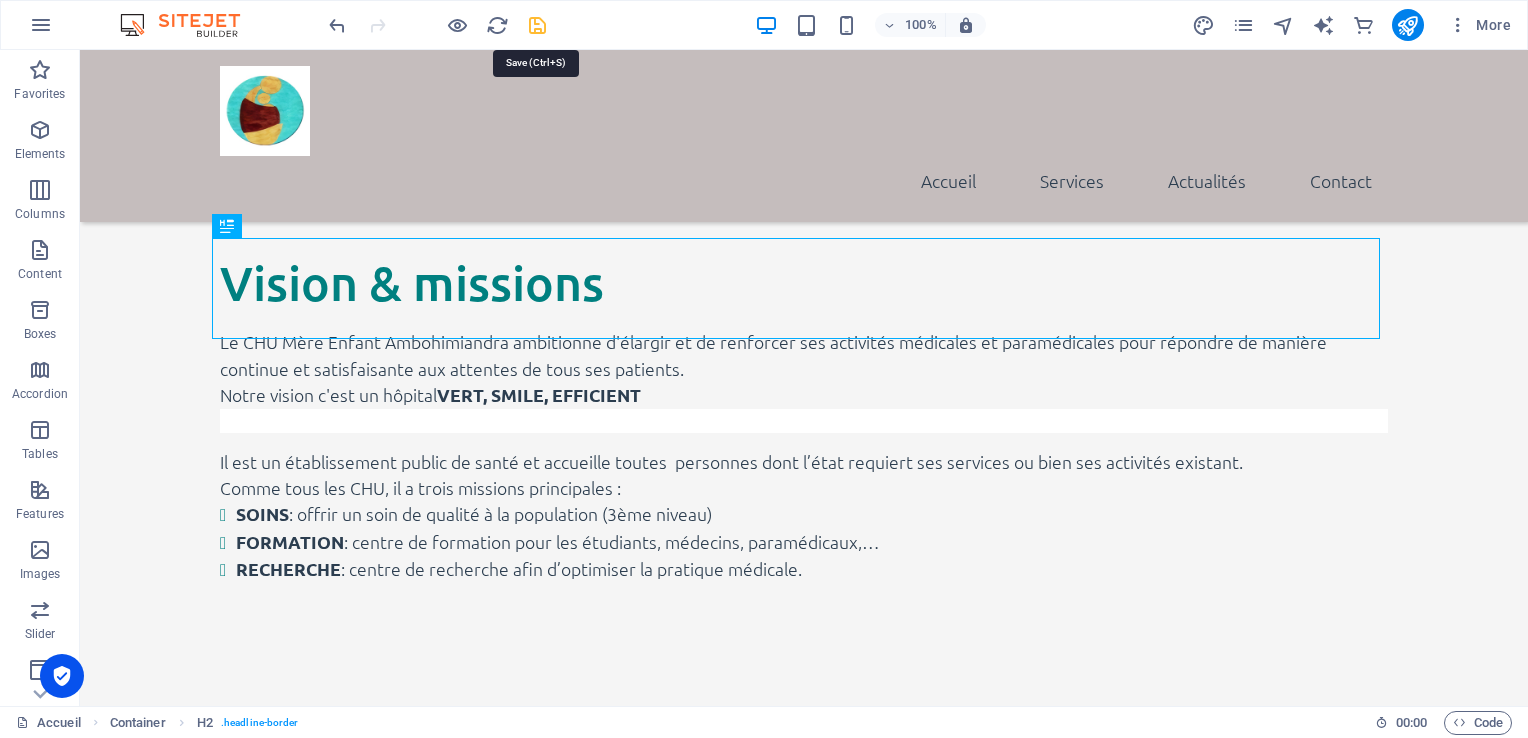 click at bounding box center [537, 25] 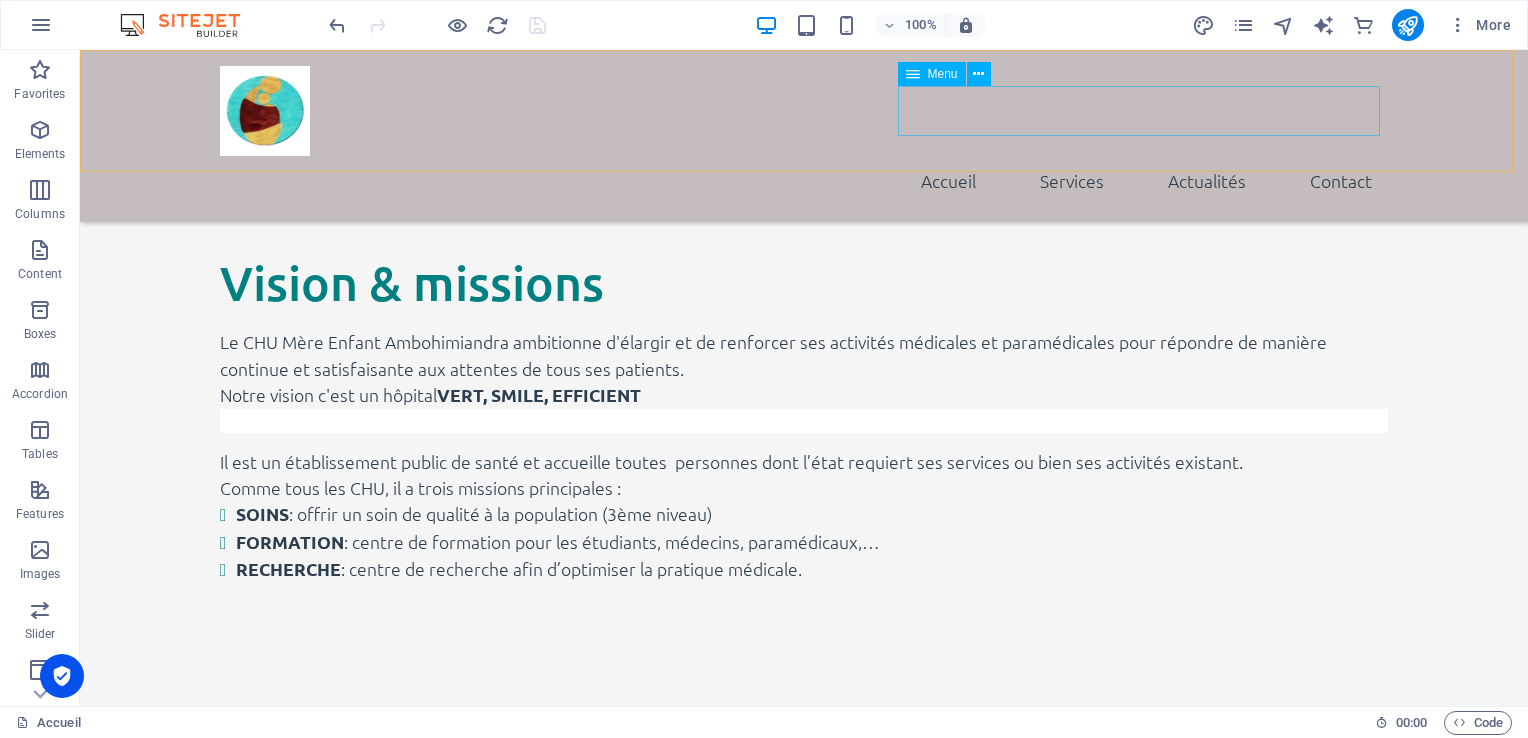 click on "Accueil Services Actualités Contact" at bounding box center (804, 181) 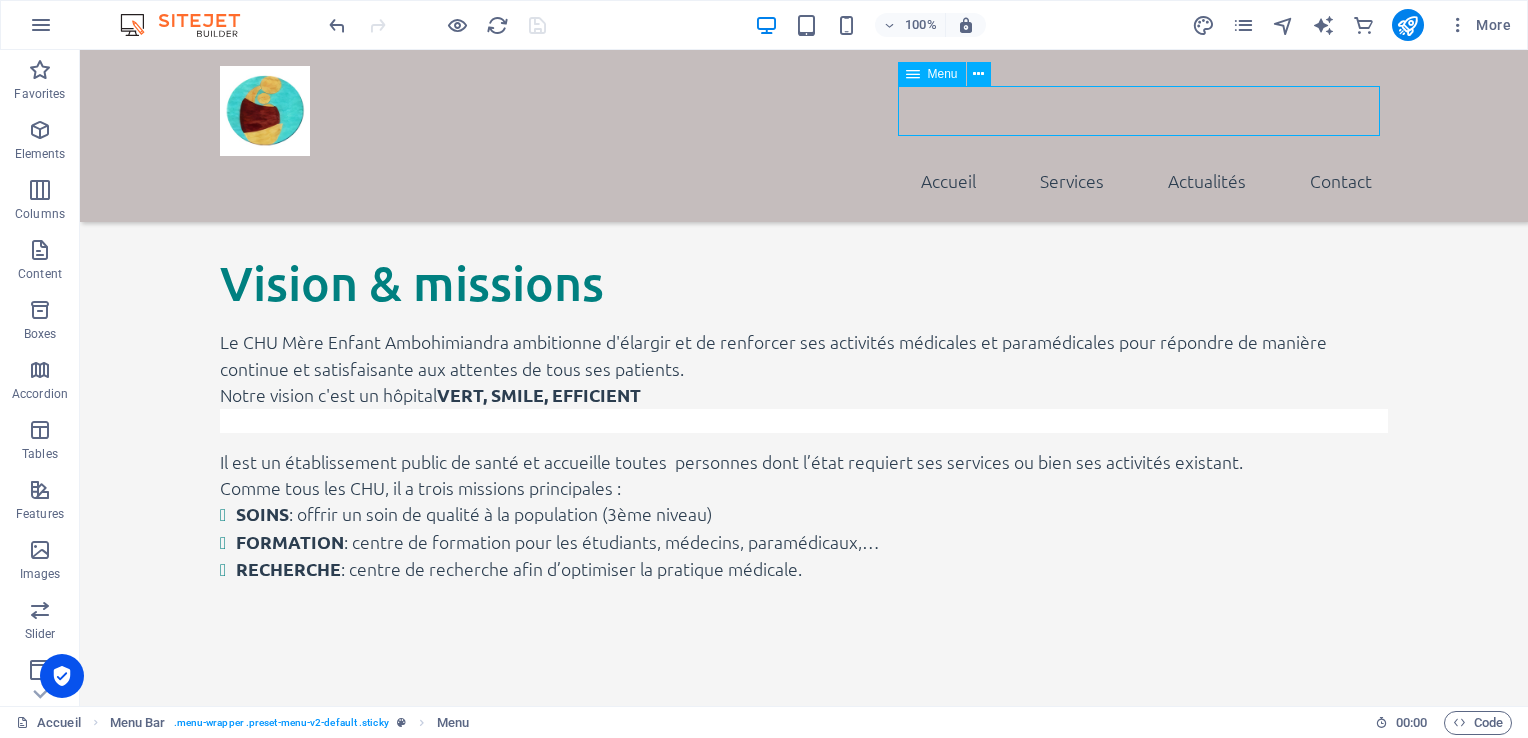 click on "Accueil Services Actualités Contact" at bounding box center (804, 181) 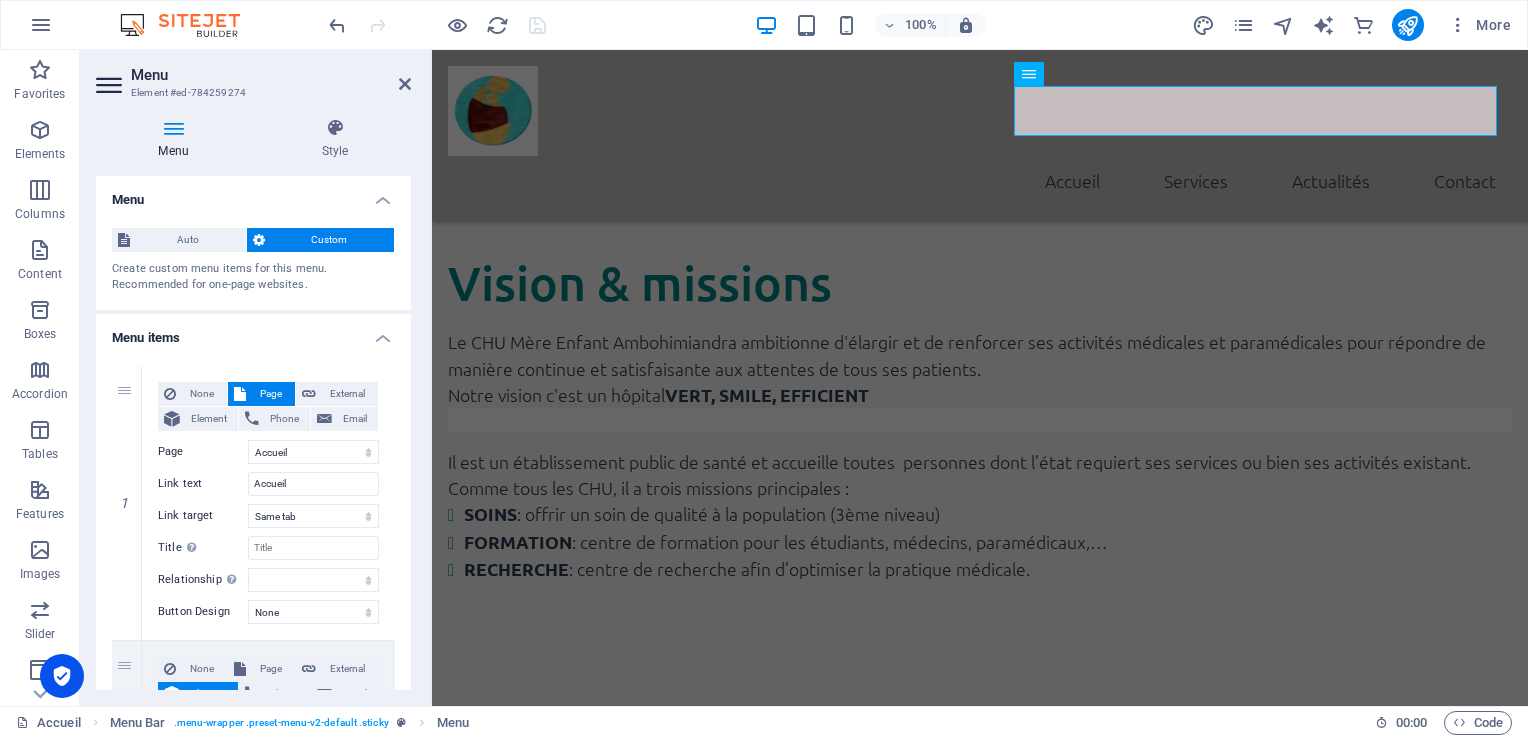 drag, startPoint x: 404, startPoint y: 330, endPoint x: 413, endPoint y: 380, distance: 50.803543 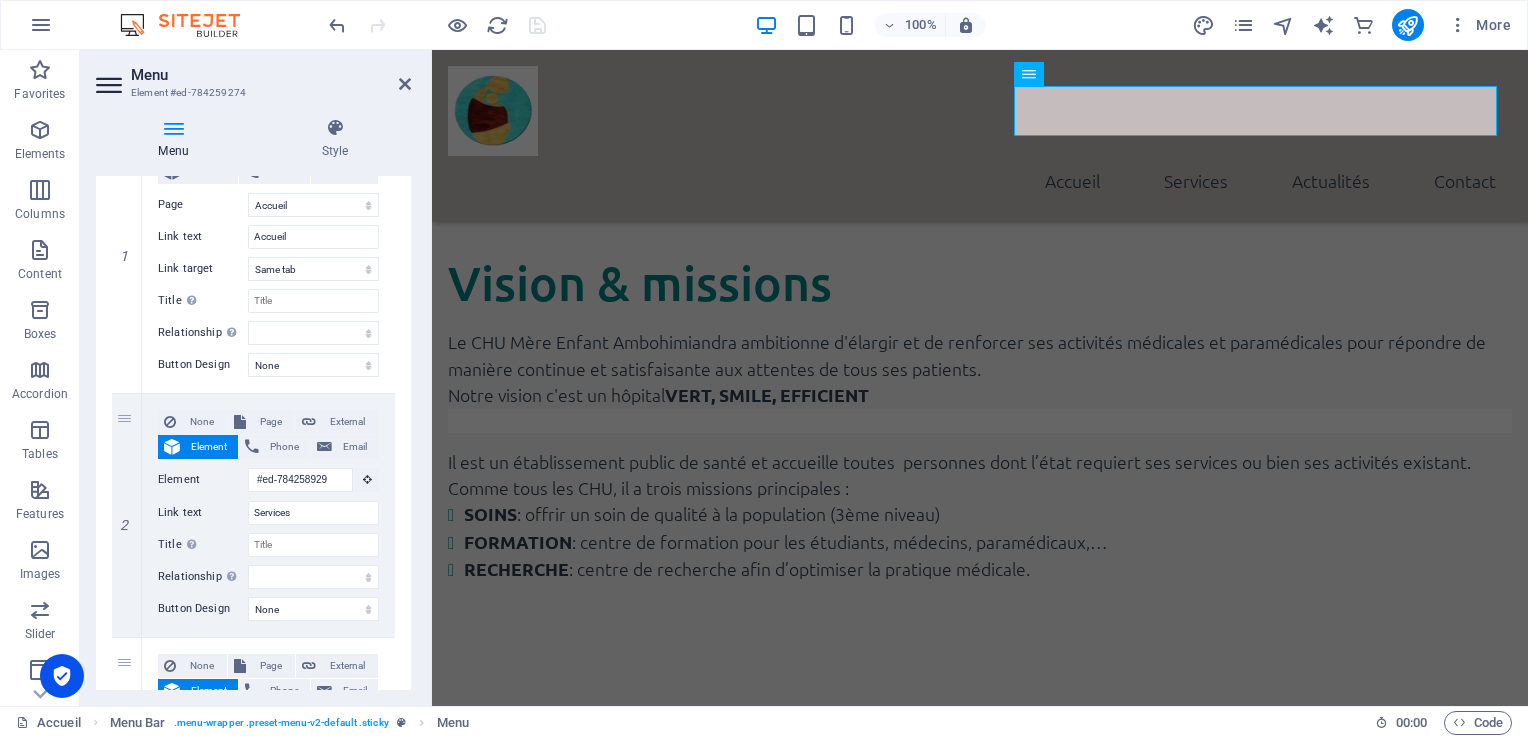 scroll, scrollTop: 249, scrollLeft: 0, axis: vertical 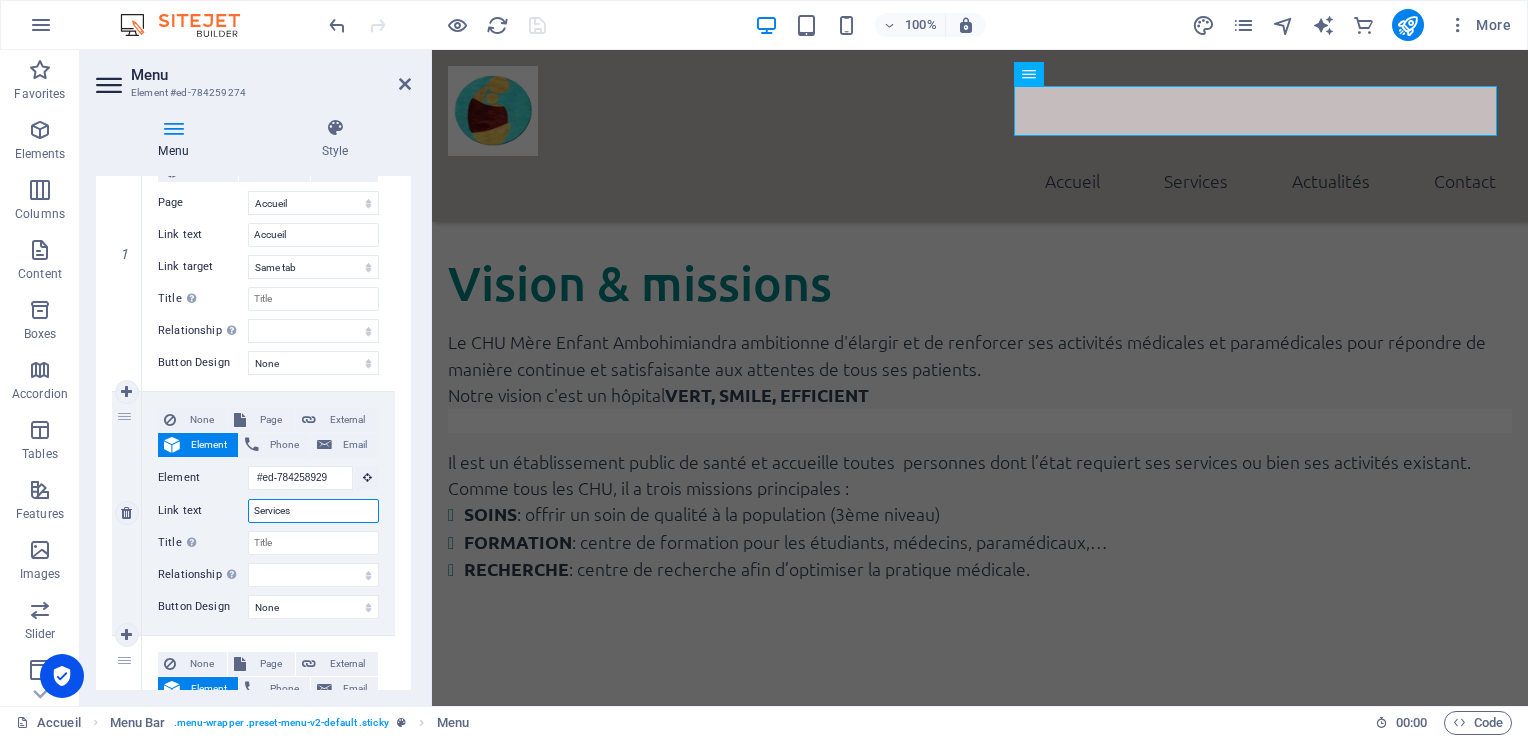 click on "Services" at bounding box center [313, 511] 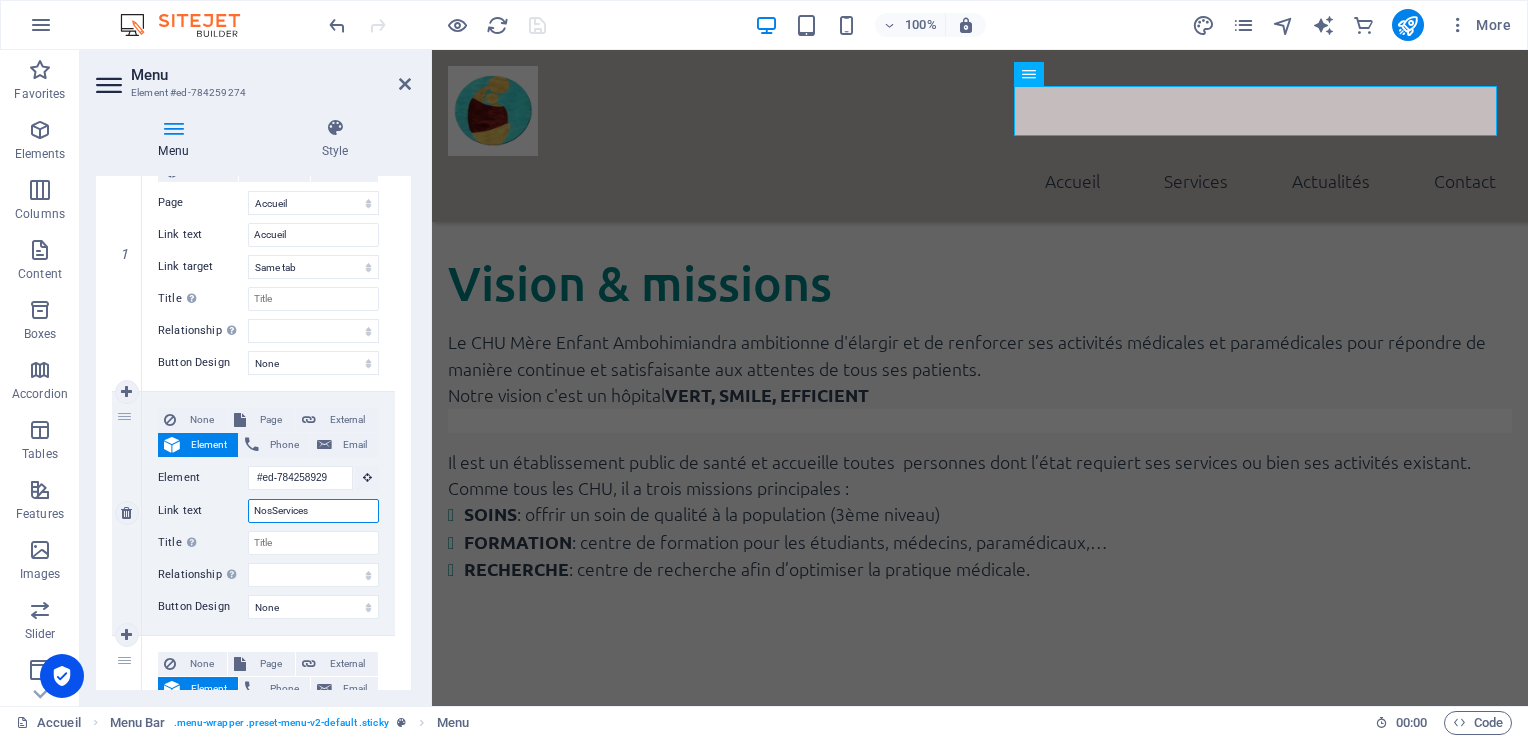type on "Nos Services" 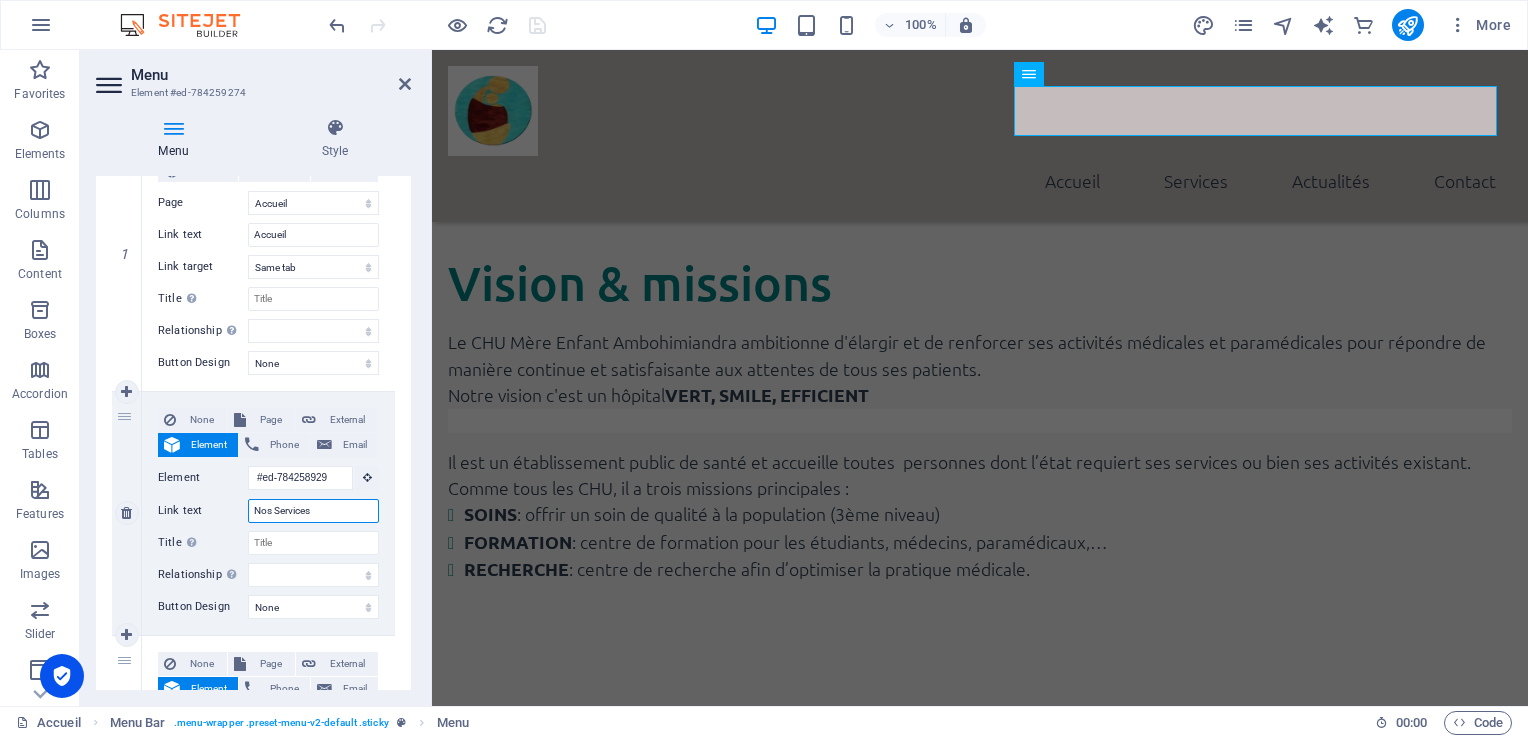 select 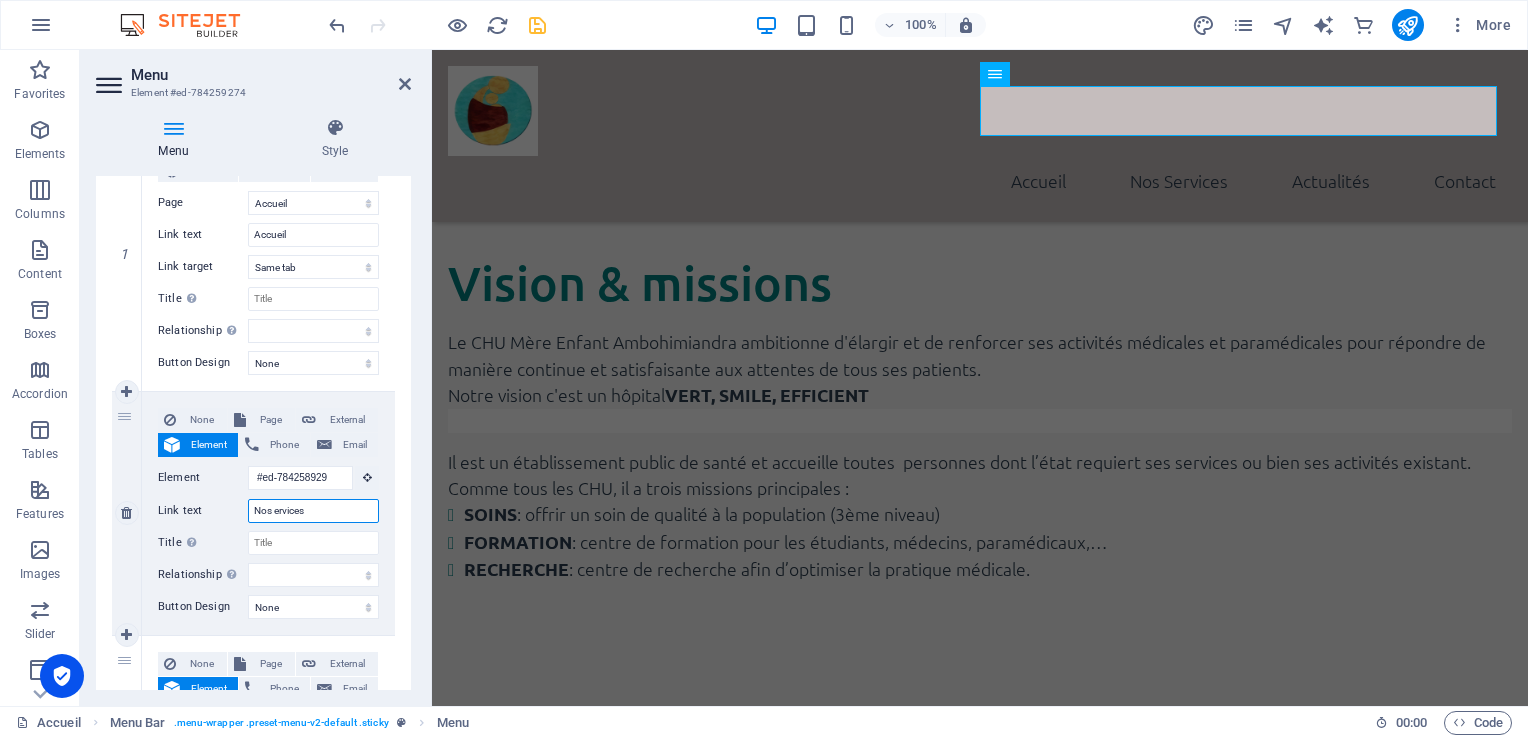 type on "Nos services" 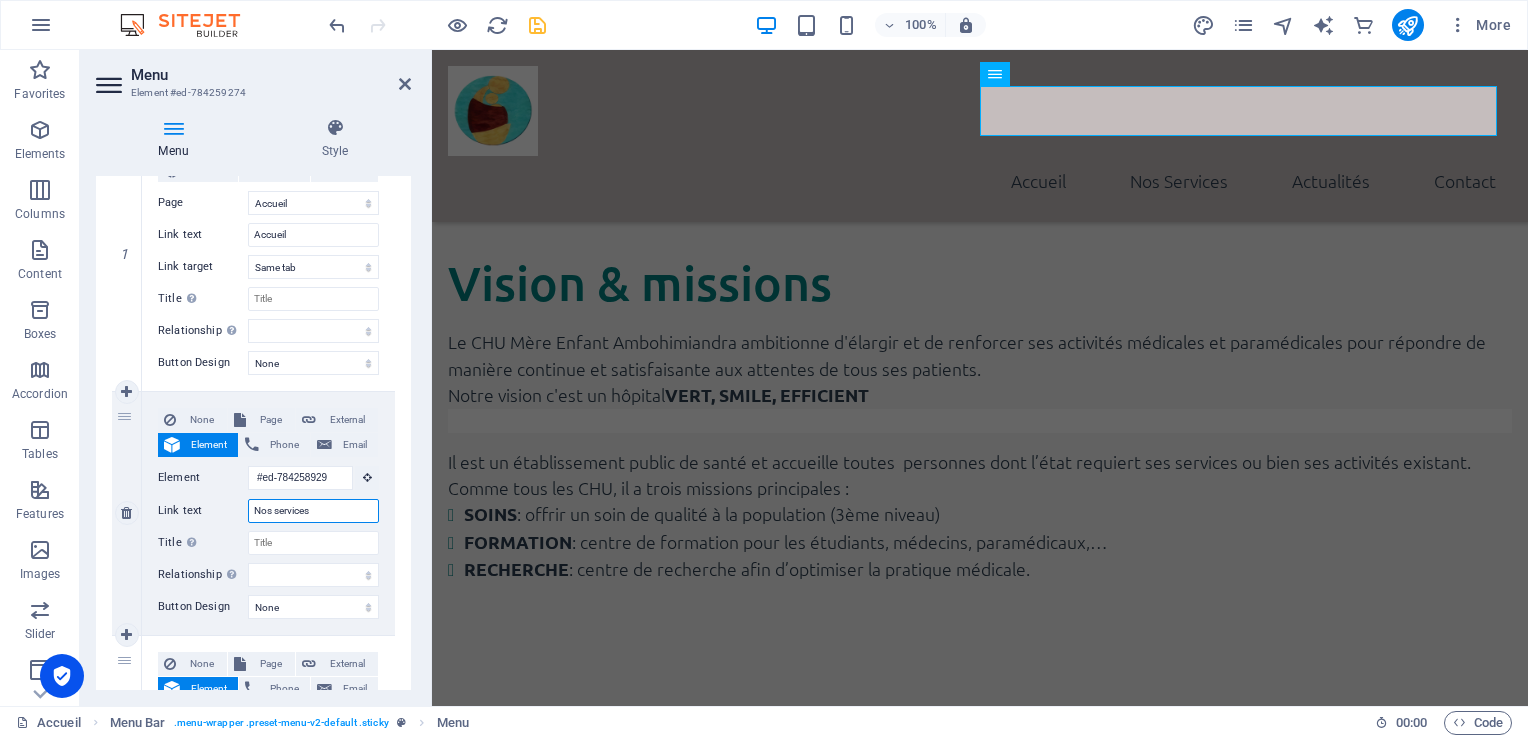 select 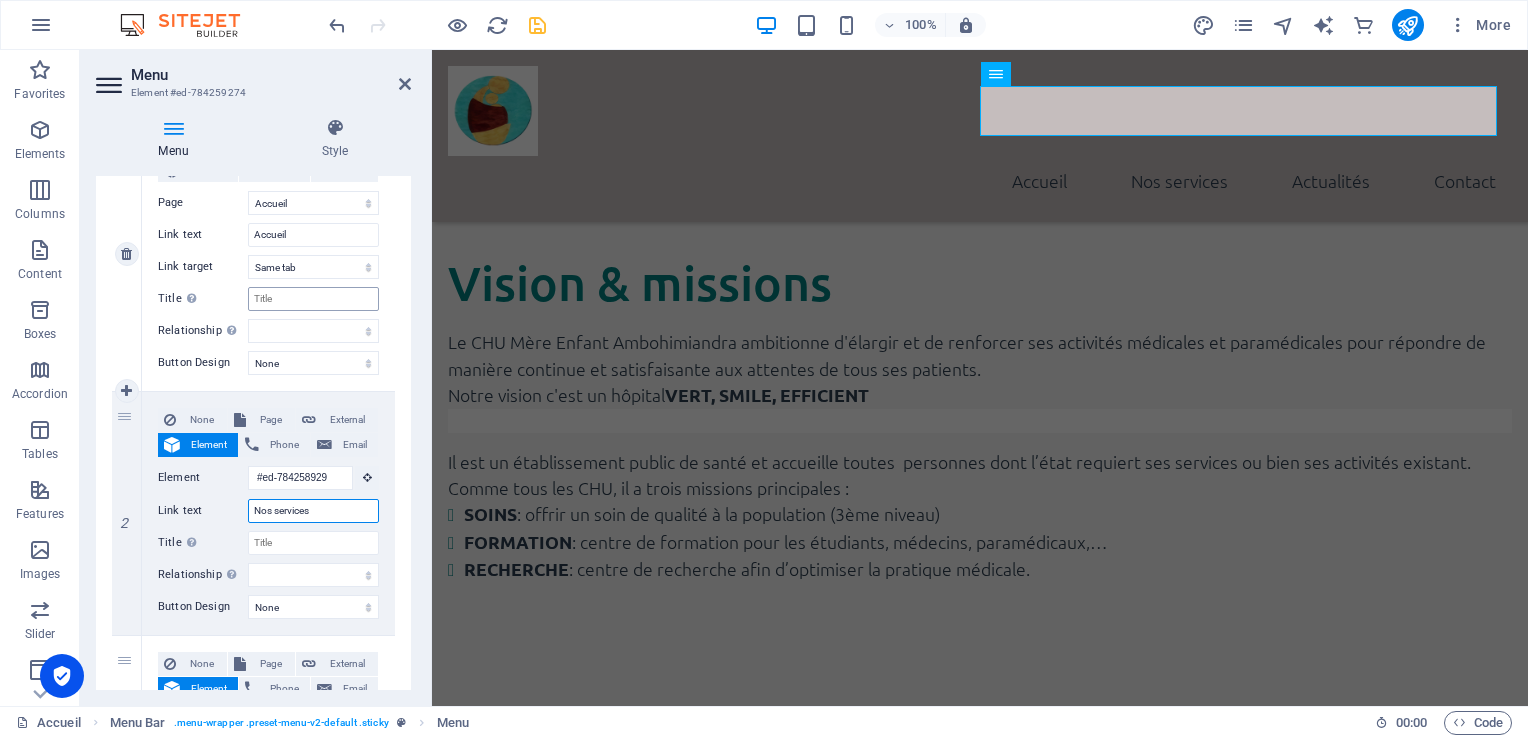scroll, scrollTop: 1904, scrollLeft: 0, axis: vertical 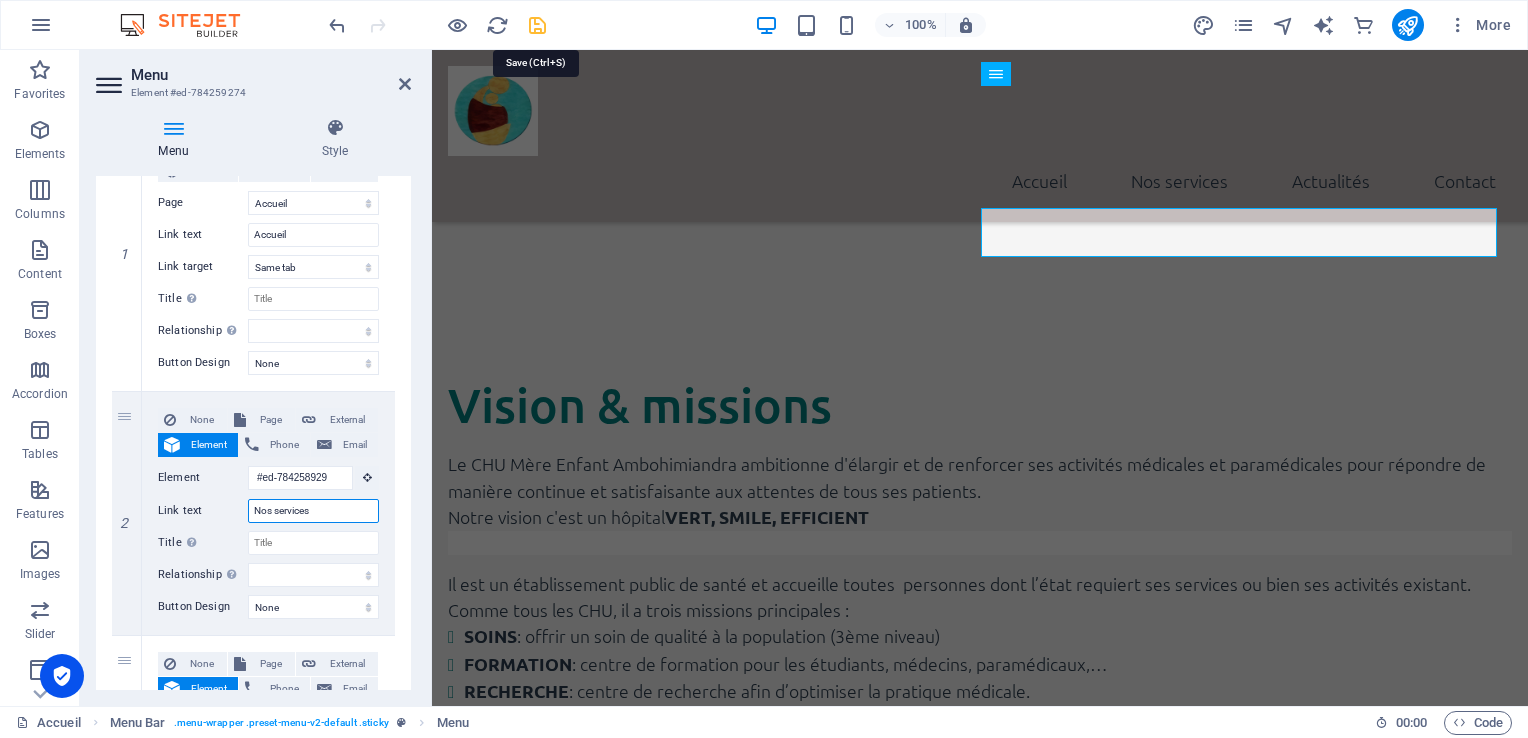 type on "Nos services" 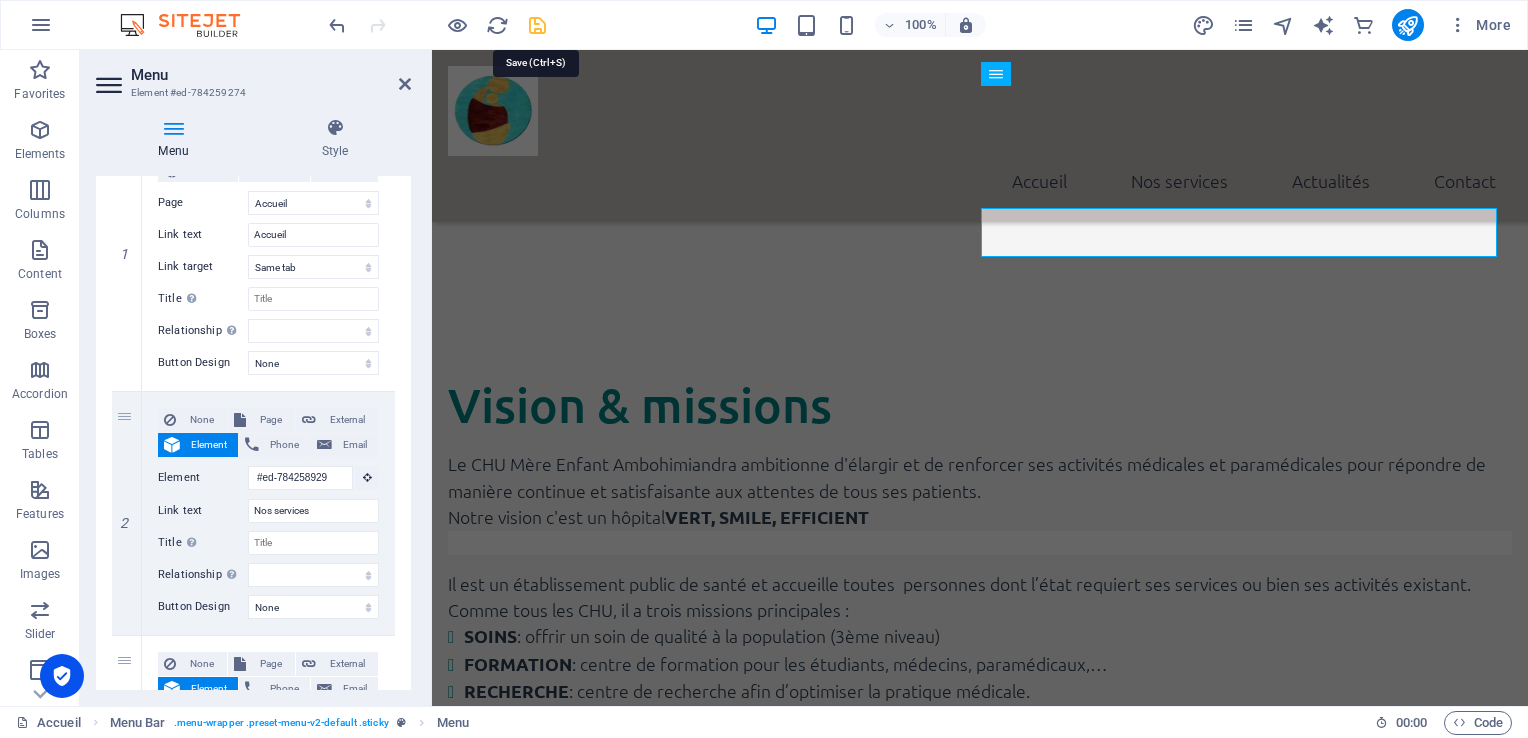 click at bounding box center (537, 25) 